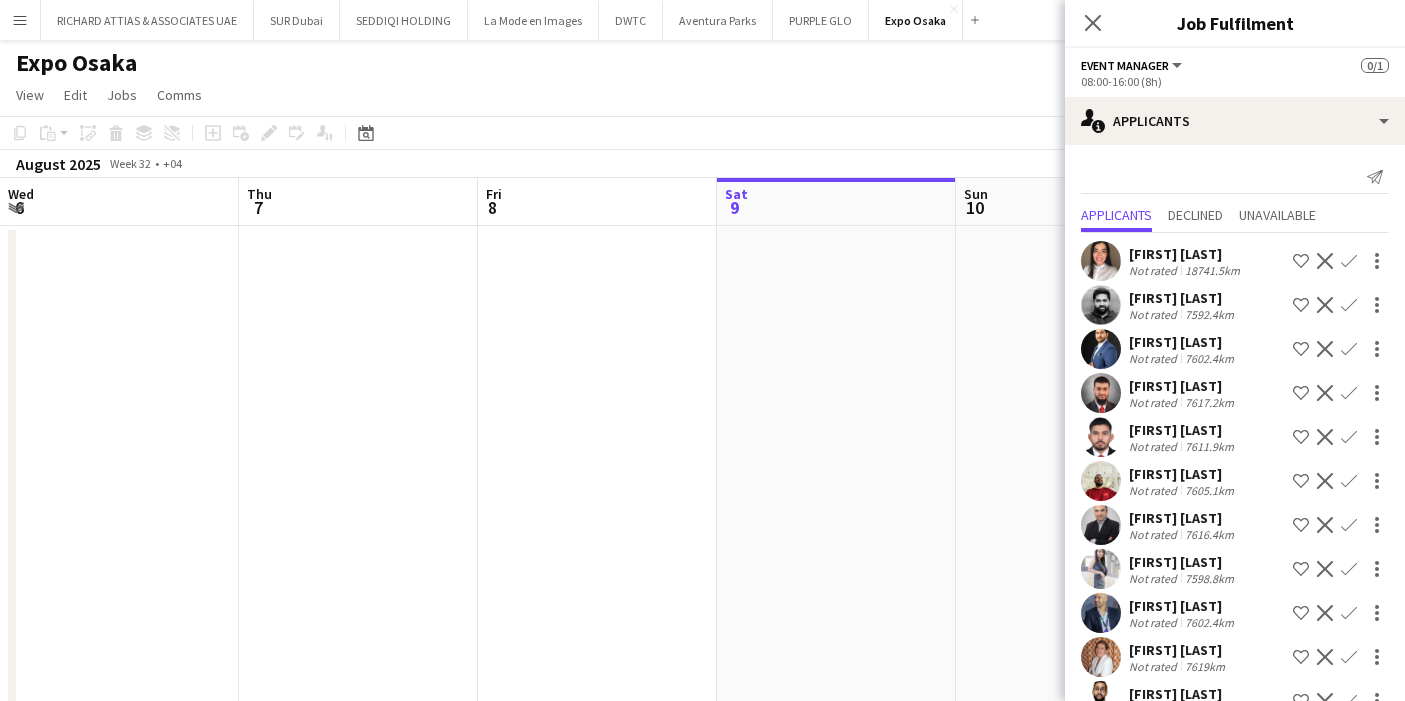 scroll, scrollTop: 0, scrollLeft: 0, axis: both 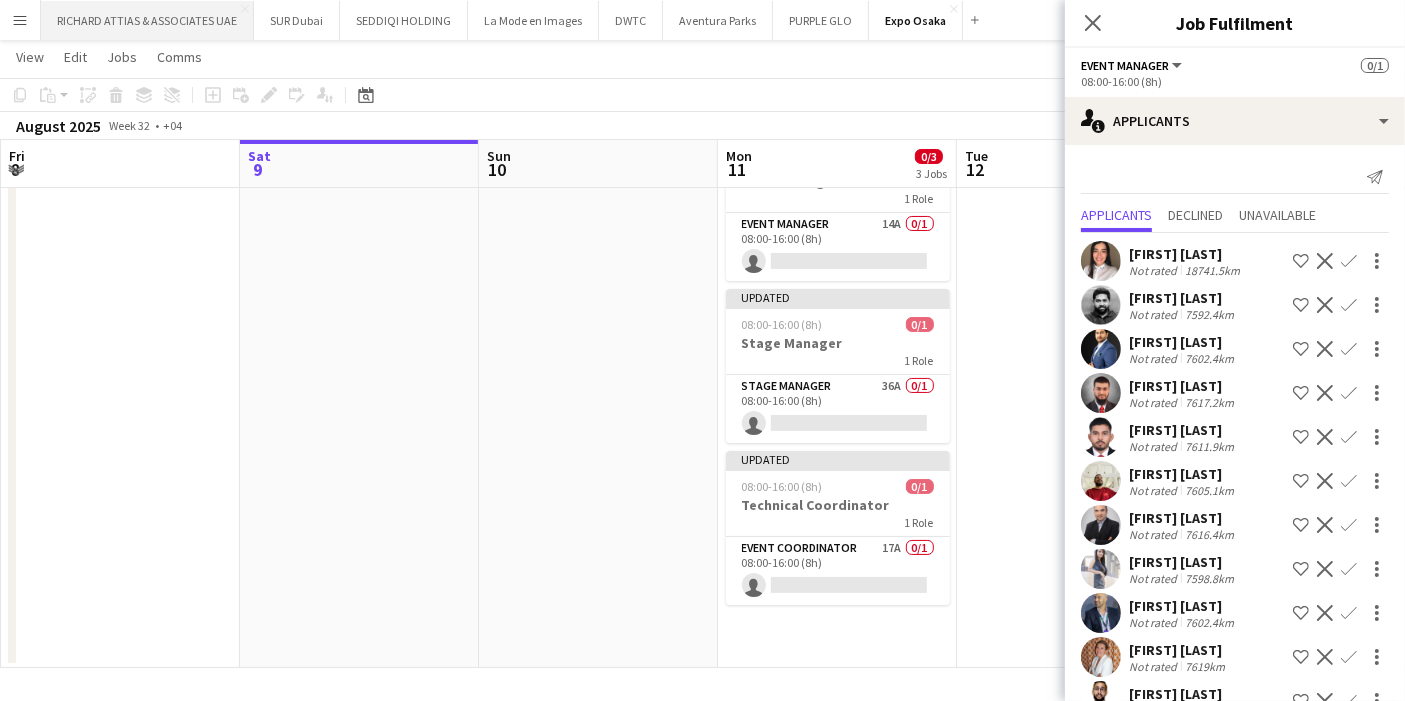 click on "RICHARD ATTIAS & ASSOCIATES UAE
Close" at bounding box center [147, 20] 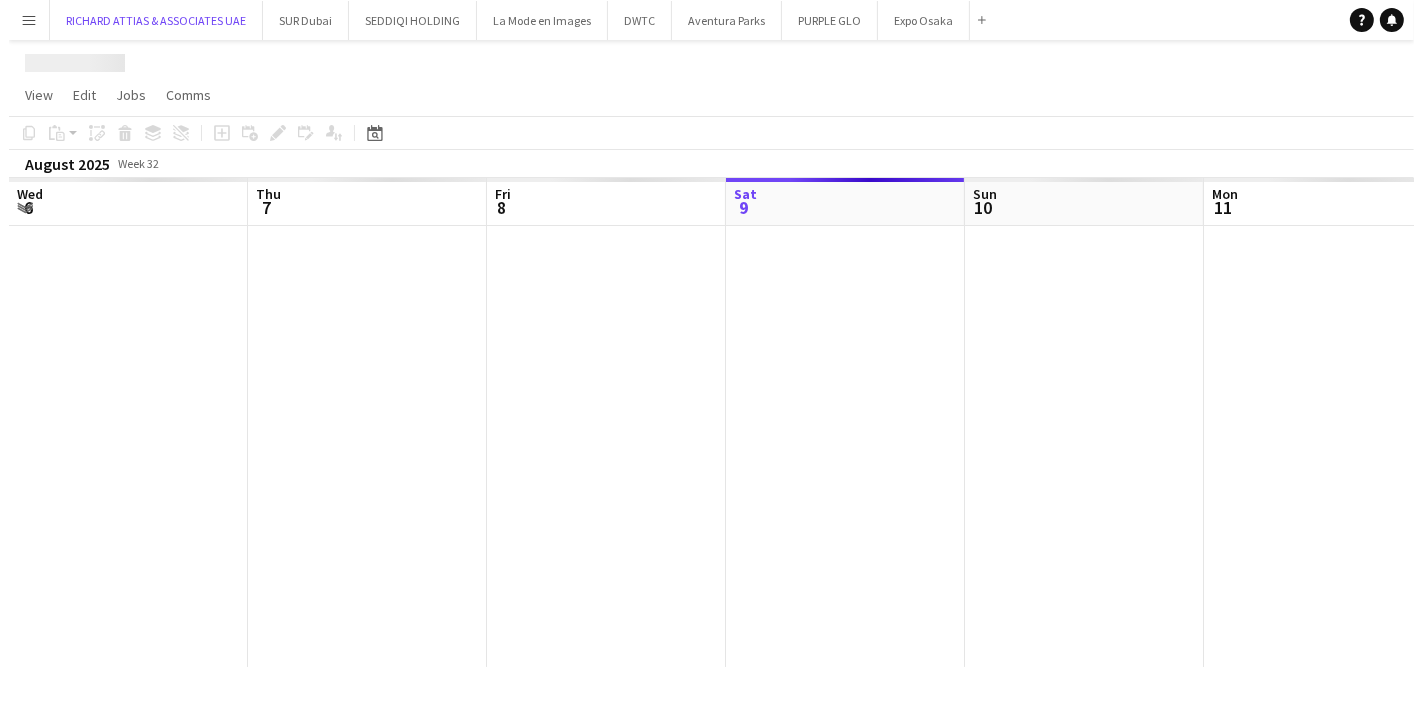scroll, scrollTop: 0, scrollLeft: 0, axis: both 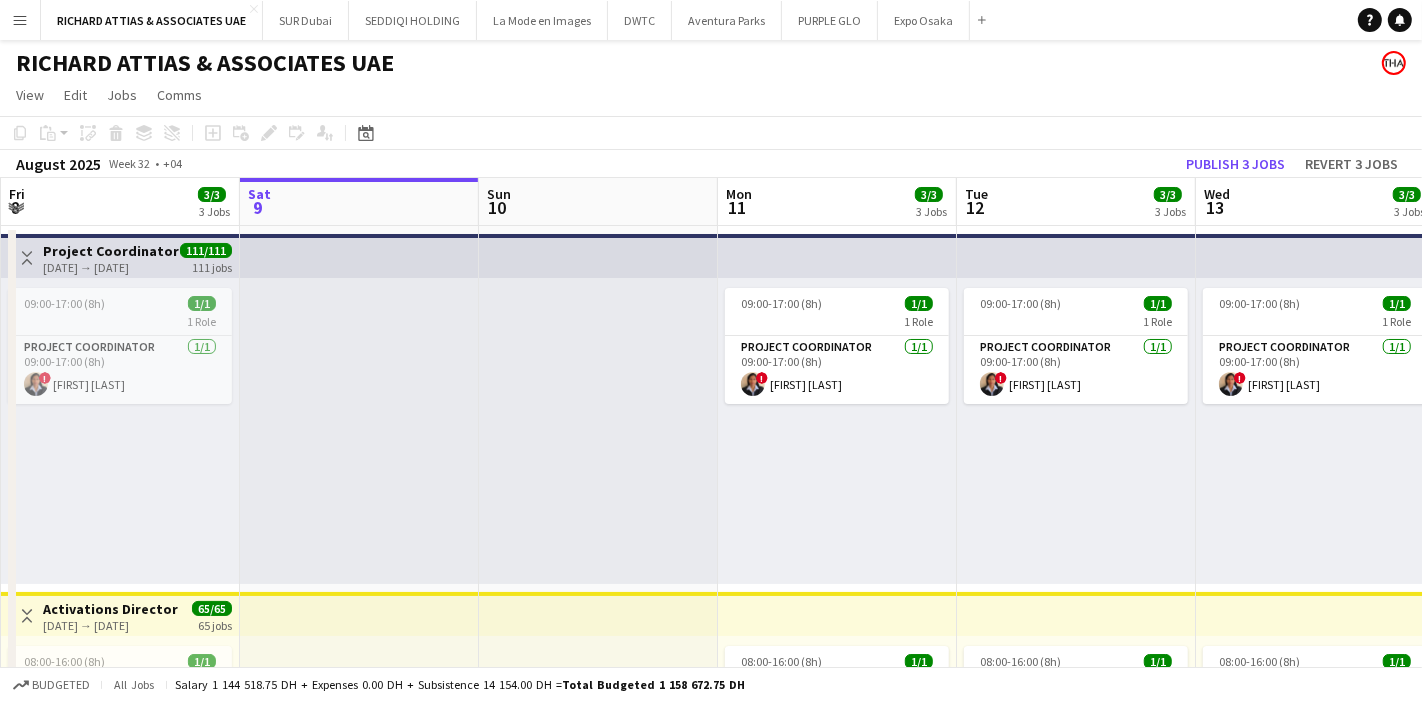 drag, startPoint x: 837, startPoint y: 429, endPoint x: 457, endPoint y: 435, distance: 380.04736 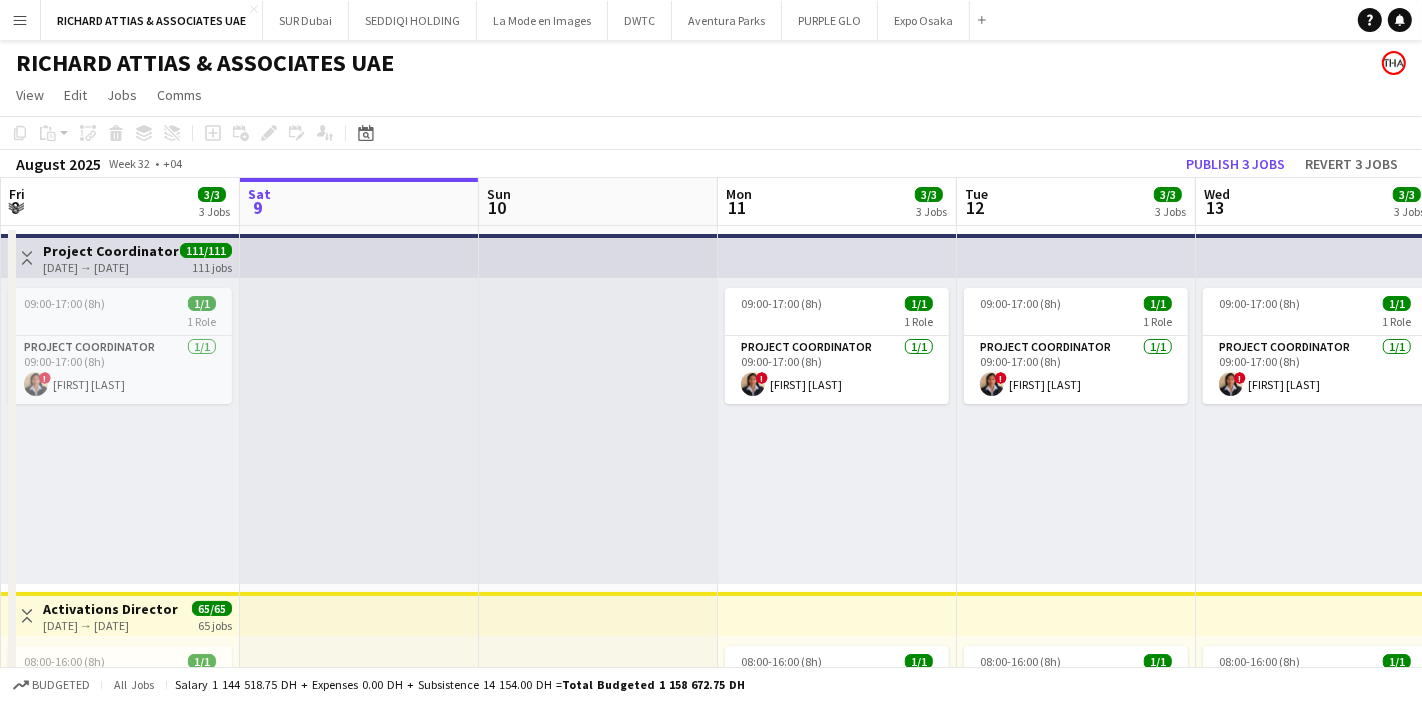 drag, startPoint x: 943, startPoint y: 410, endPoint x: 341, endPoint y: 424, distance: 602.1628 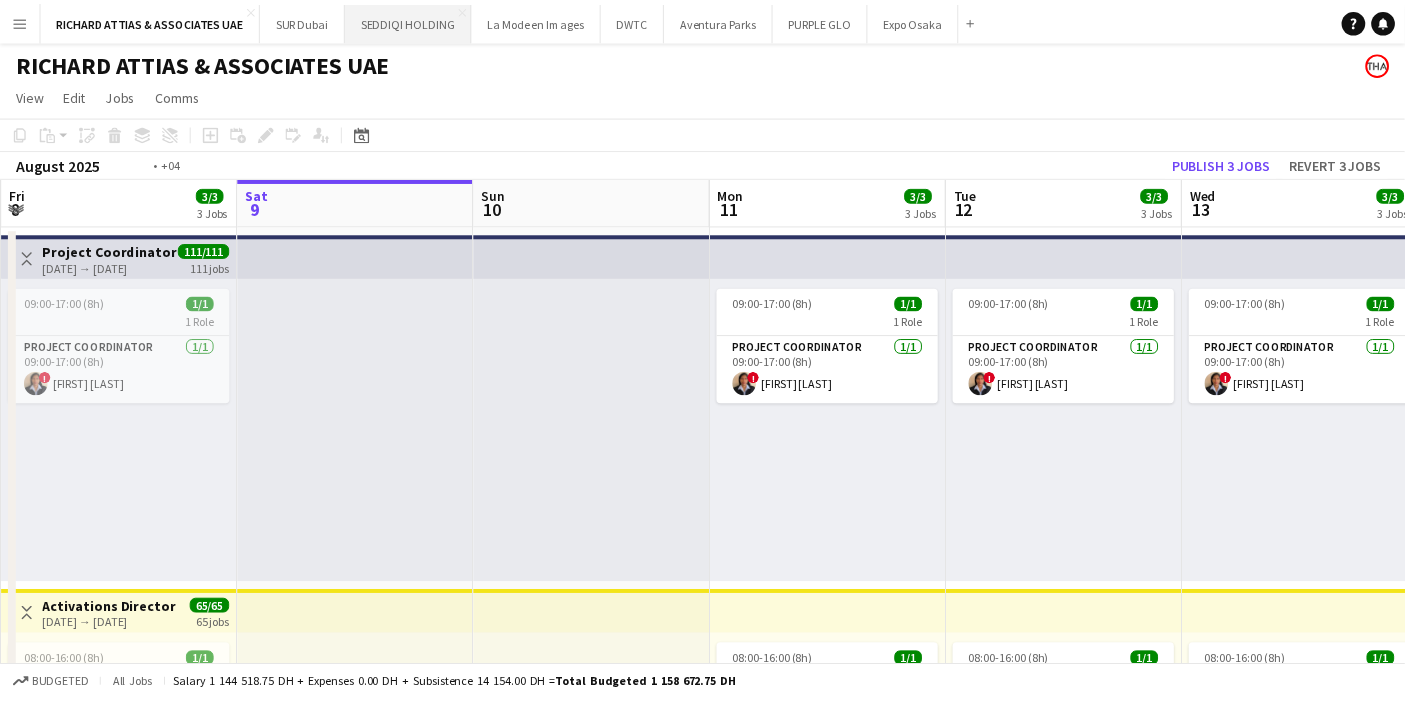 scroll, scrollTop: 222, scrollLeft: 0, axis: vertical 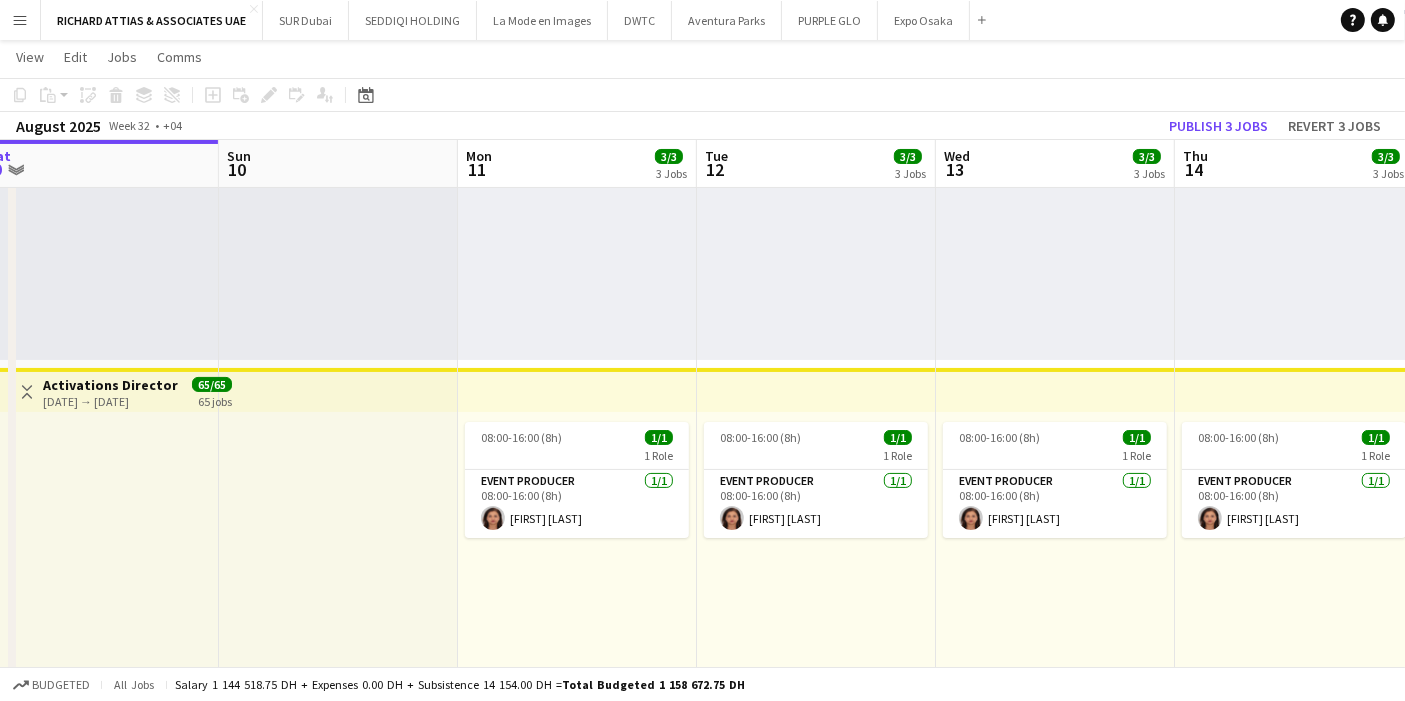 drag, startPoint x: 469, startPoint y: 242, endPoint x: 954, endPoint y: 235, distance: 485.0505 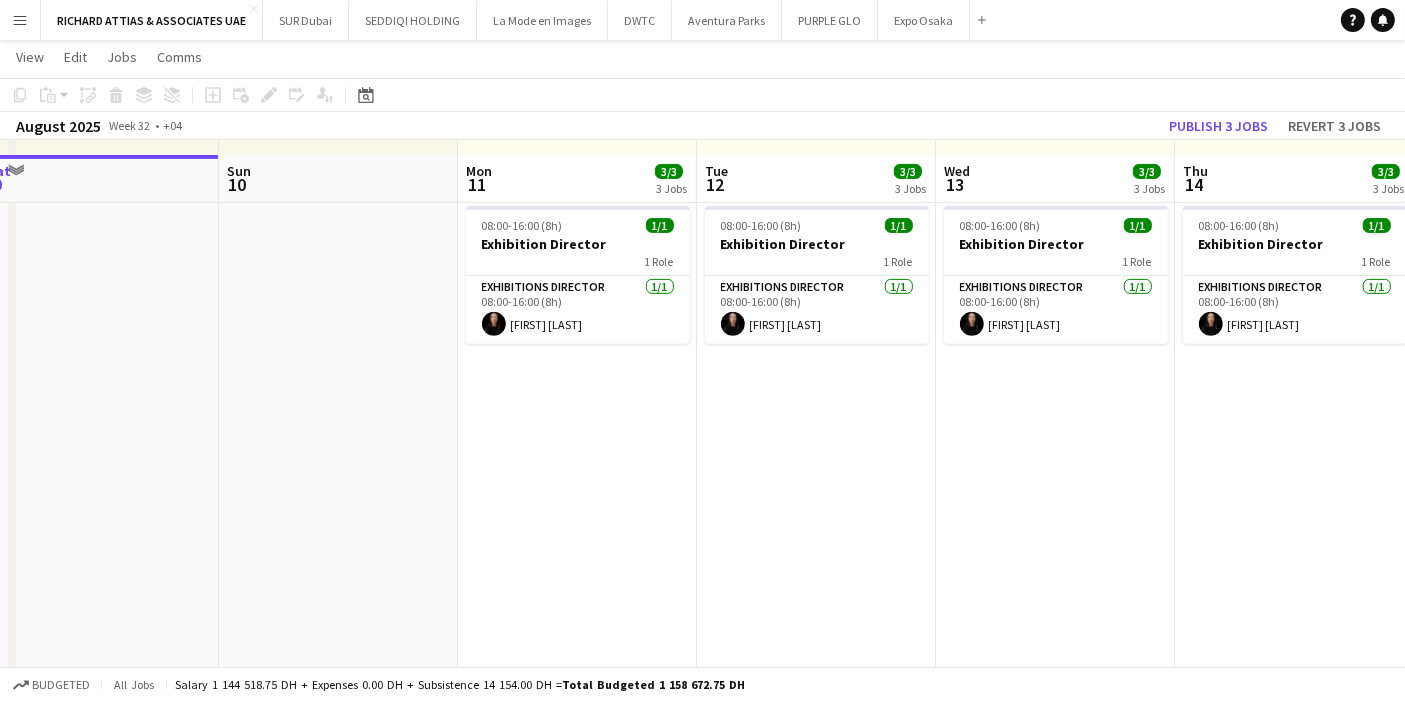 scroll, scrollTop: 777, scrollLeft: 0, axis: vertical 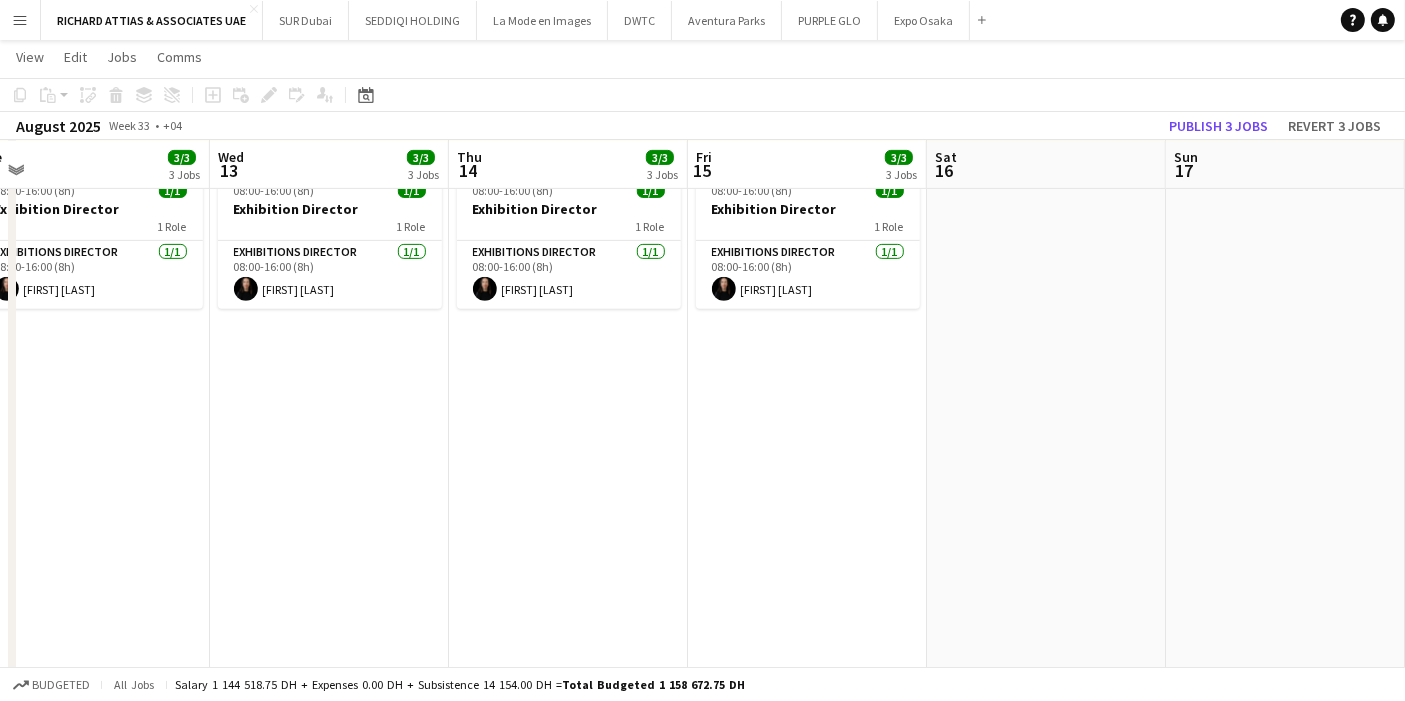 drag, startPoint x: 928, startPoint y: 474, endPoint x: 202, endPoint y: 476, distance: 726.00275 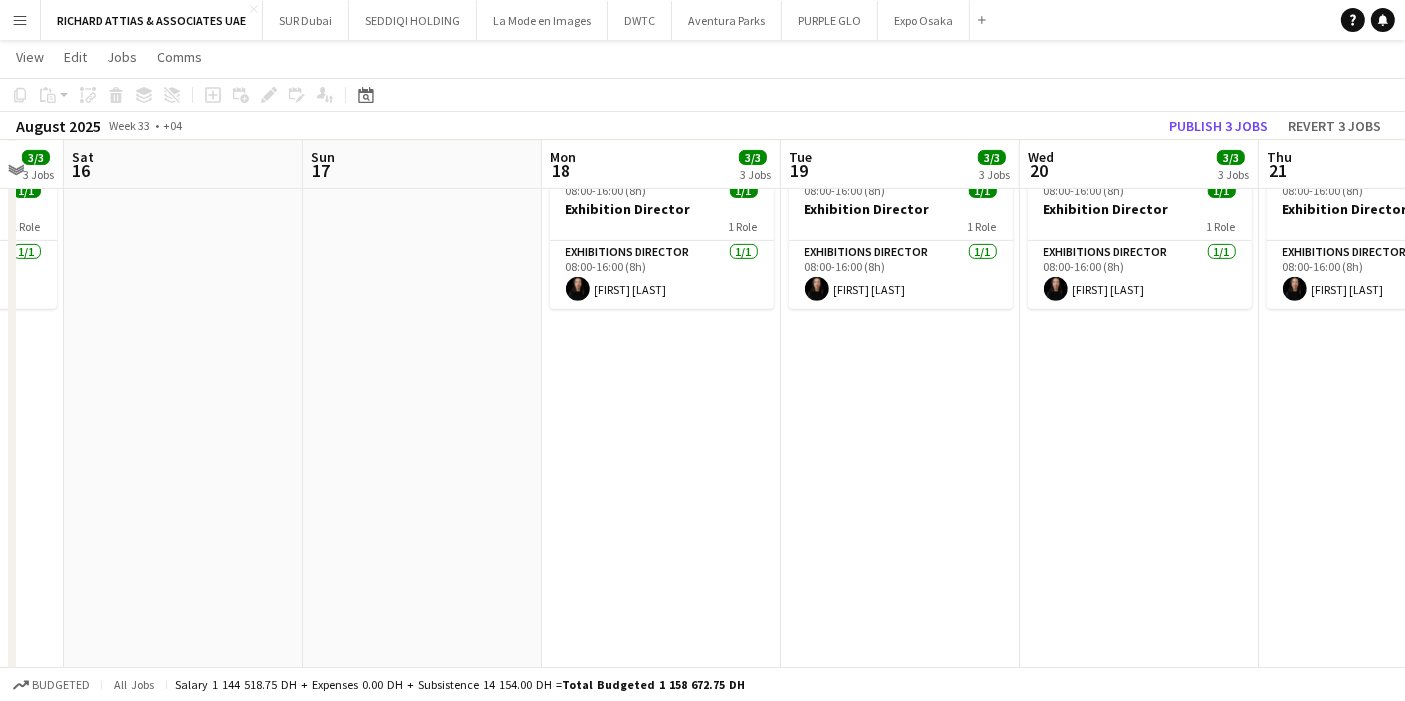 drag, startPoint x: 1013, startPoint y: 398, endPoint x: 150, endPoint y: 470, distance: 865.9983 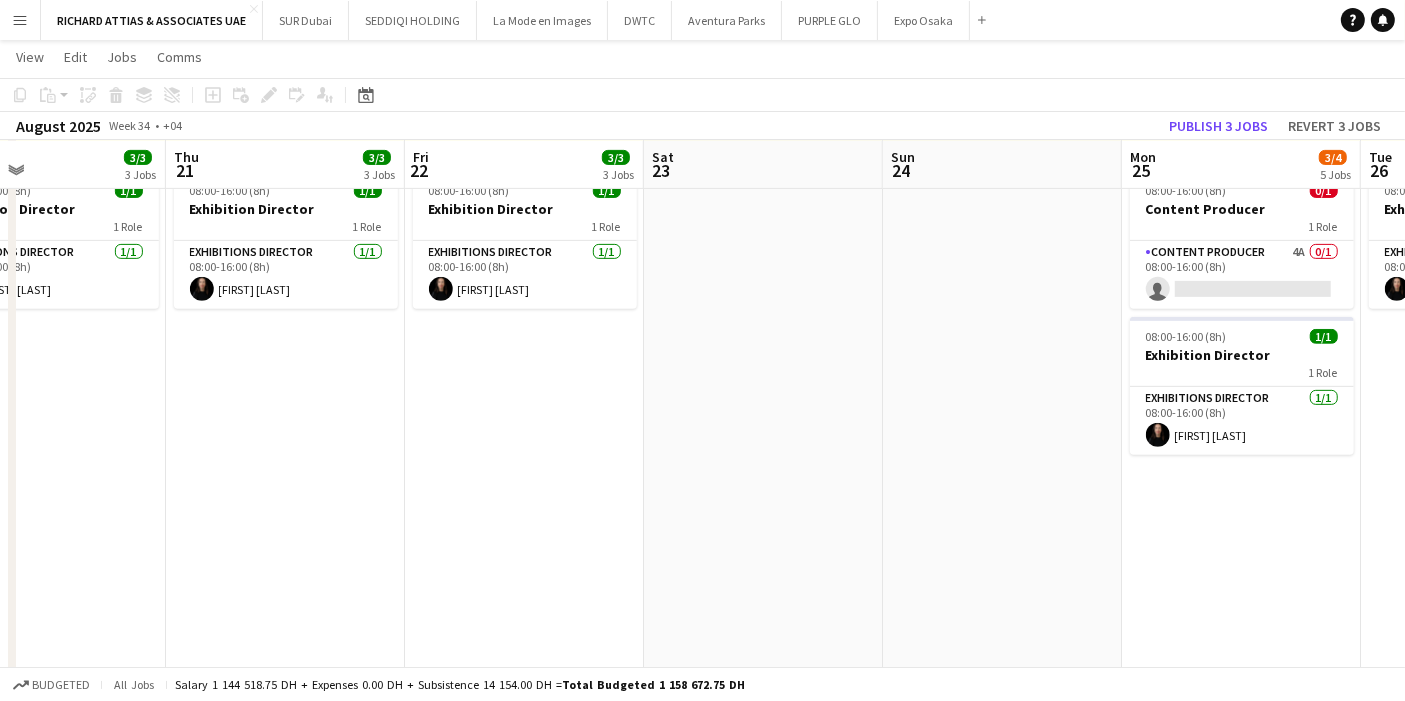drag, startPoint x: 931, startPoint y: 429, endPoint x: 125, endPoint y: 453, distance: 806.35724 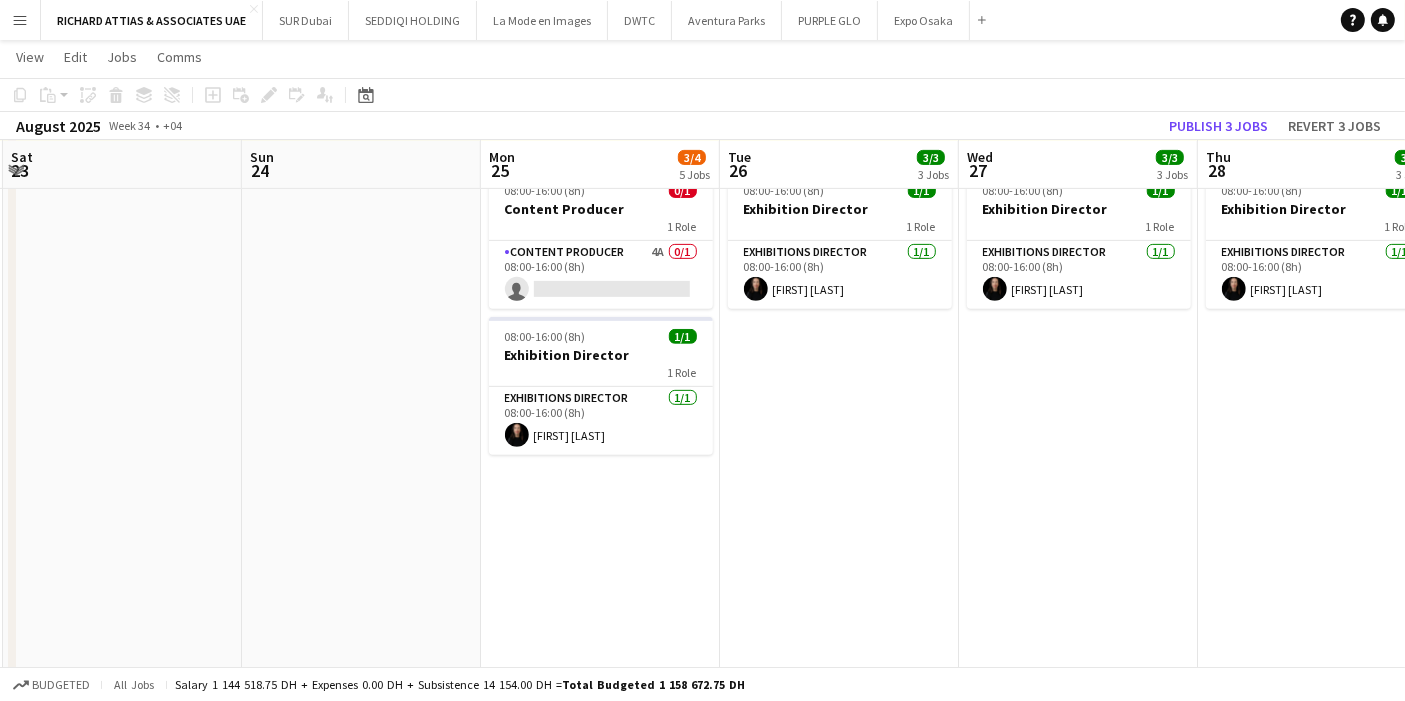 drag, startPoint x: 871, startPoint y: 432, endPoint x: 84, endPoint y: 433, distance: 787.0006 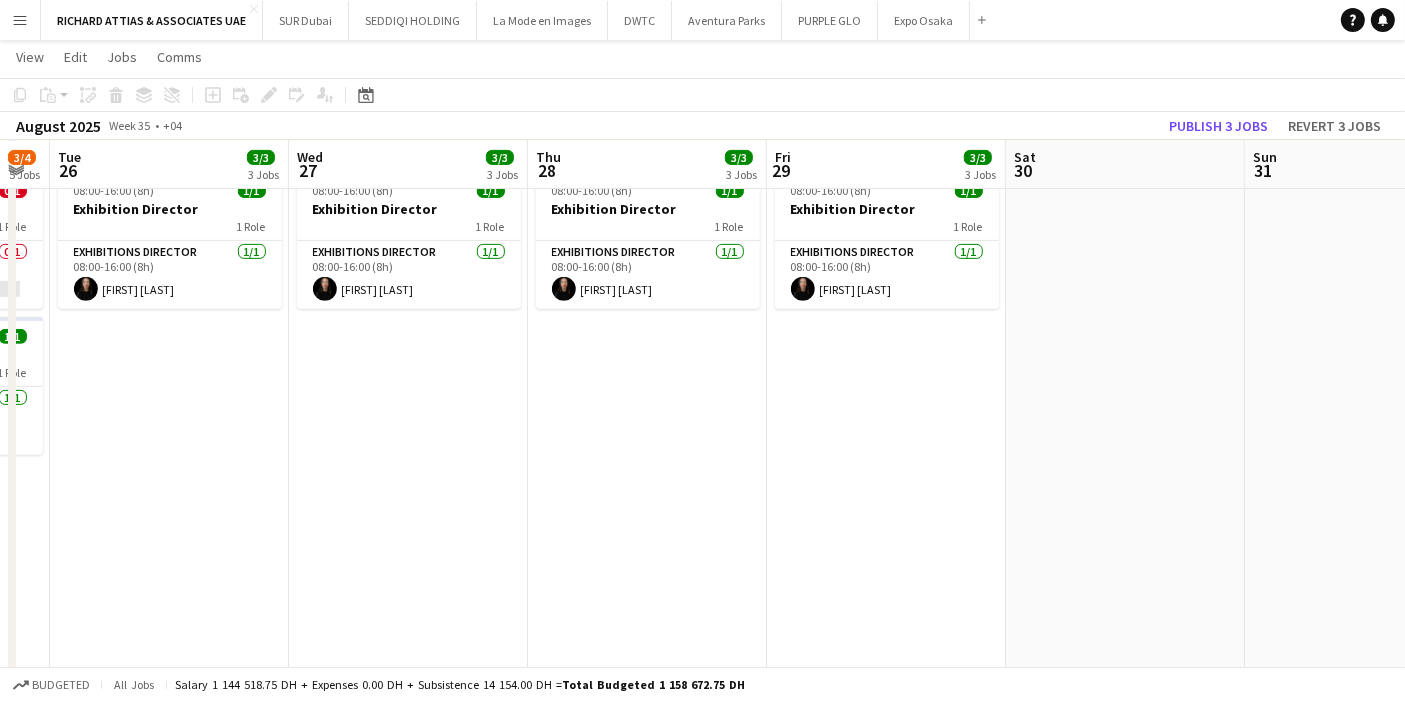 drag, startPoint x: 773, startPoint y: 449, endPoint x: 210, endPoint y: 438, distance: 563.1074 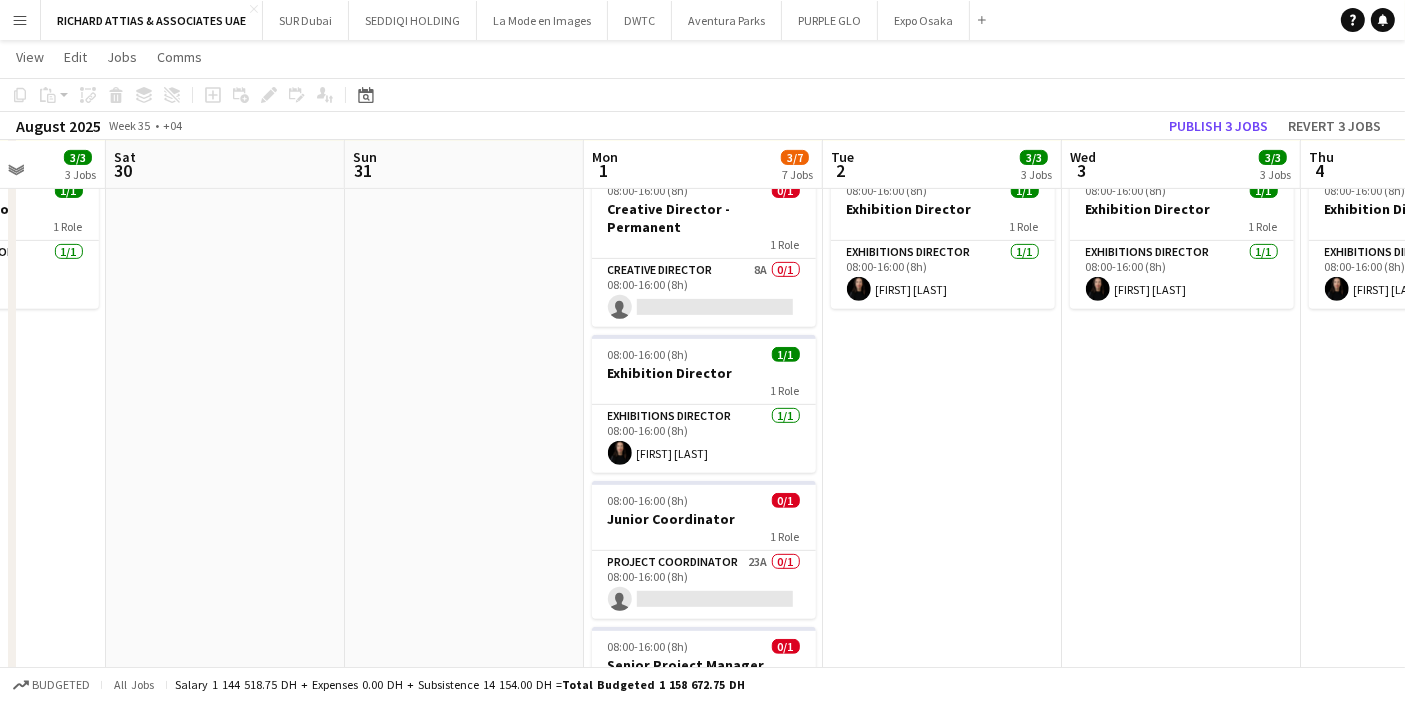 drag, startPoint x: 900, startPoint y: 415, endPoint x: 292, endPoint y: 427, distance: 608.1184 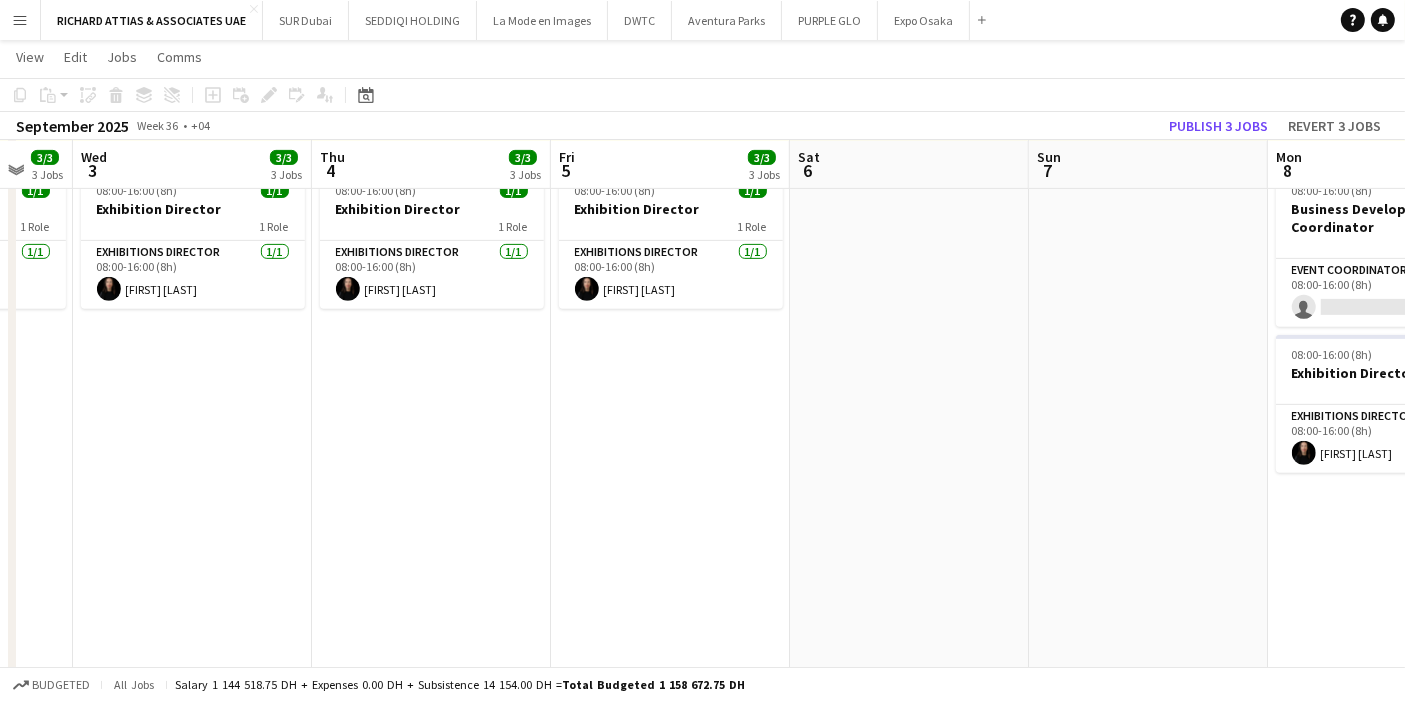 drag, startPoint x: 1071, startPoint y: 424, endPoint x: 486, endPoint y: 430, distance: 585.03076 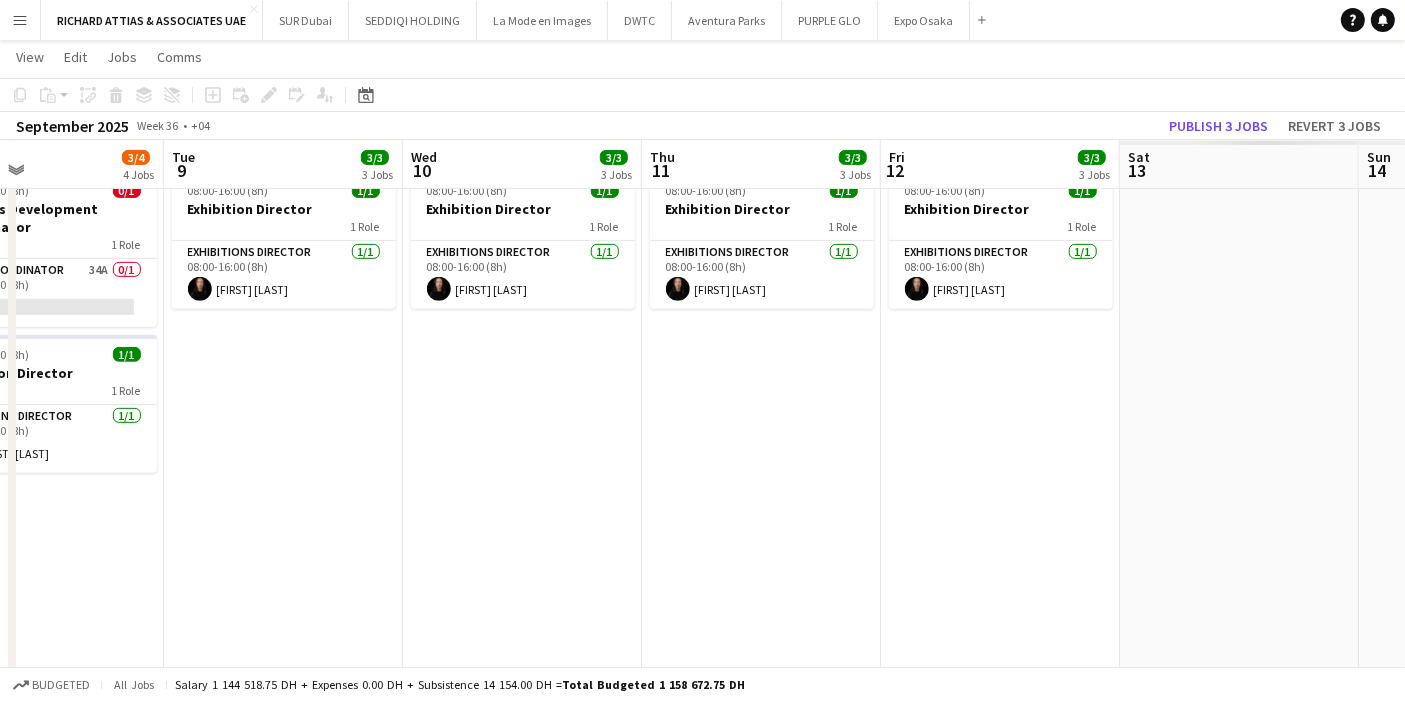 drag, startPoint x: 805, startPoint y: 426, endPoint x: 148, endPoint y: 414, distance: 657.10956 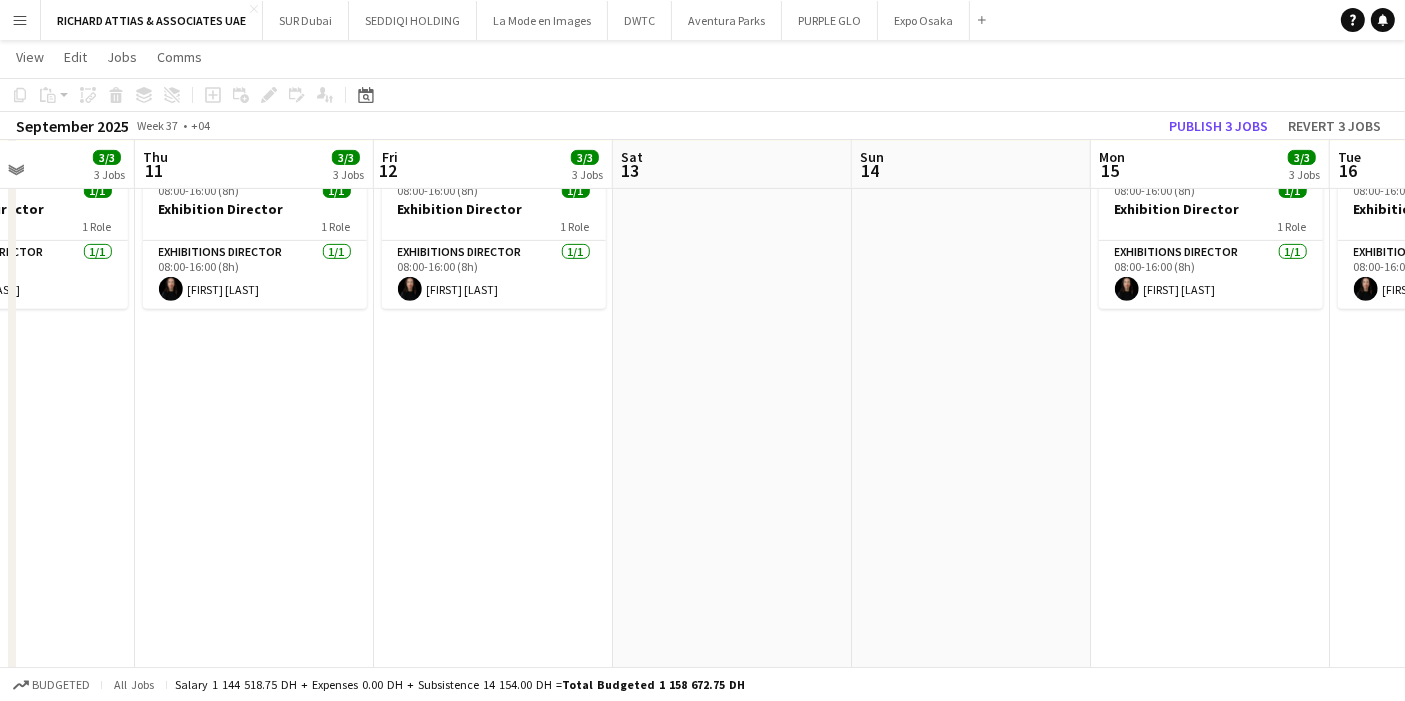 drag, startPoint x: 953, startPoint y: 424, endPoint x: 58, endPoint y: 430, distance: 895.02014 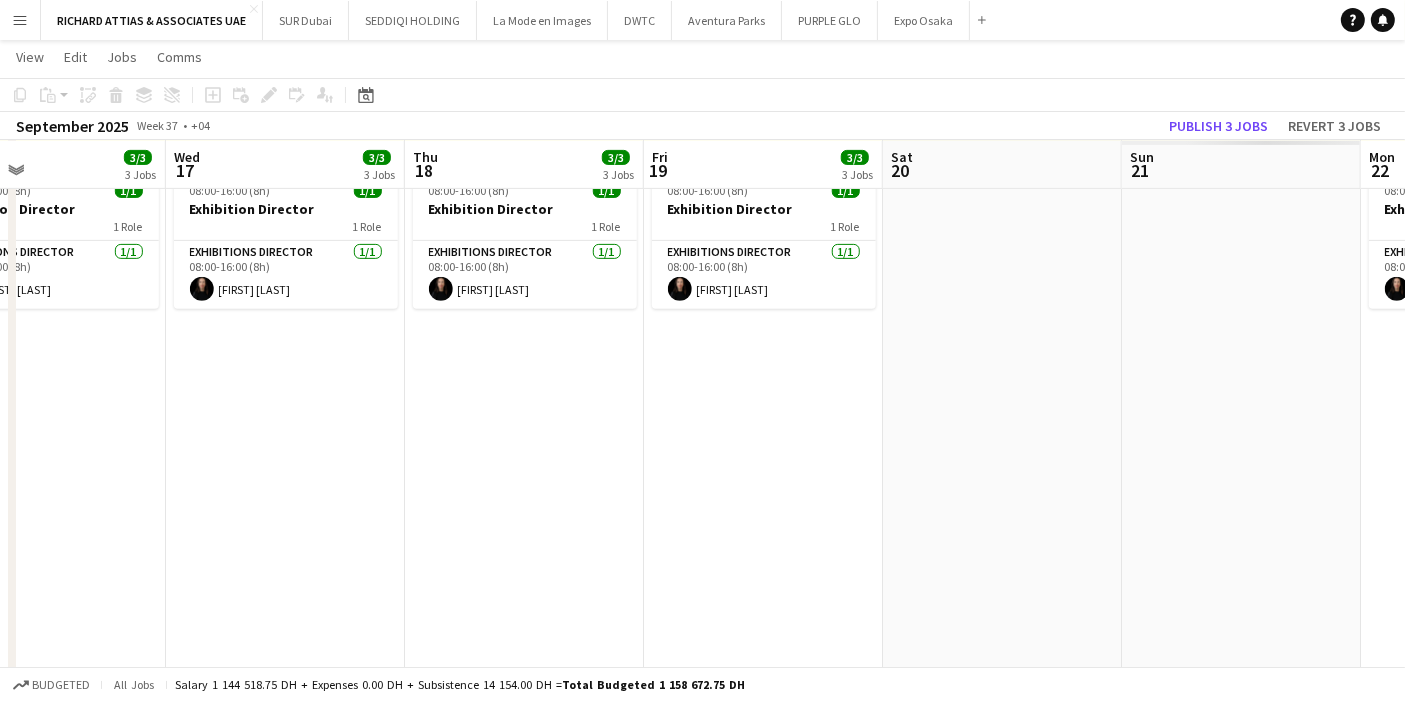 drag, startPoint x: 562, startPoint y: 458, endPoint x: 151, endPoint y: 420, distance: 412.75296 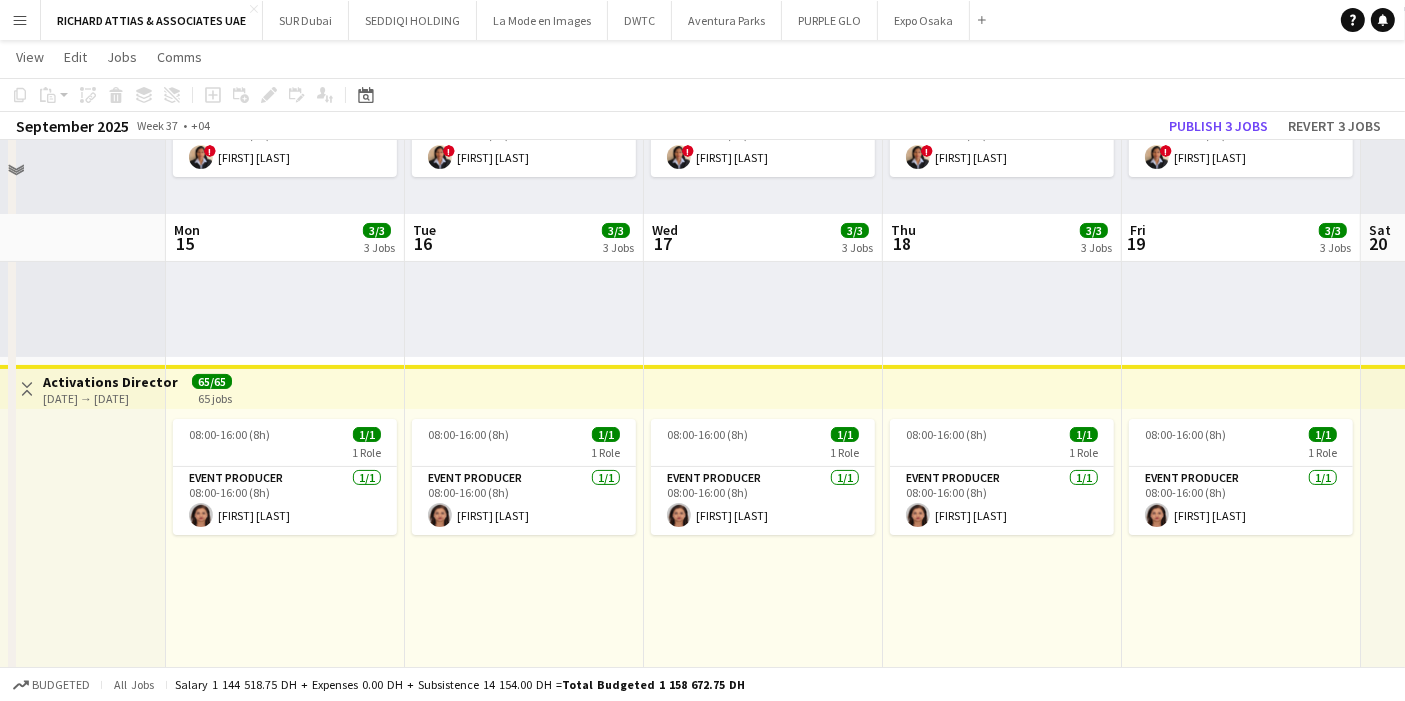scroll, scrollTop: 222, scrollLeft: 0, axis: vertical 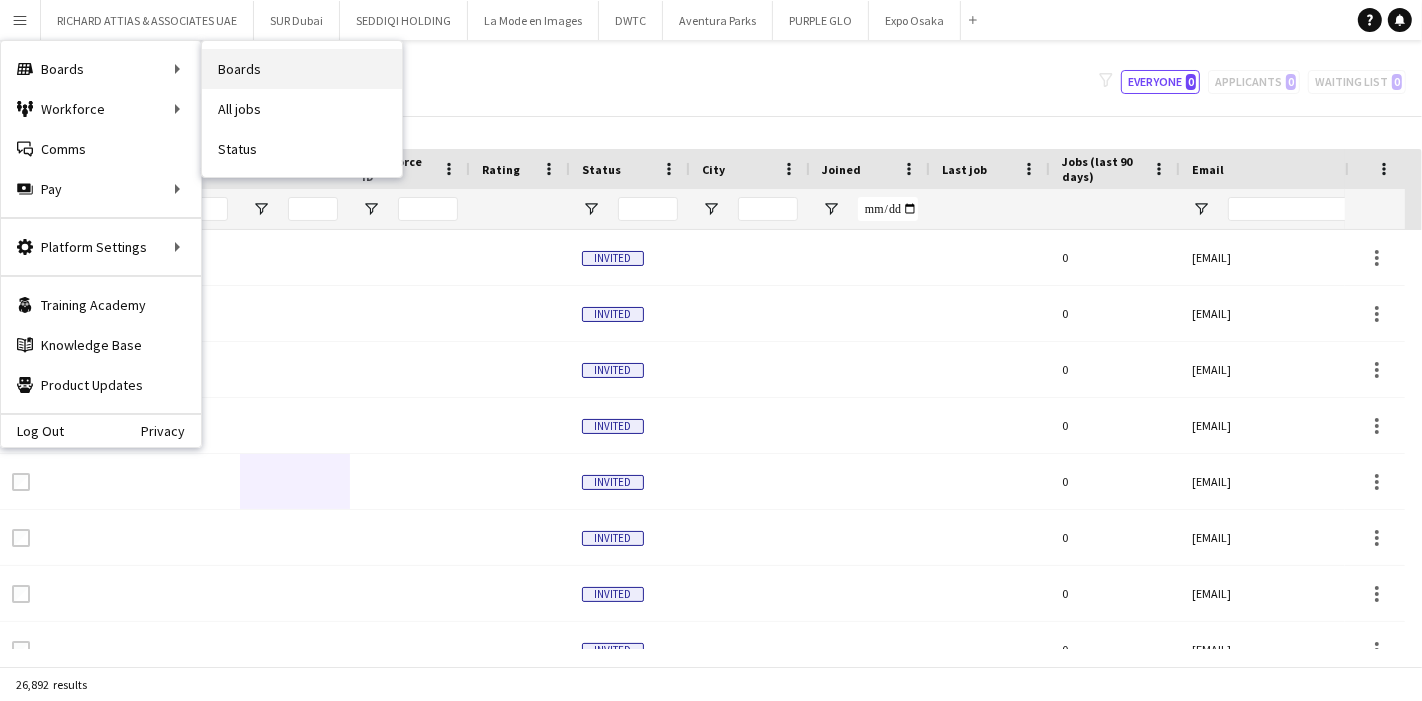 click on "Boards" at bounding box center (302, 69) 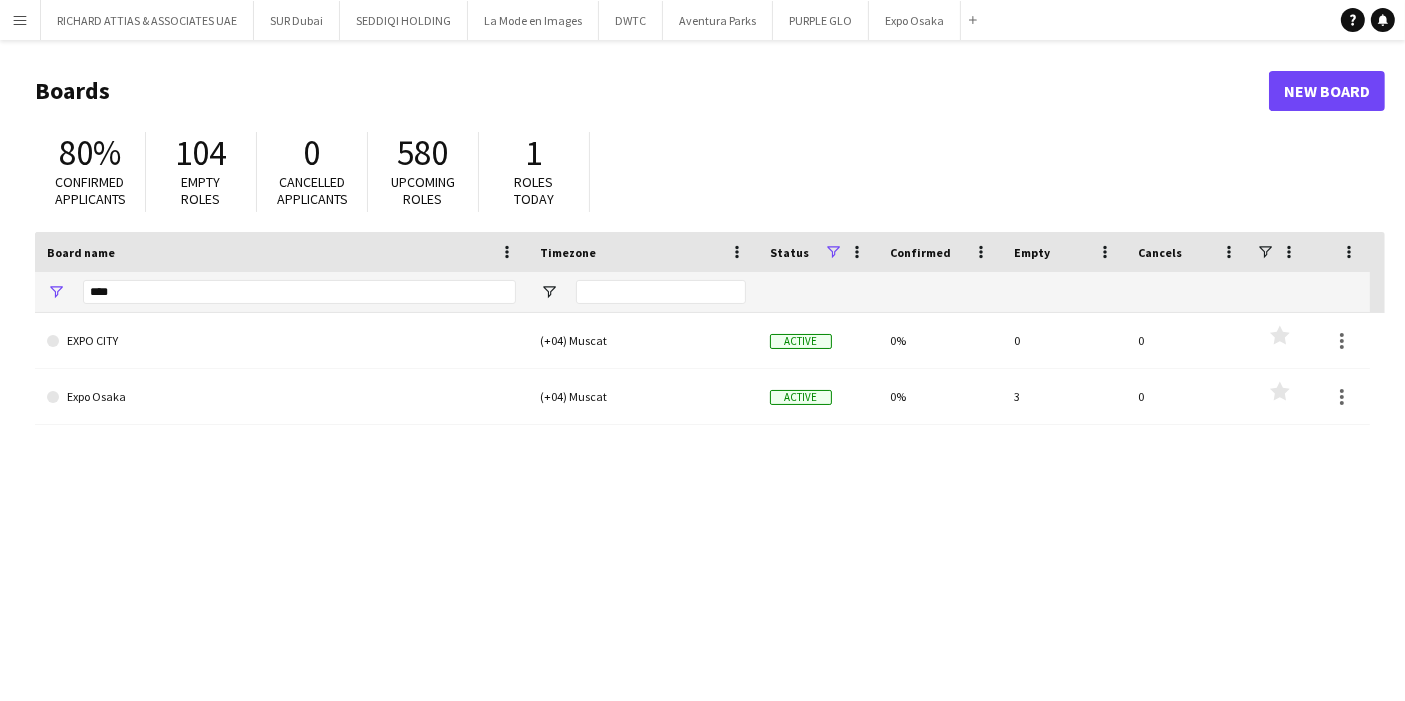 click on "****" 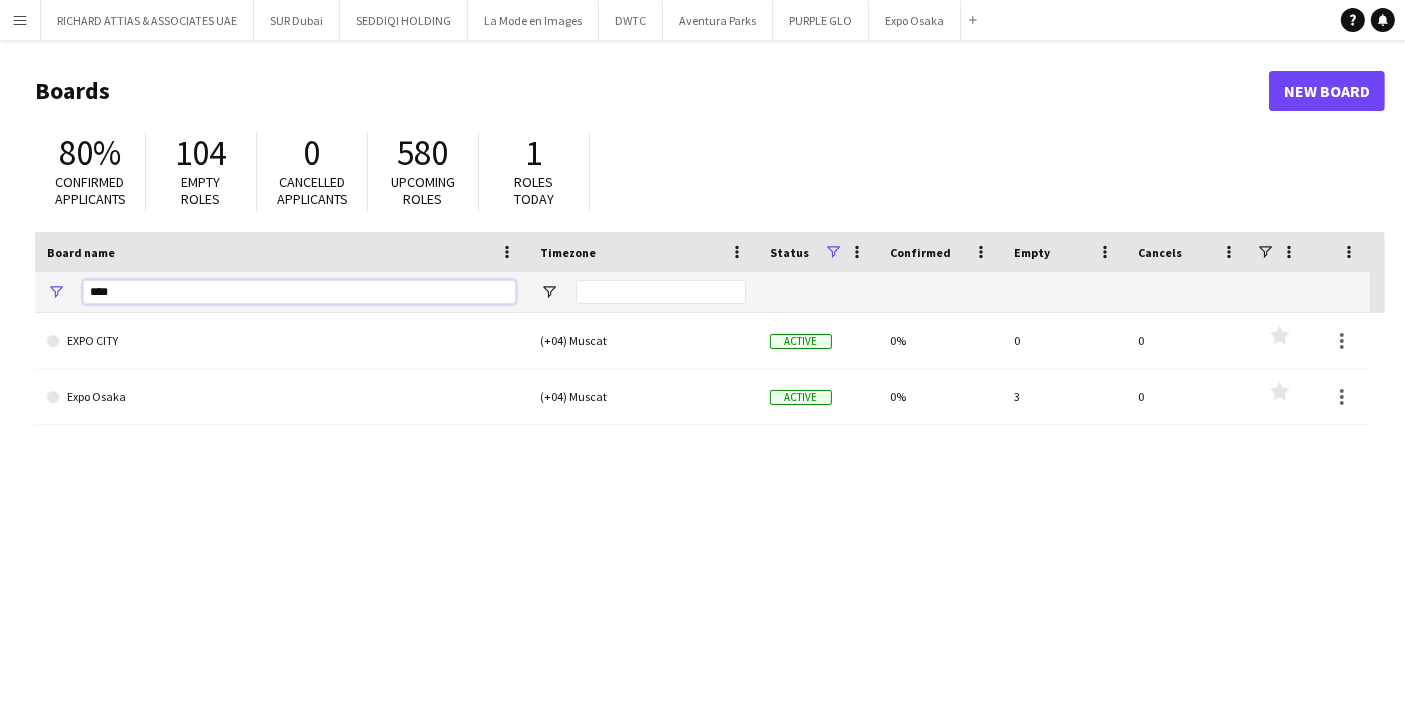 click on "****" at bounding box center (299, 292) 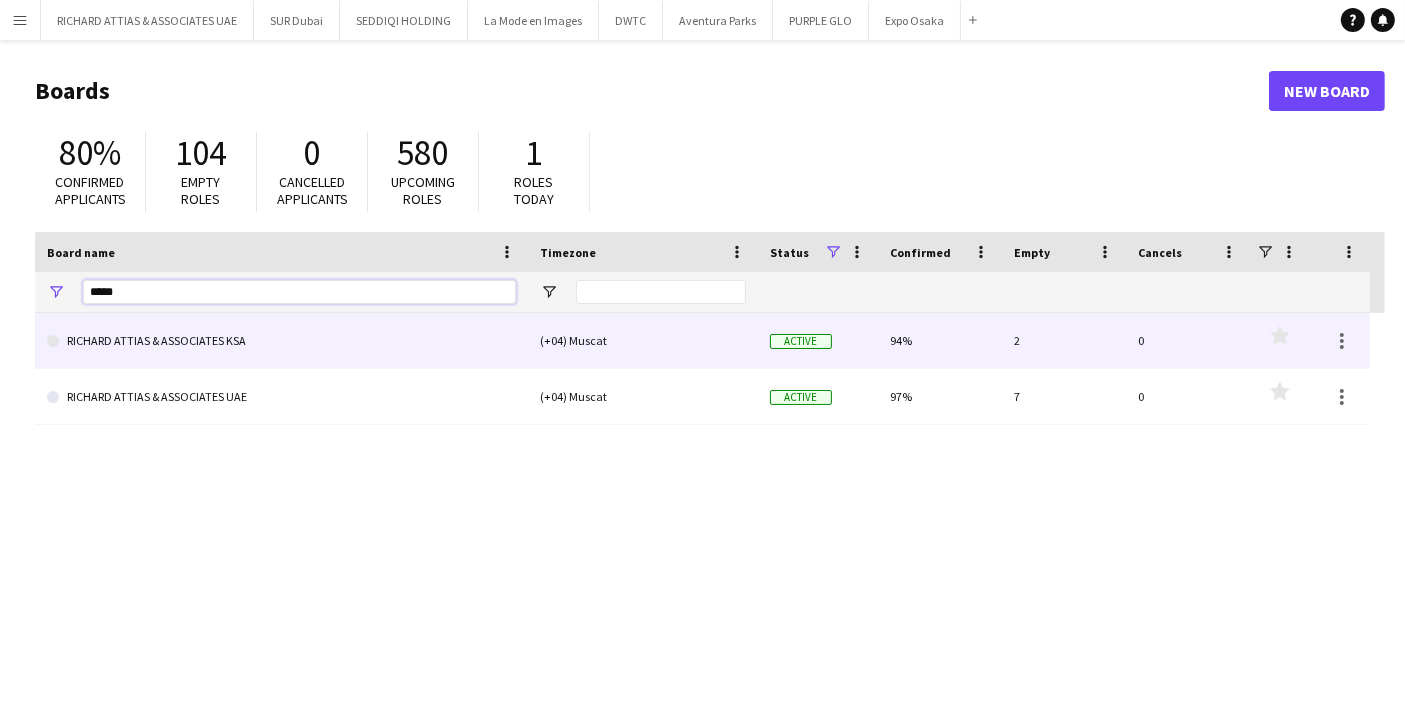type on "*****" 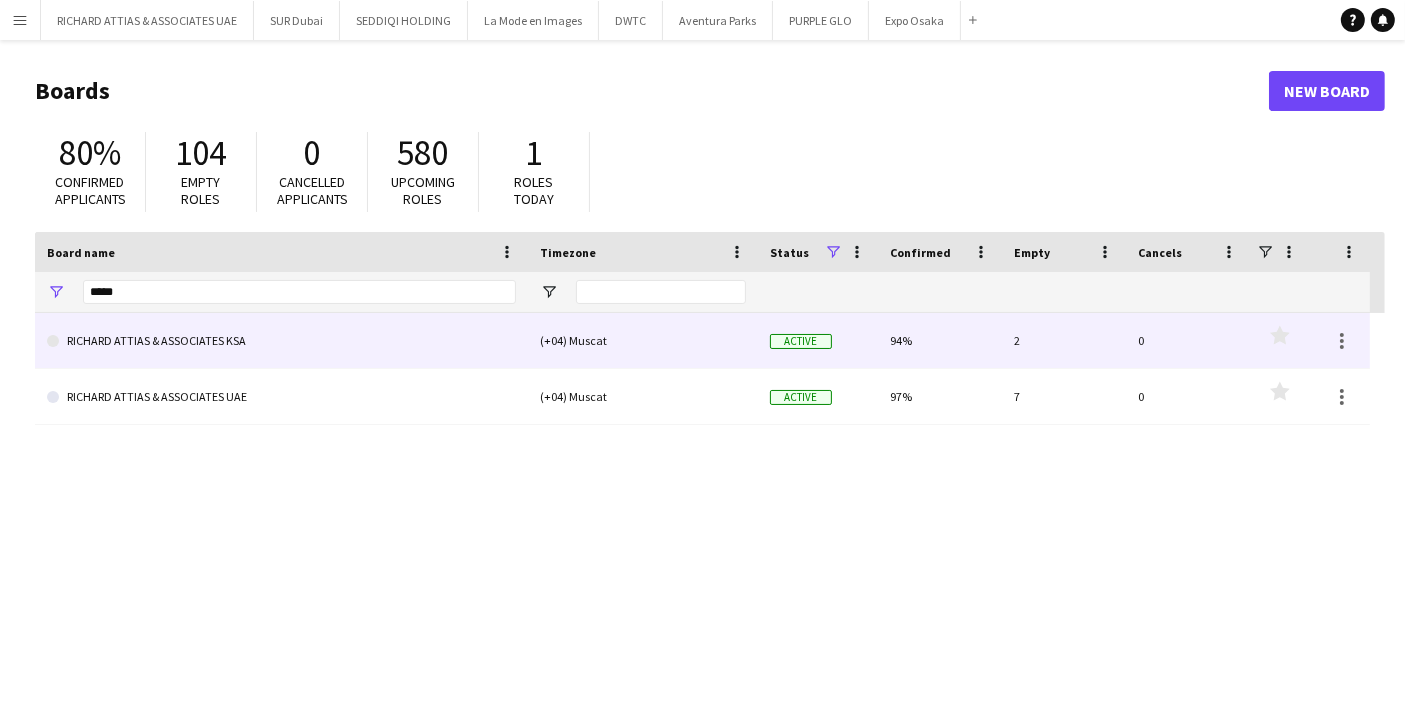 click on "RICHARD ATTIAS & ASSOCIATES KSA" 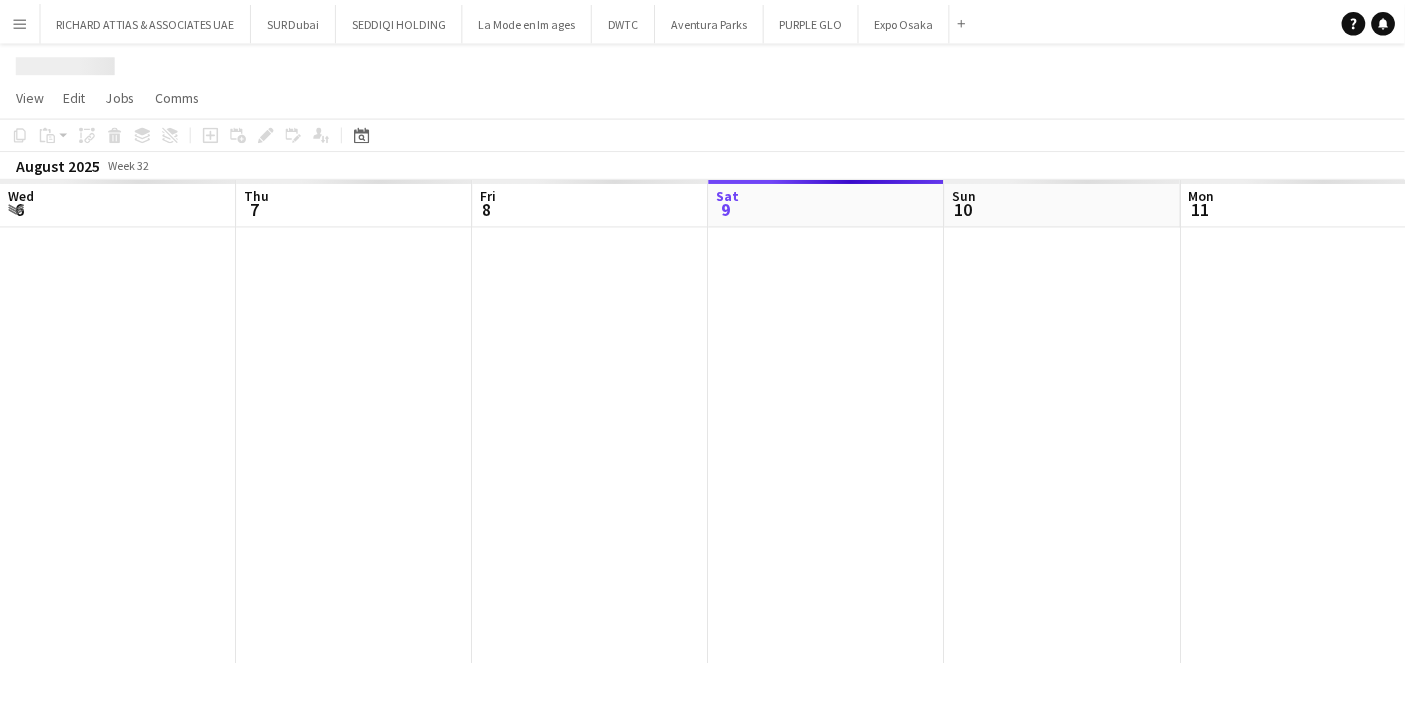 scroll, scrollTop: 0, scrollLeft: 477, axis: horizontal 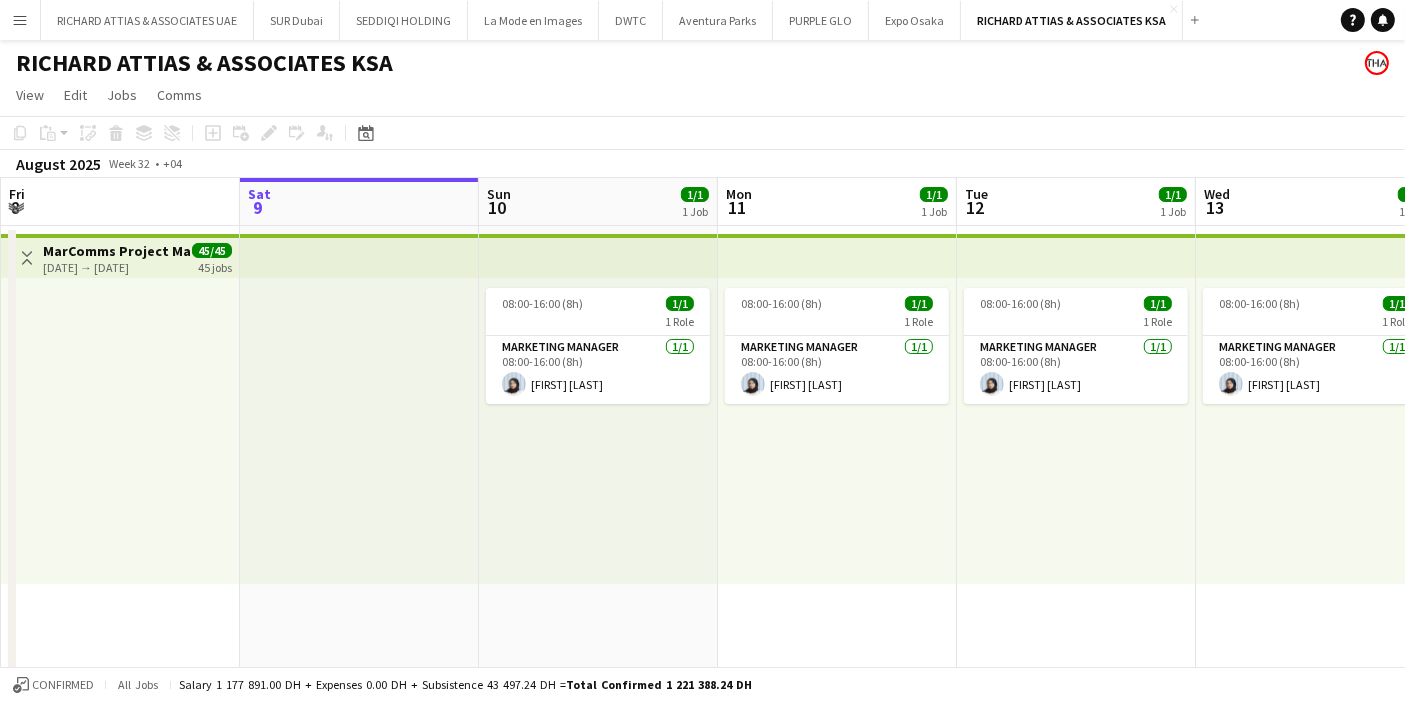 click on "08:00-16:00 (8h)    1/1   1 Role   Marketing Manager   1/1   08:00-16:00 (8h)
[FIRST] [LAST]" at bounding box center (598, 431) 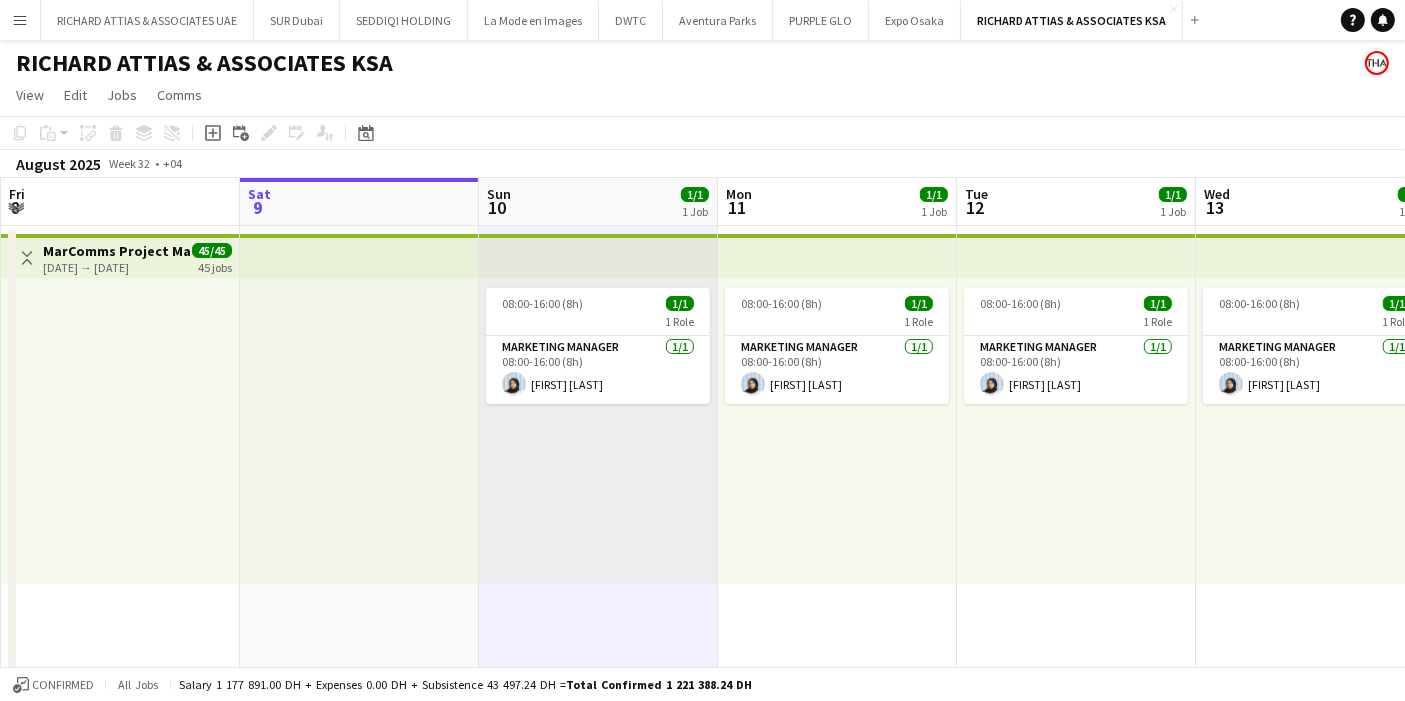 click on "08:00-16:00 (8h)    1/1   1 Role   Marketing Manager   1/1   08:00-16:00 (8h)
[FIRST] [LAST]" at bounding box center (598, 431) 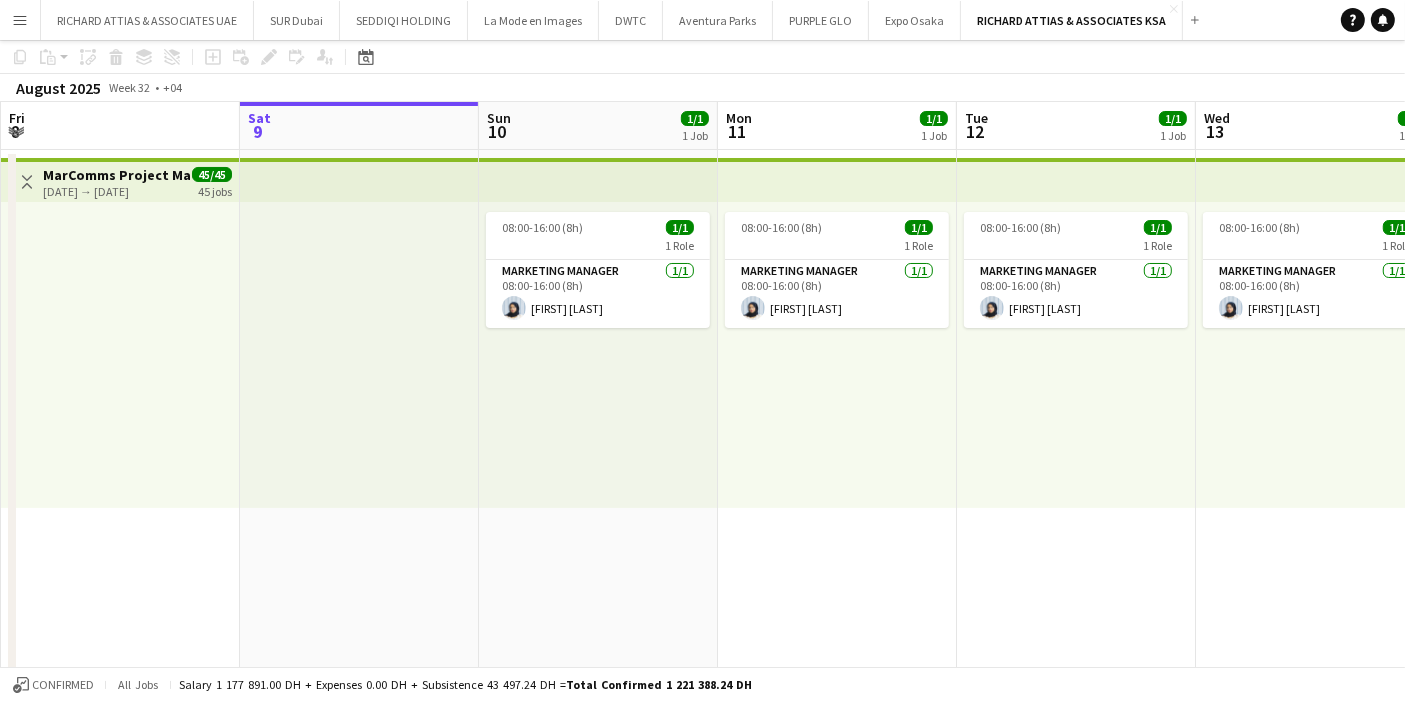 scroll, scrollTop: 120, scrollLeft: 0, axis: vertical 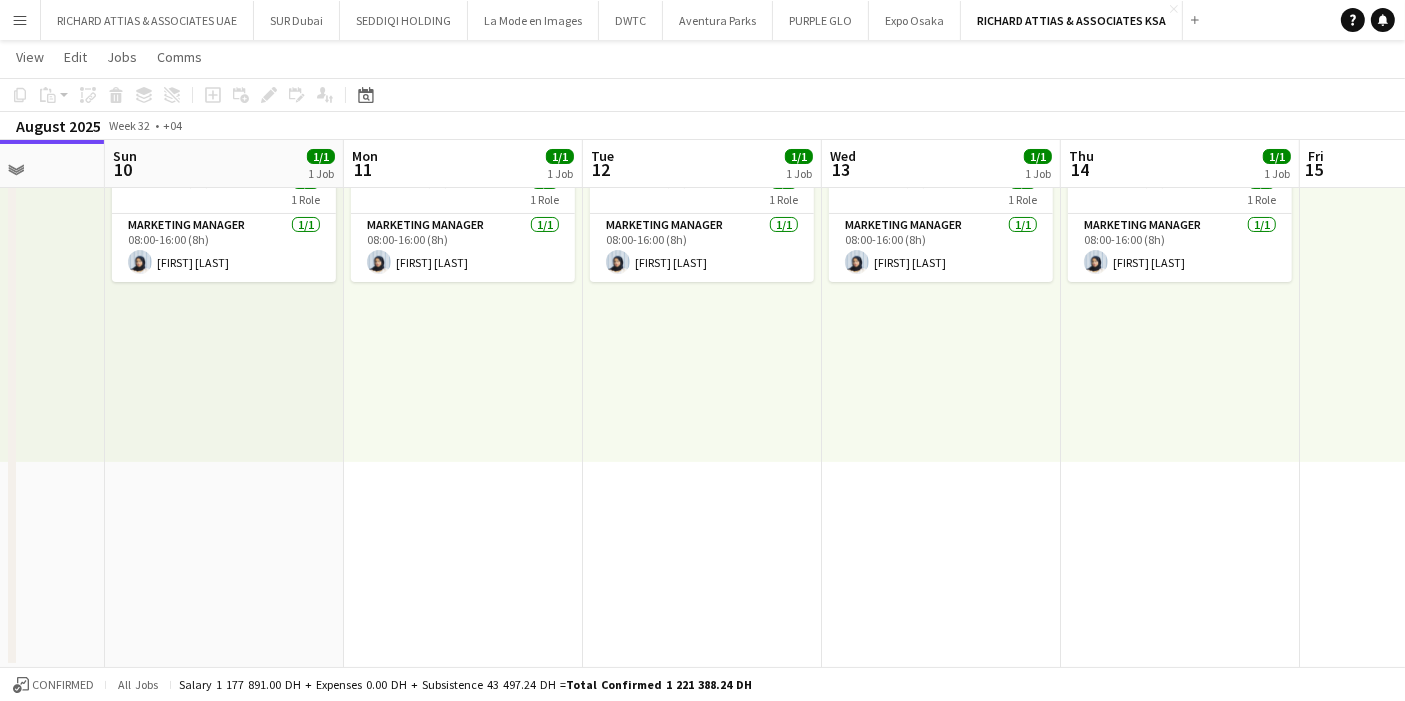 drag, startPoint x: 713, startPoint y: 481, endPoint x: 113, endPoint y: 532, distance: 602.1636 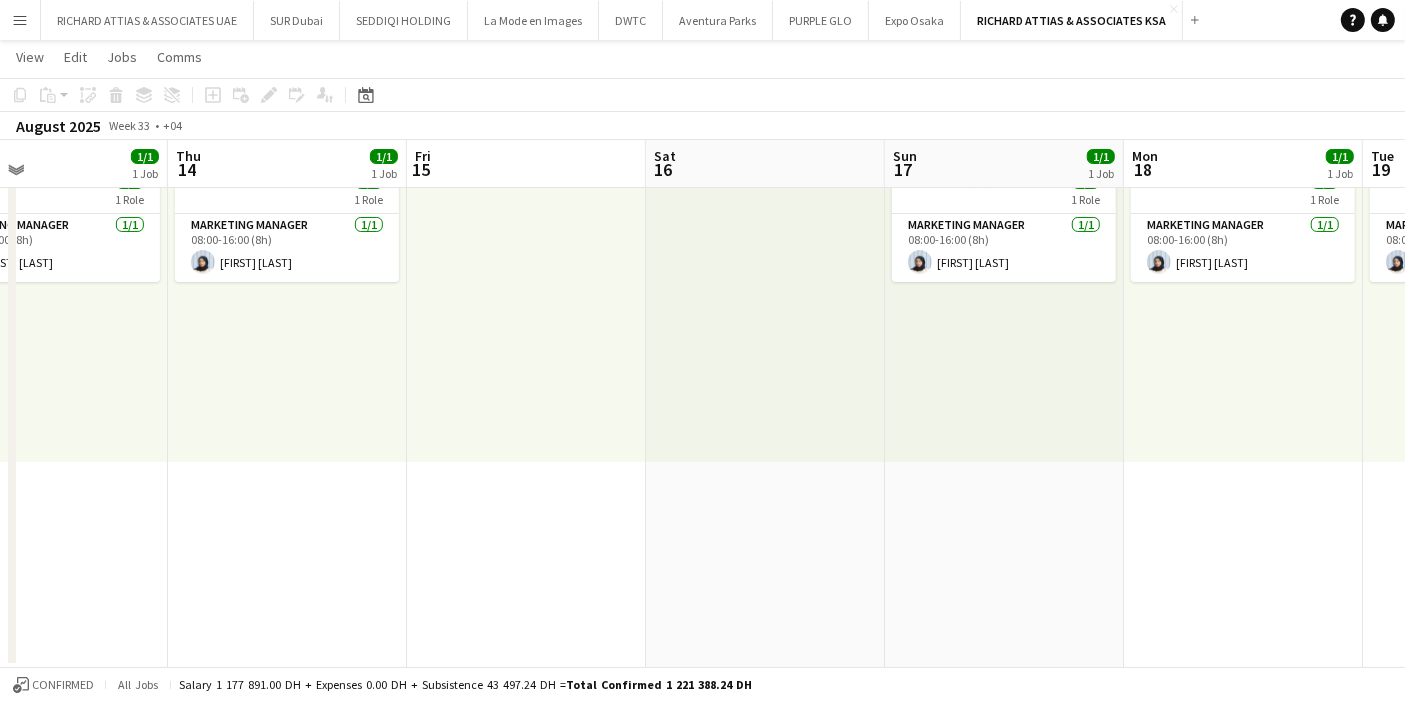 drag, startPoint x: 916, startPoint y: 464, endPoint x: 264, endPoint y: 502, distance: 653.10645 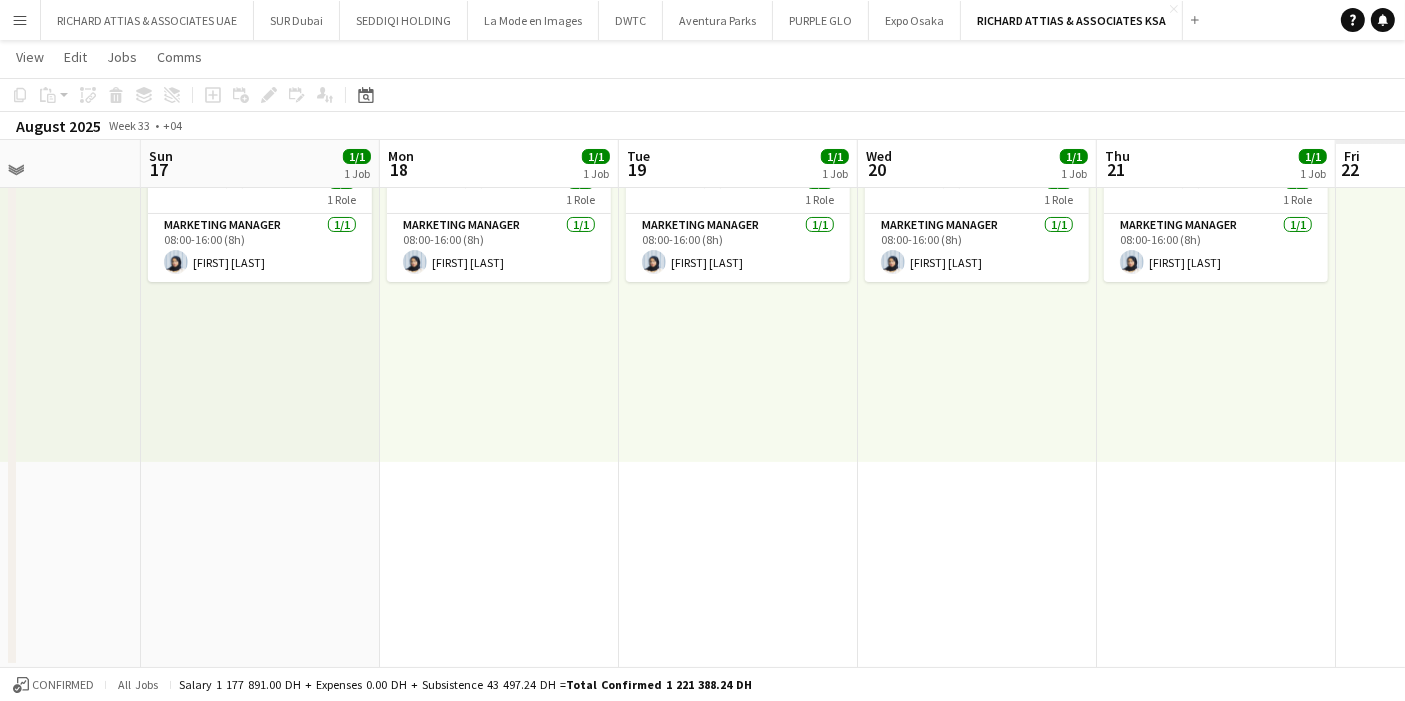drag, startPoint x: 1019, startPoint y: 504, endPoint x: 144, endPoint y: 529, distance: 875.35706 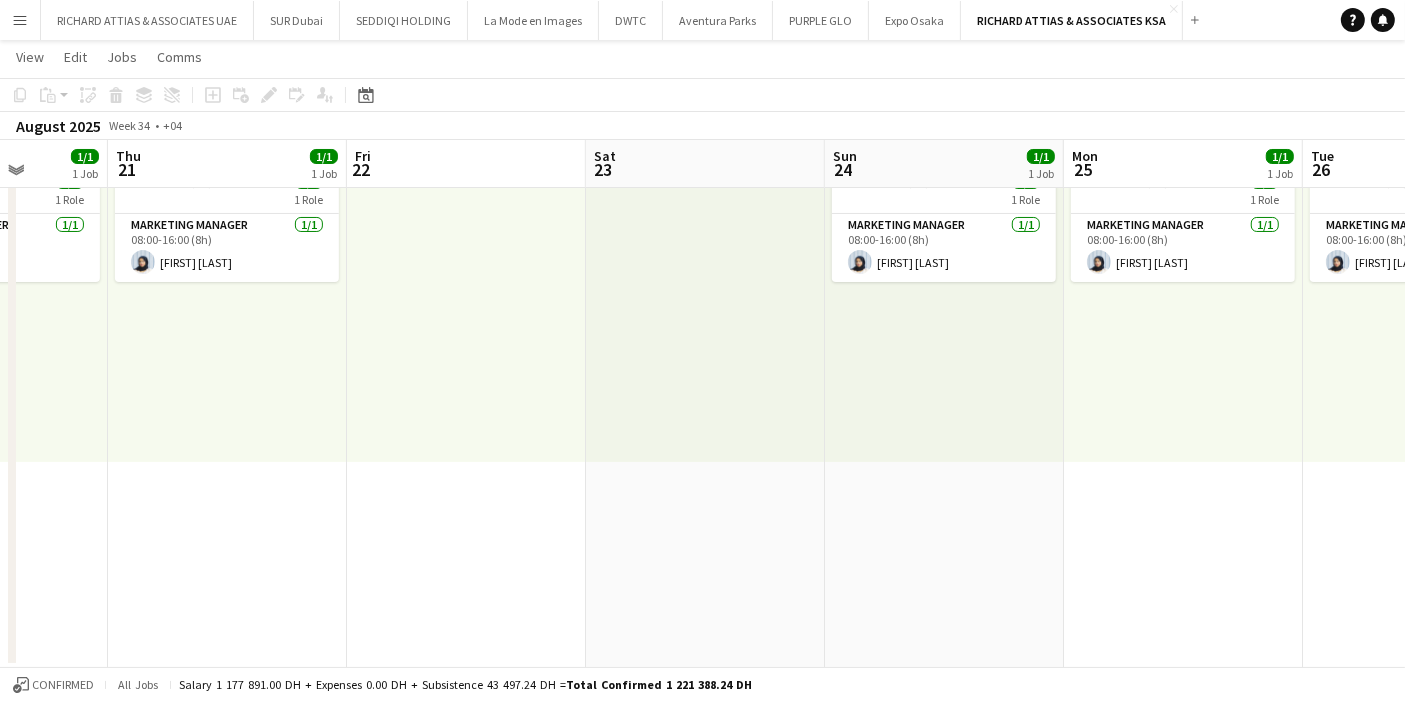 drag, startPoint x: 986, startPoint y: 455, endPoint x: 17, endPoint y: 521, distance: 971.24506 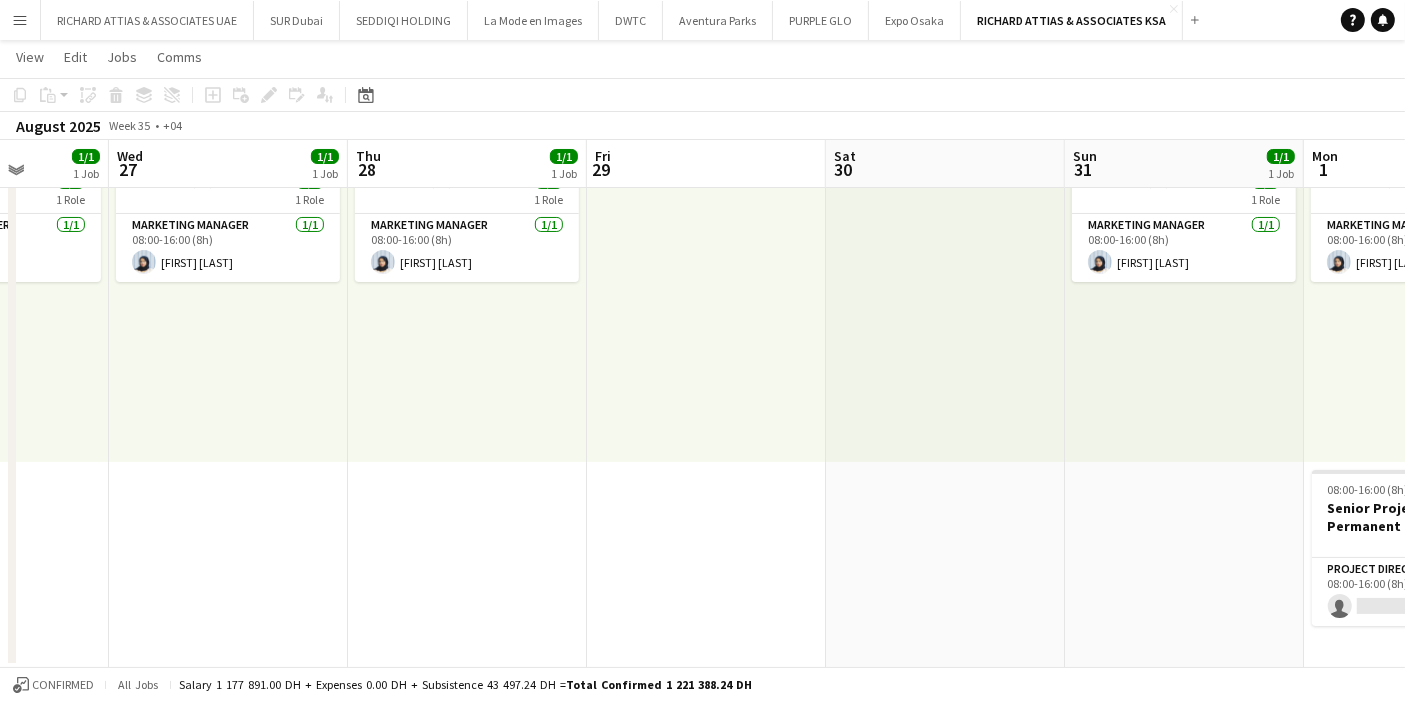 drag, startPoint x: 1194, startPoint y: 458, endPoint x: 545, endPoint y: 444, distance: 649.151 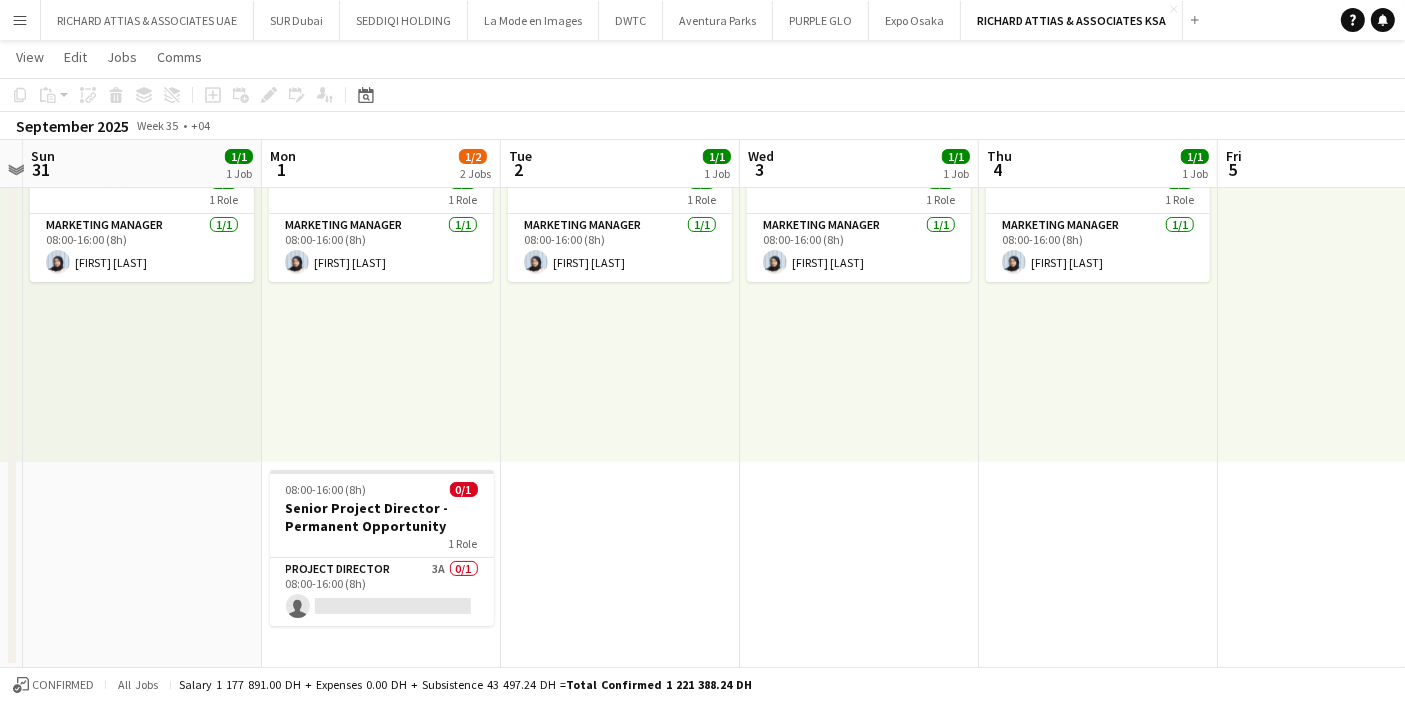 scroll, scrollTop: 0, scrollLeft: 722, axis: horizontal 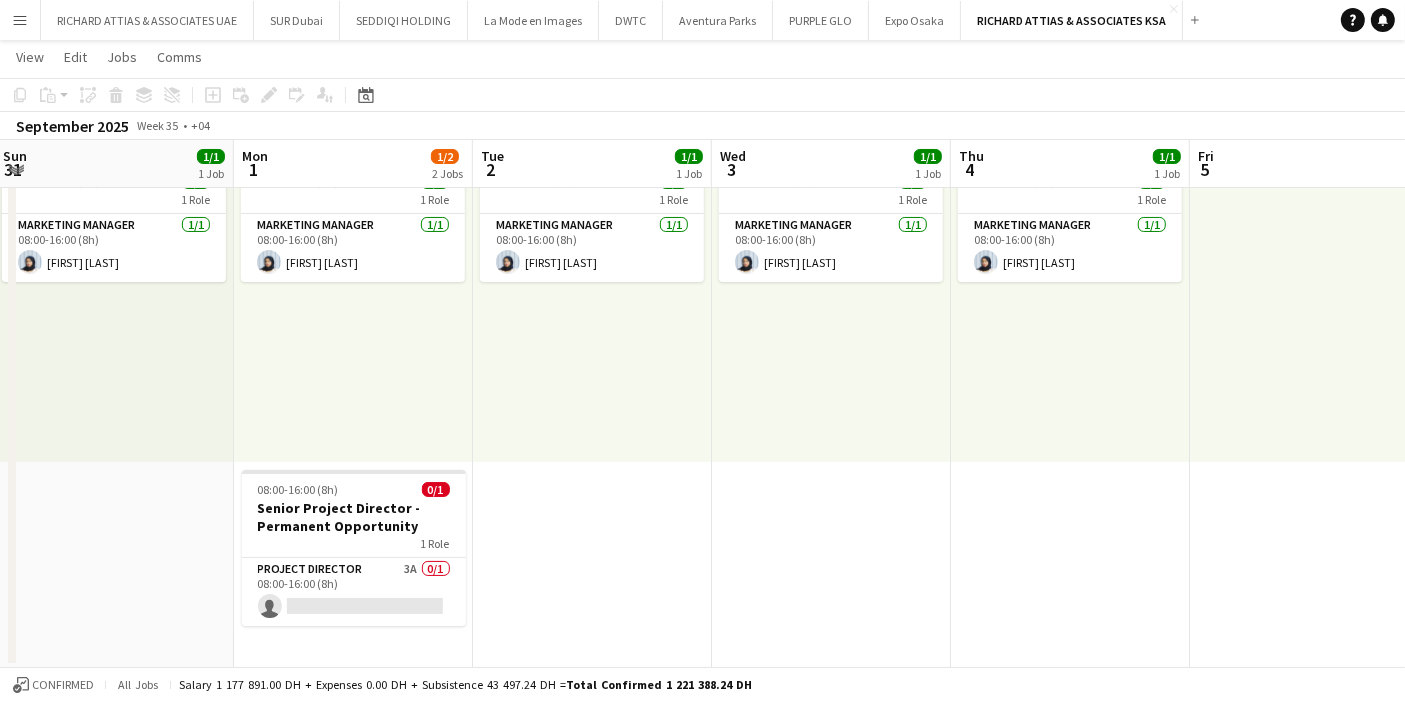 drag, startPoint x: 1062, startPoint y: 432, endPoint x: 14, endPoint y: 463, distance: 1048.4584 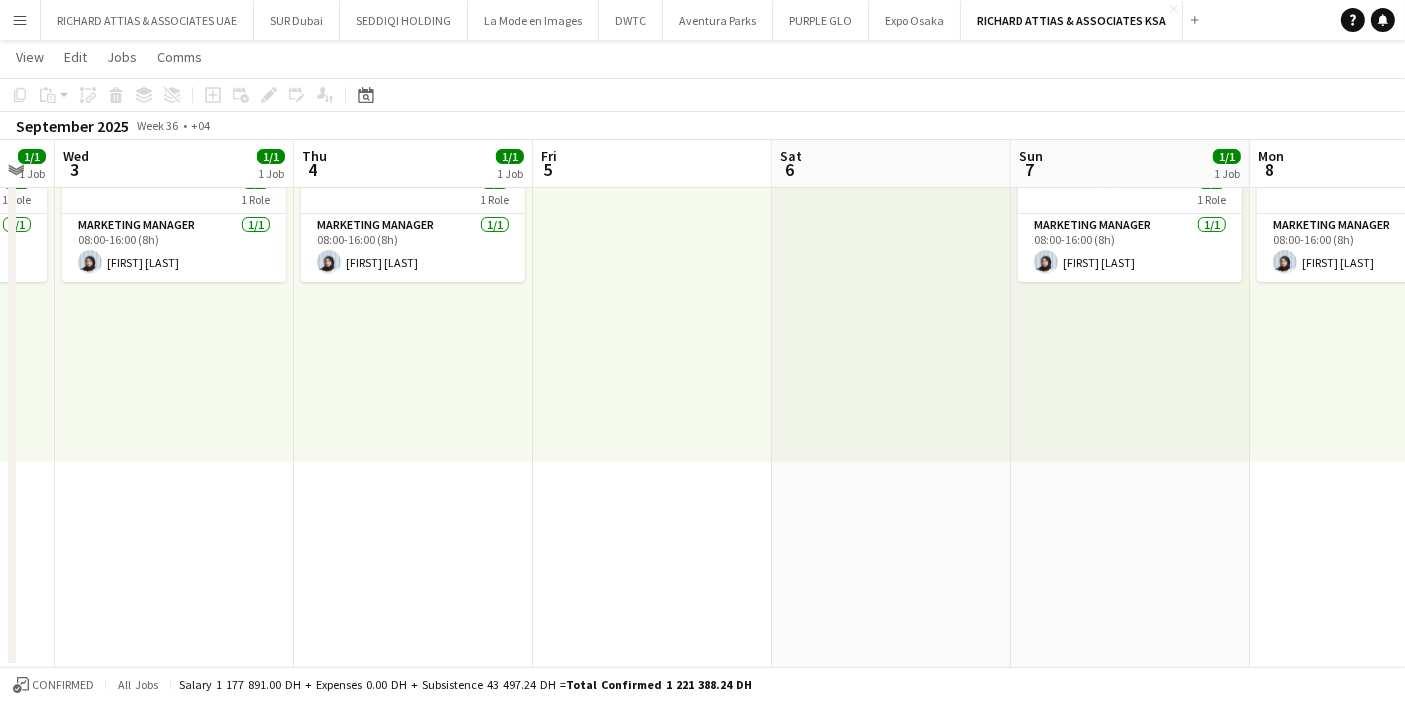 drag, startPoint x: 895, startPoint y: 428, endPoint x: 0, endPoint y: 464, distance: 895.72375 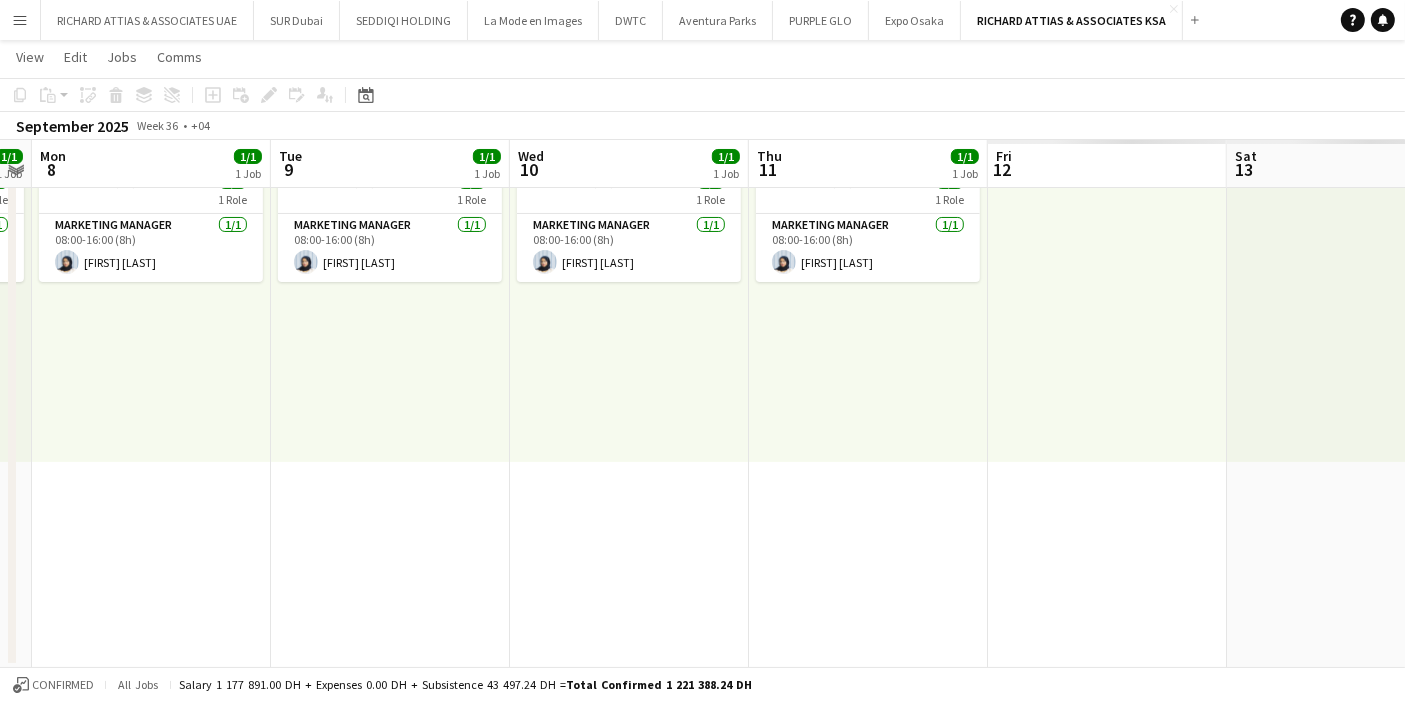 drag, startPoint x: 105, startPoint y: 479, endPoint x: 0, endPoint y: 479, distance: 105 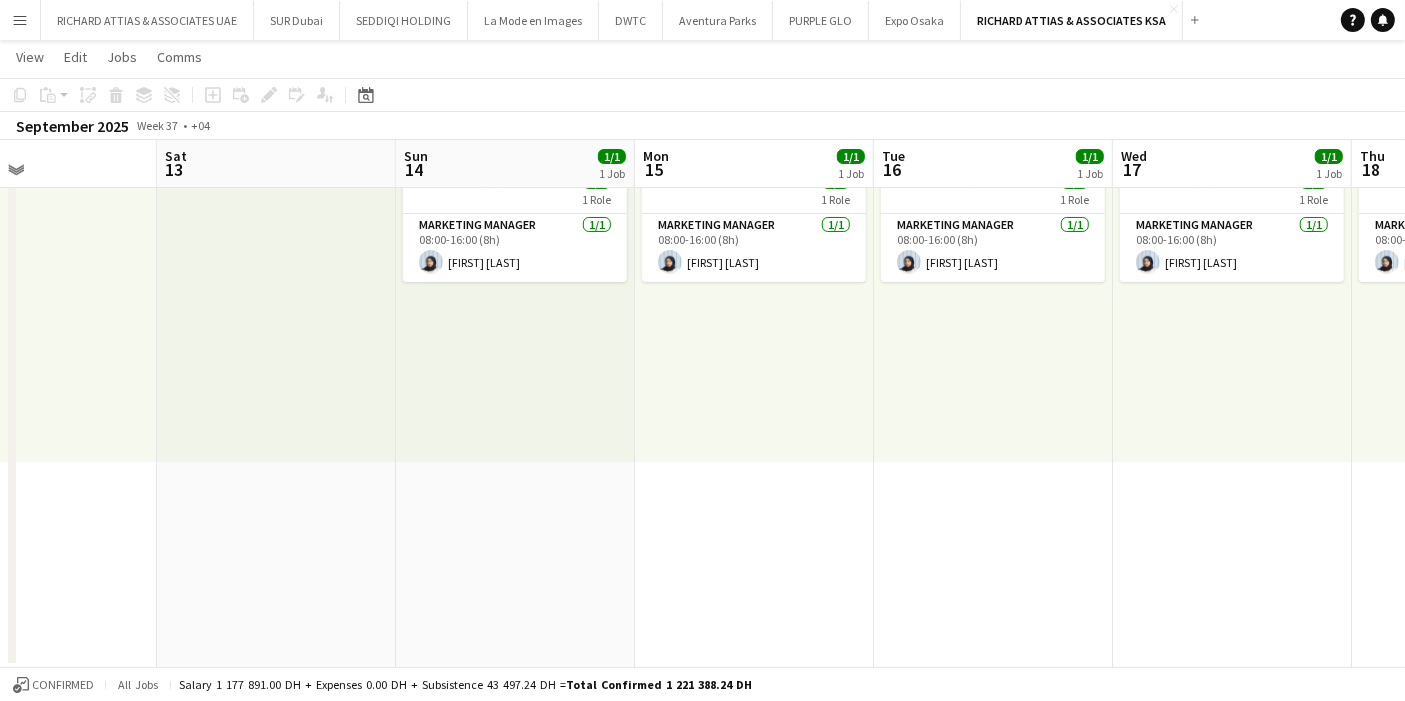 drag, startPoint x: 1131, startPoint y: 457, endPoint x: 111, endPoint y: 492, distance: 1020.60034 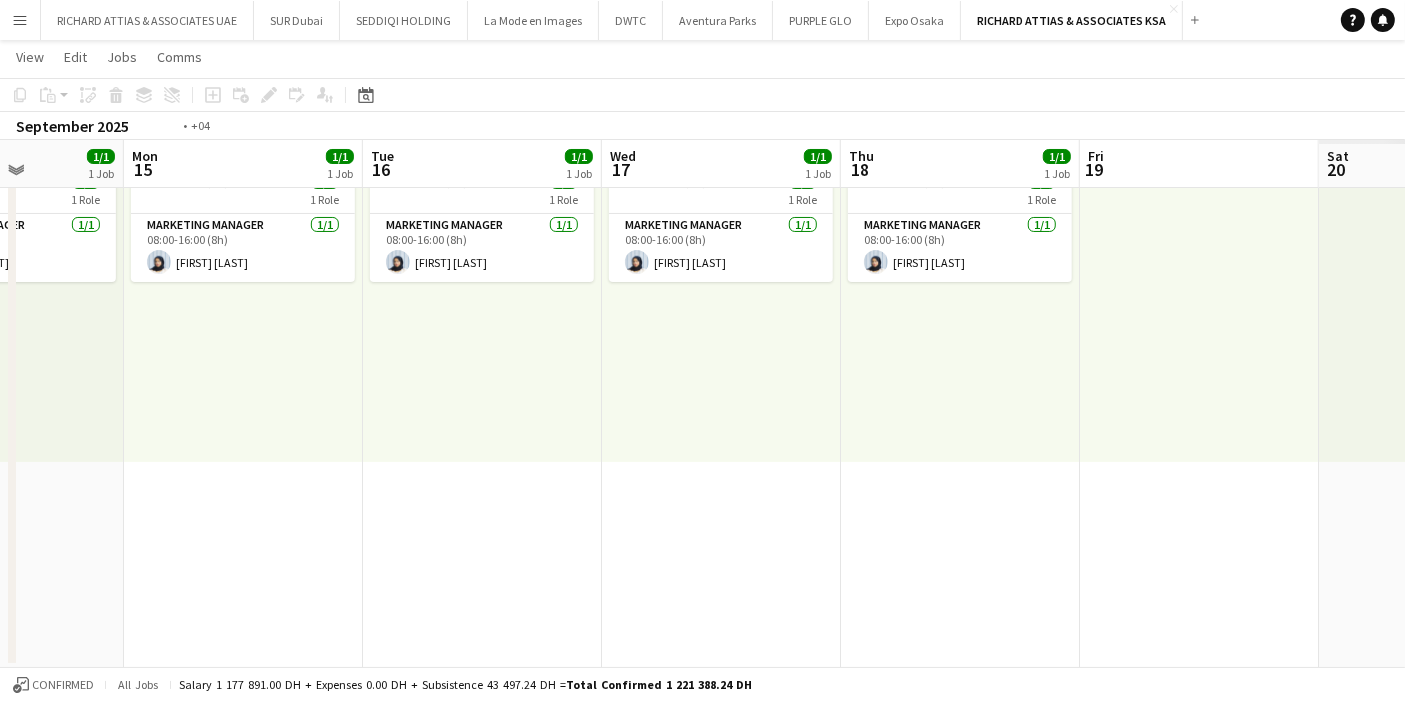 drag, startPoint x: 1014, startPoint y: 449, endPoint x: 71, endPoint y: 495, distance: 944.1213 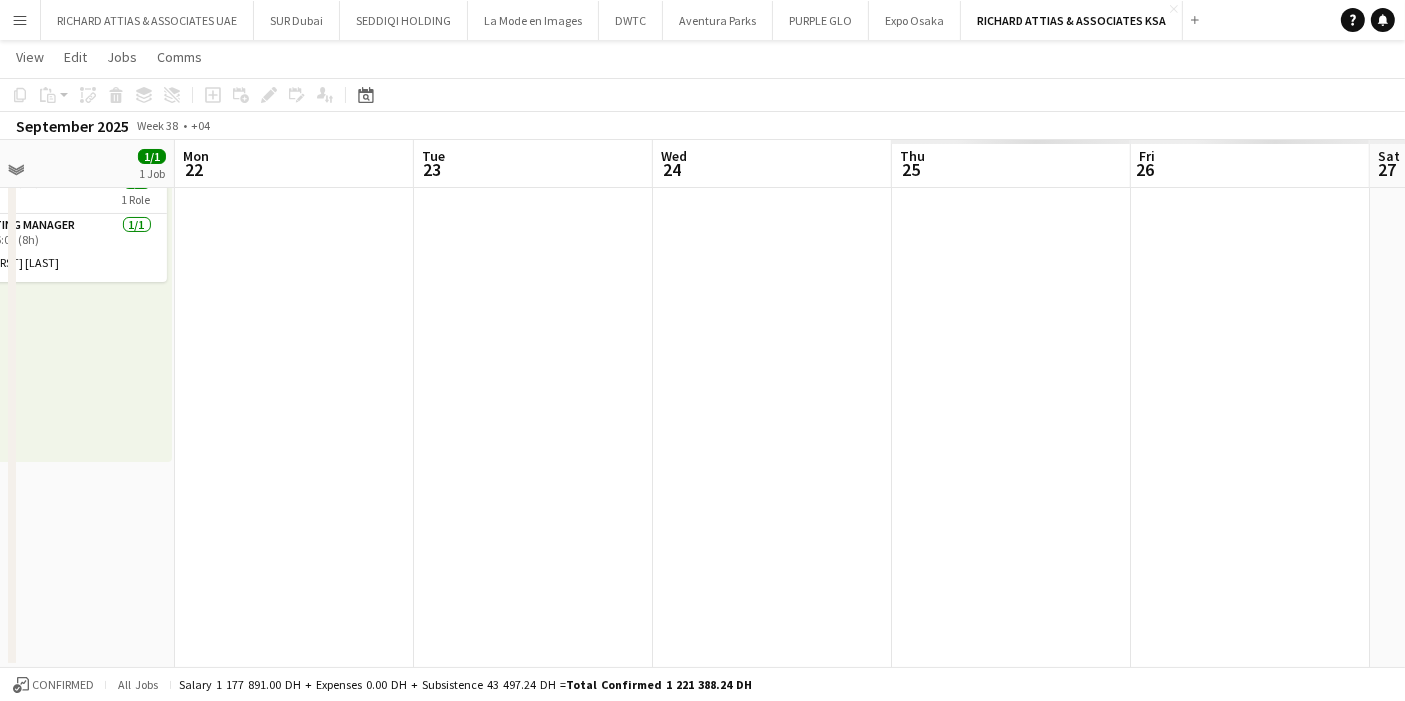 drag, startPoint x: 678, startPoint y: 487, endPoint x: 516, endPoint y: 448, distance: 166.62833 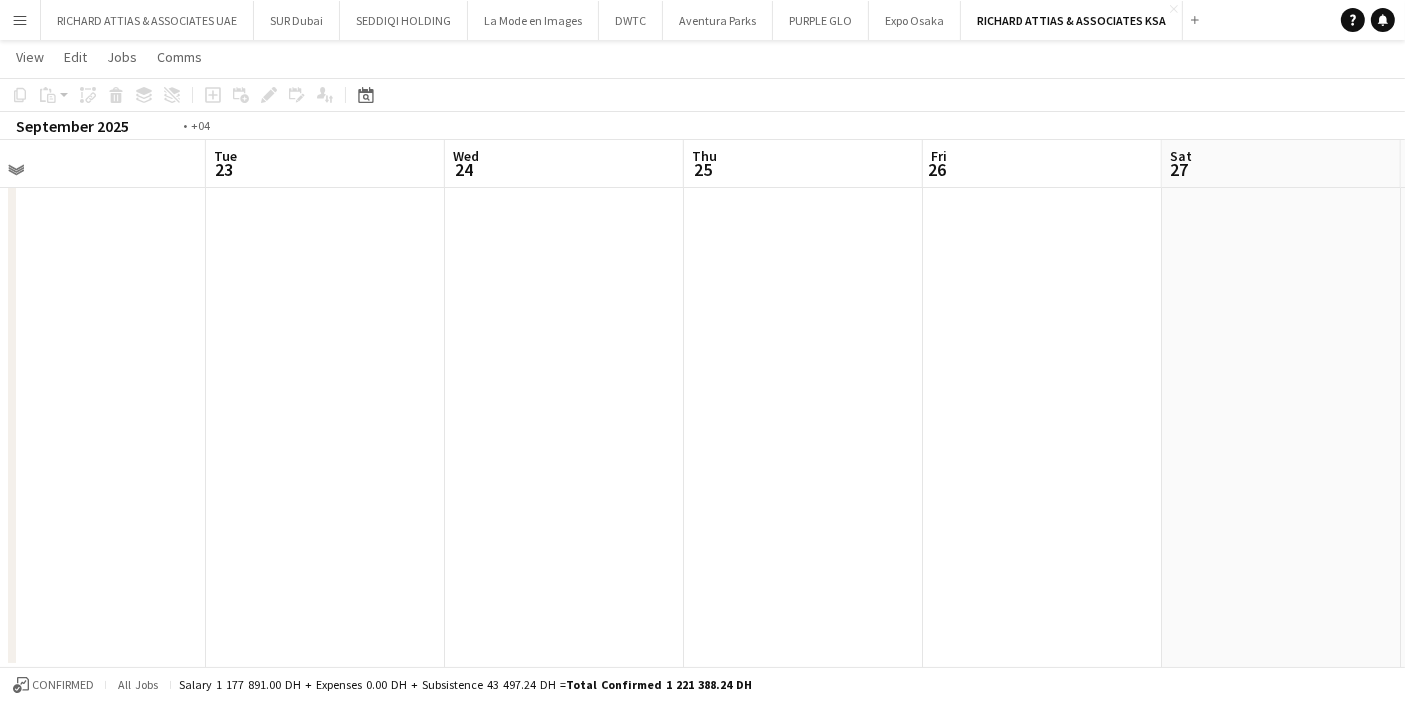 drag, startPoint x: 1164, startPoint y: 421, endPoint x: 0, endPoint y: 453, distance: 1164.4398 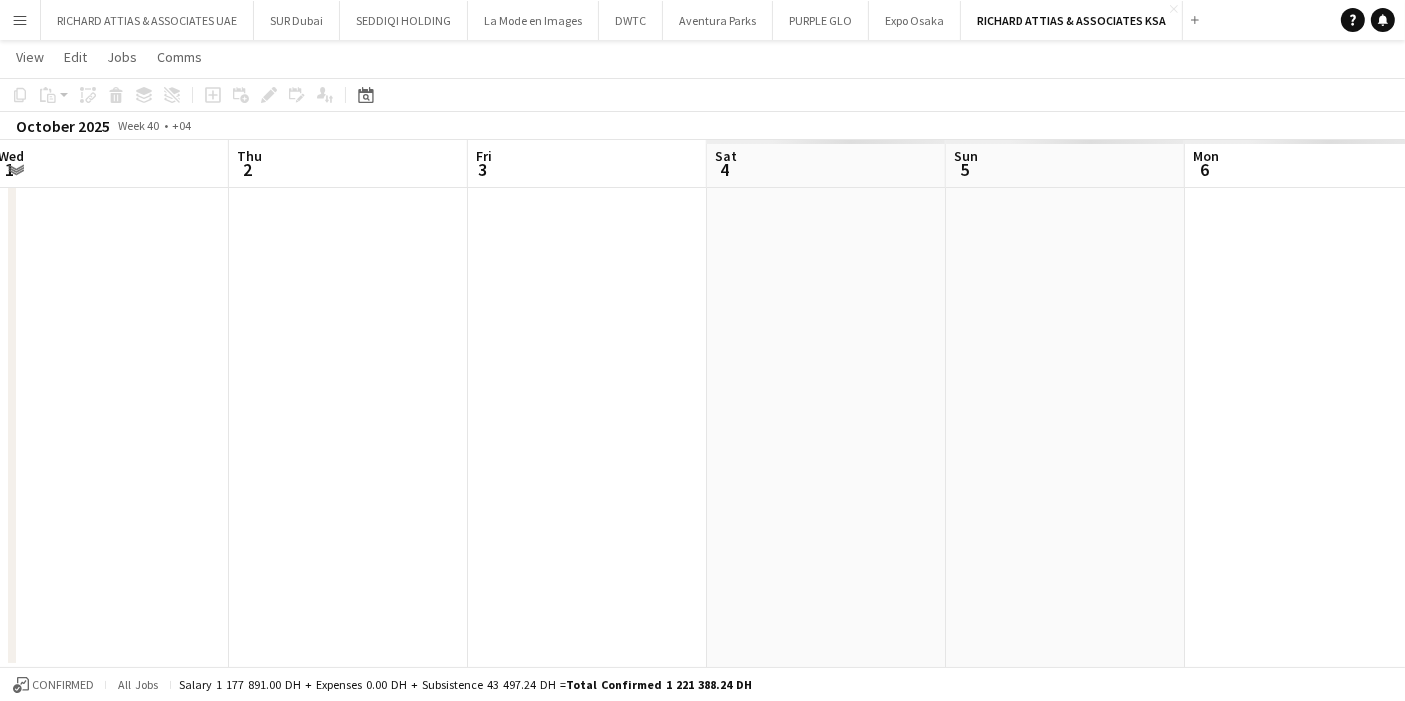 drag, startPoint x: 1172, startPoint y: 311, endPoint x: 0, endPoint y: 380, distance: 1174.0294 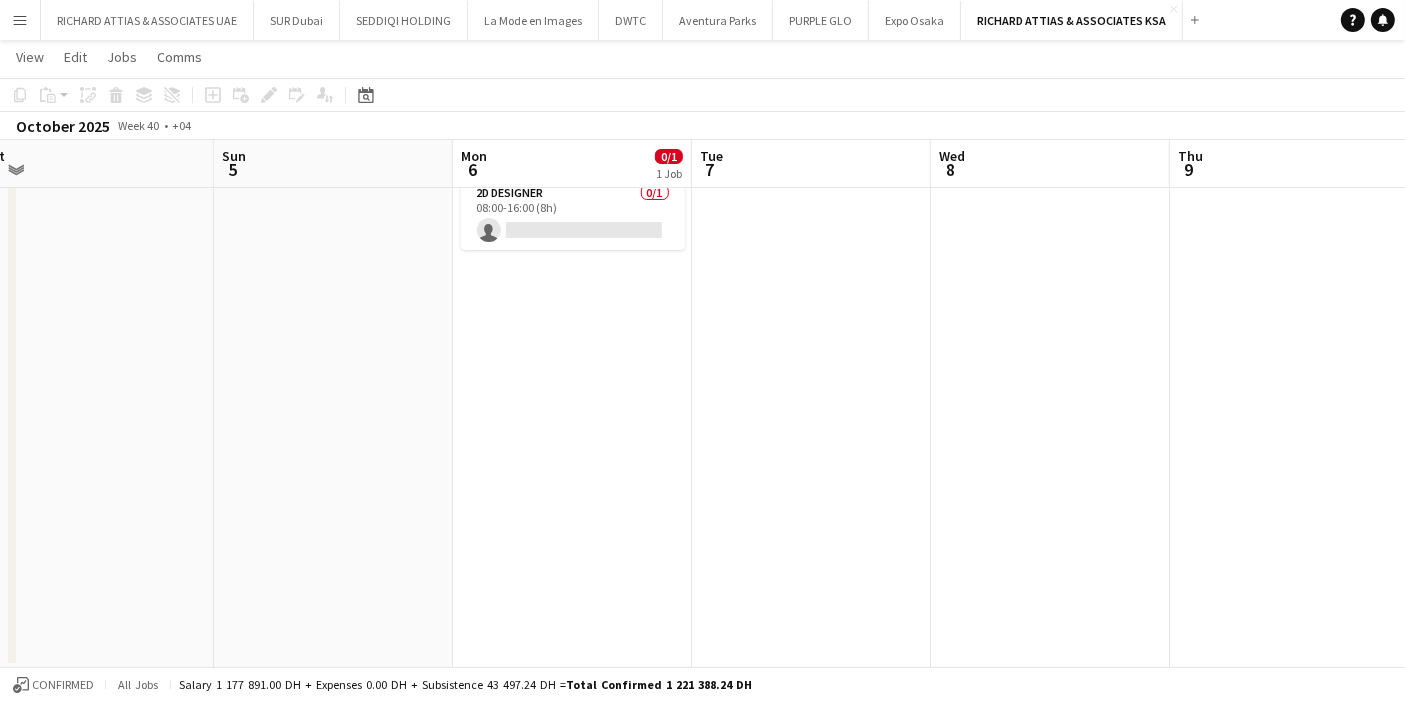 drag, startPoint x: 940, startPoint y: 298, endPoint x: 189, endPoint y: 334, distance: 751.86237 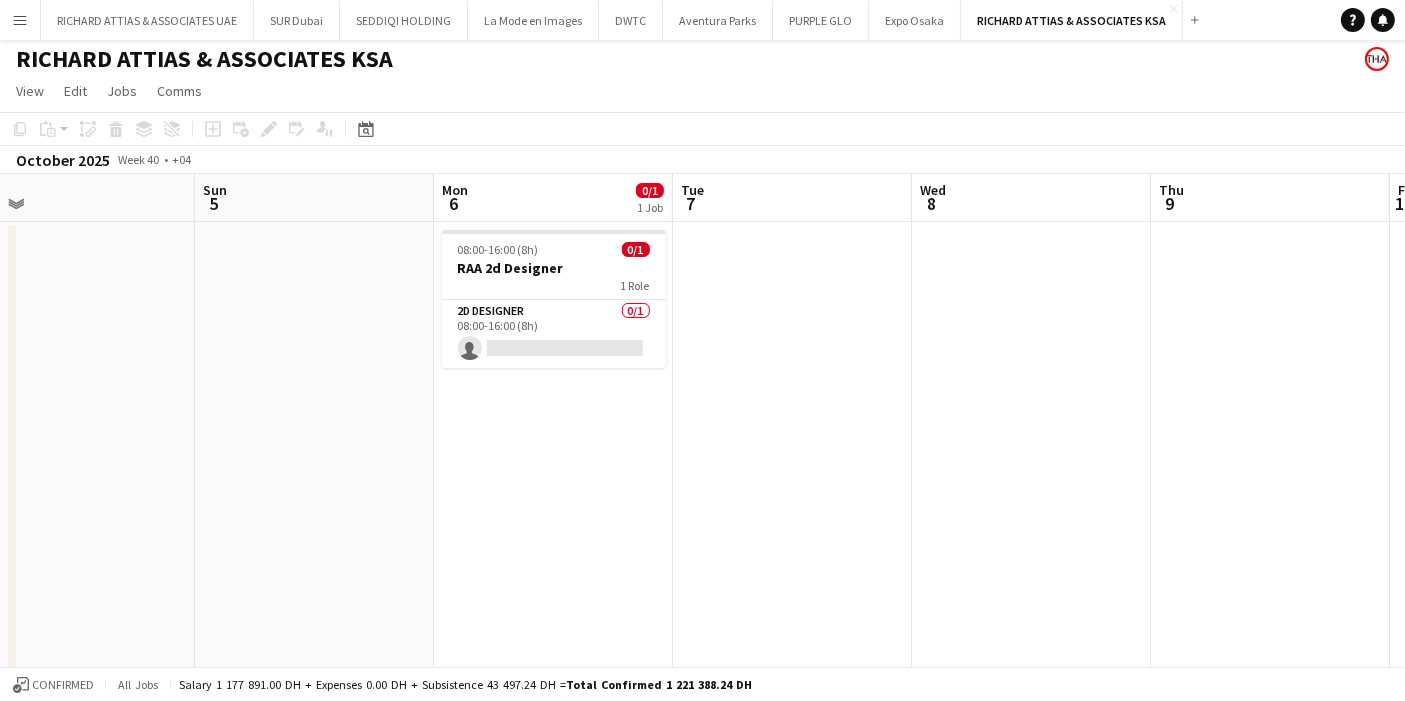 scroll, scrollTop: 0, scrollLeft: 0, axis: both 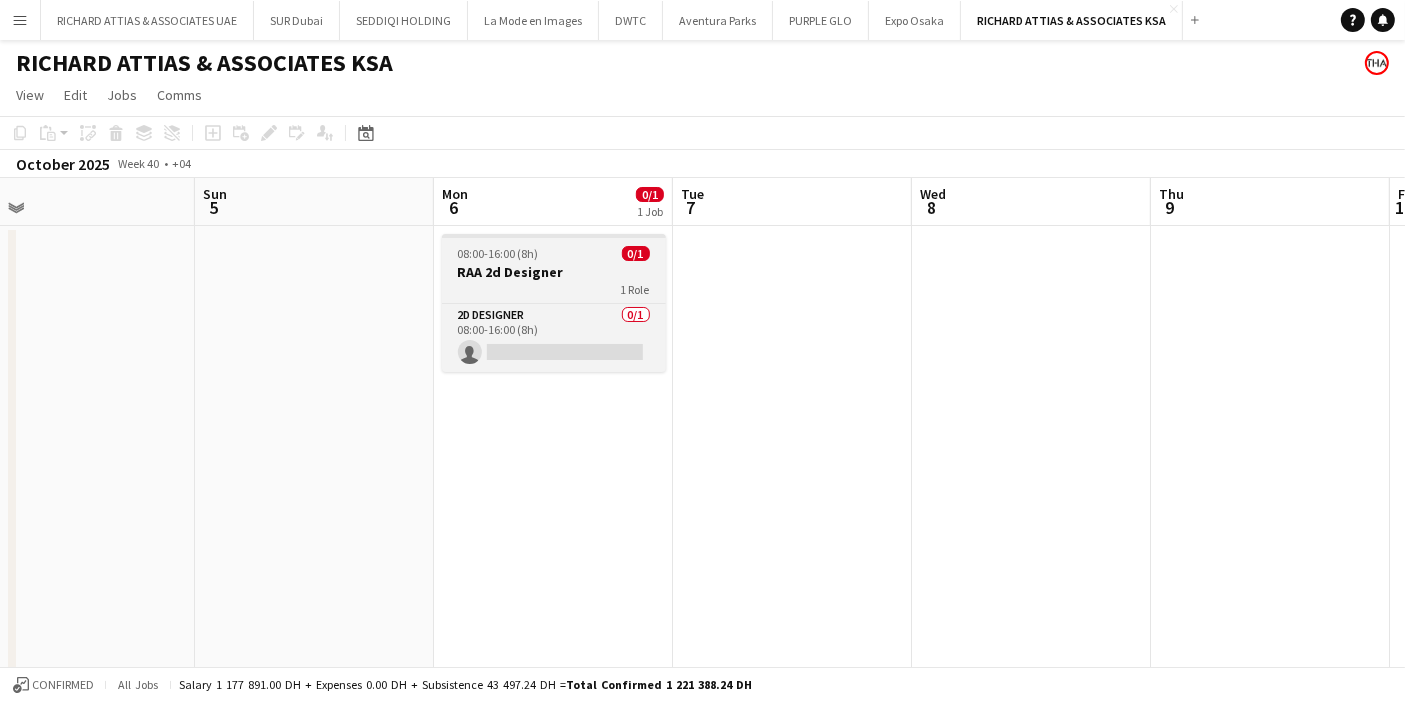 click on "1 Role" at bounding box center [554, 289] 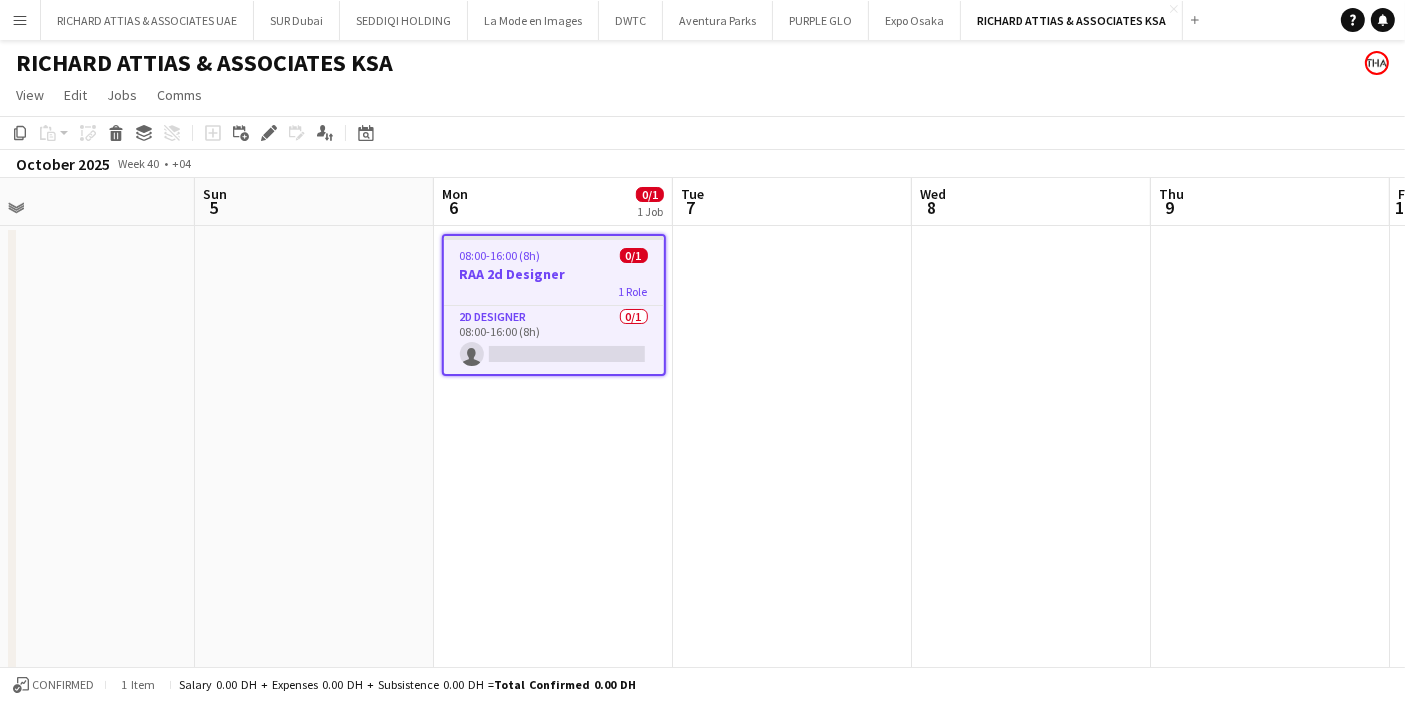 click at bounding box center [792, 508] 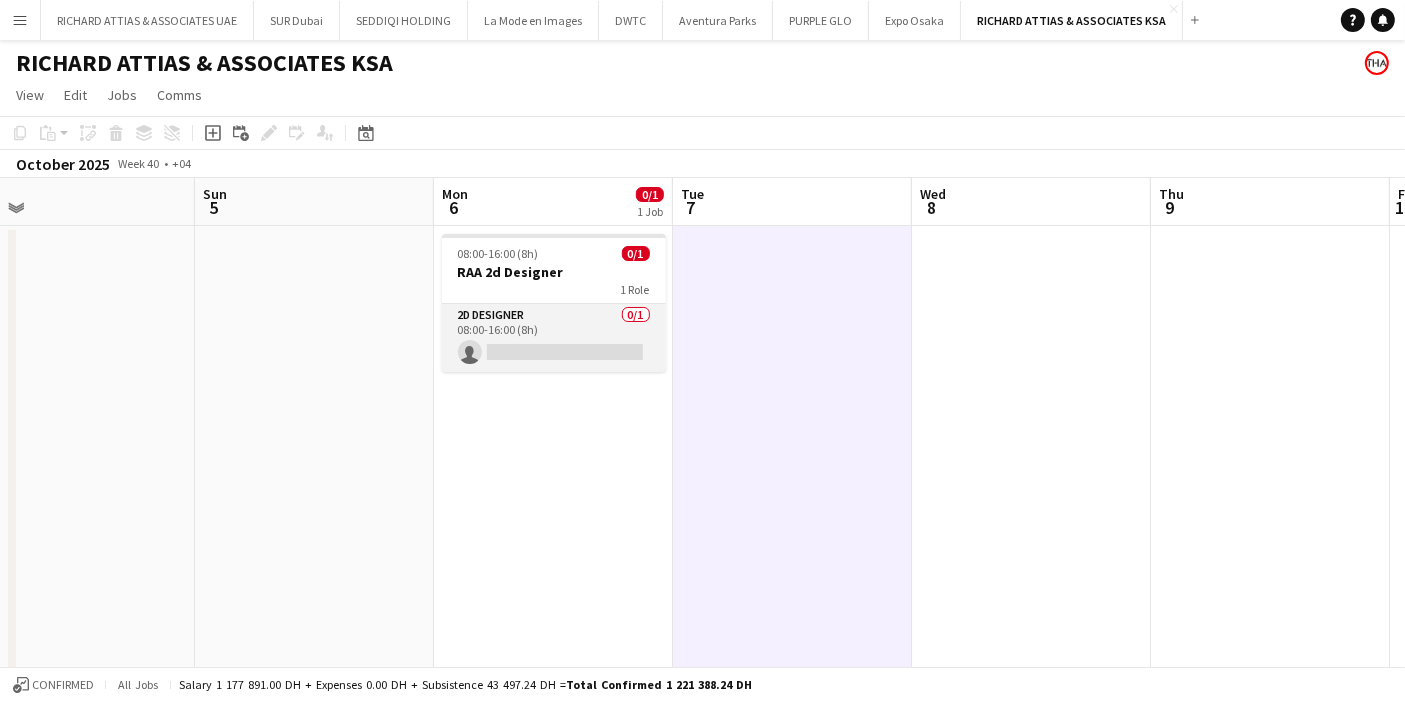 click on "2D Designer   0/1   08:00-16:00 (8h)
single-neutral-actions" at bounding box center (554, 338) 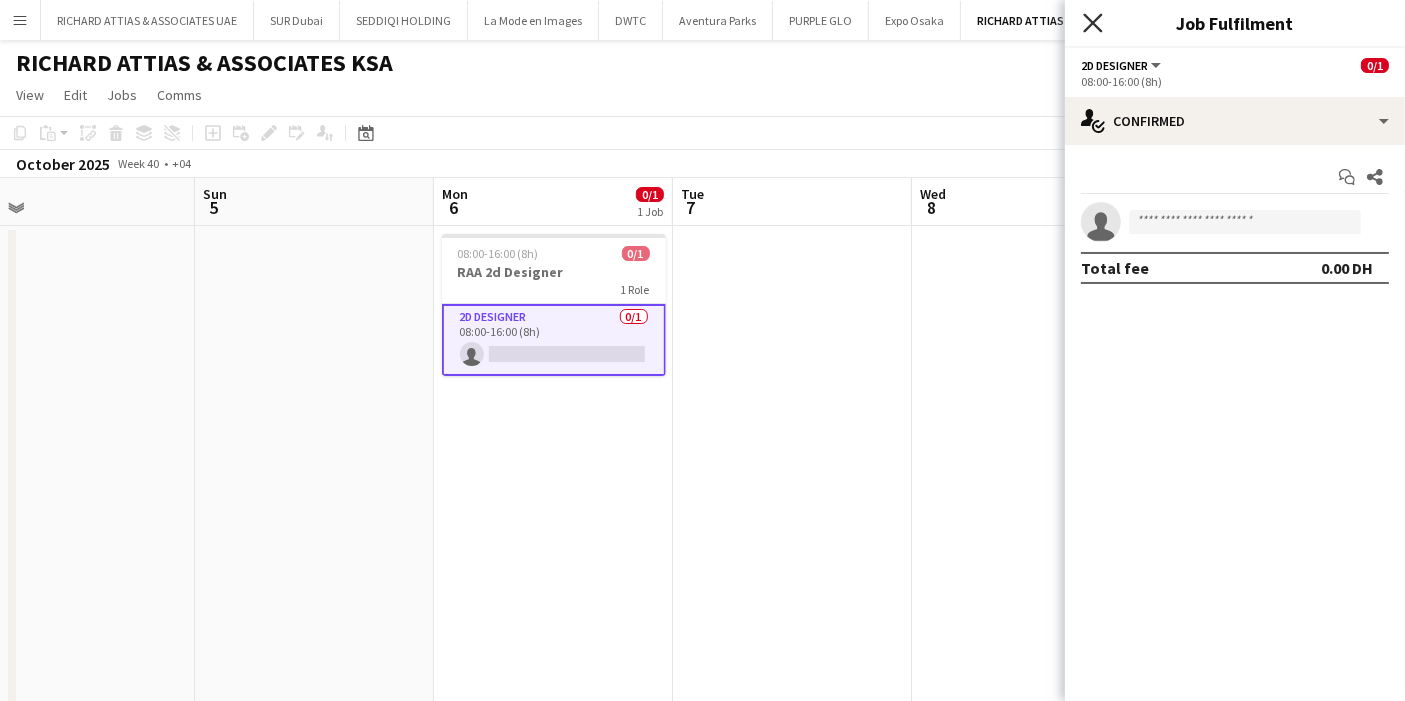 click on "Close pop-in" 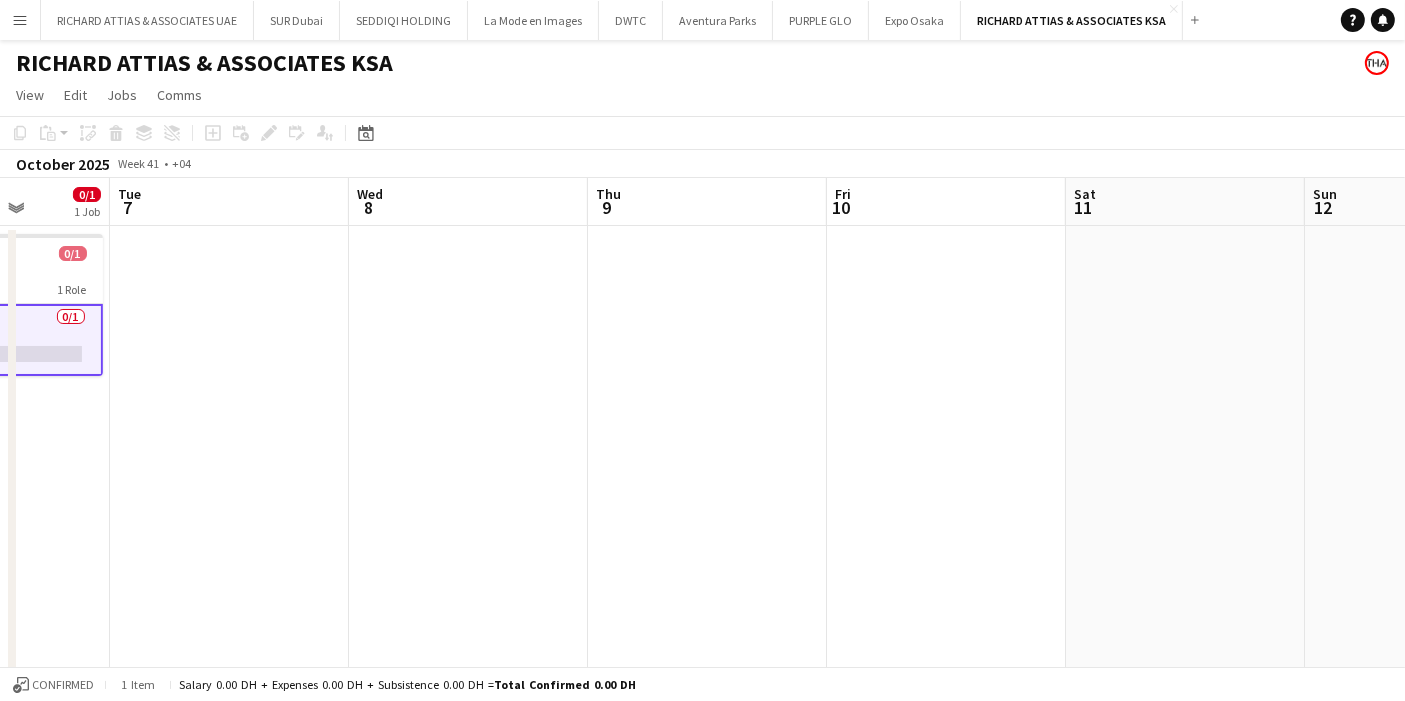 drag, startPoint x: 1109, startPoint y: 376, endPoint x: 631, endPoint y: 380, distance: 478.01672 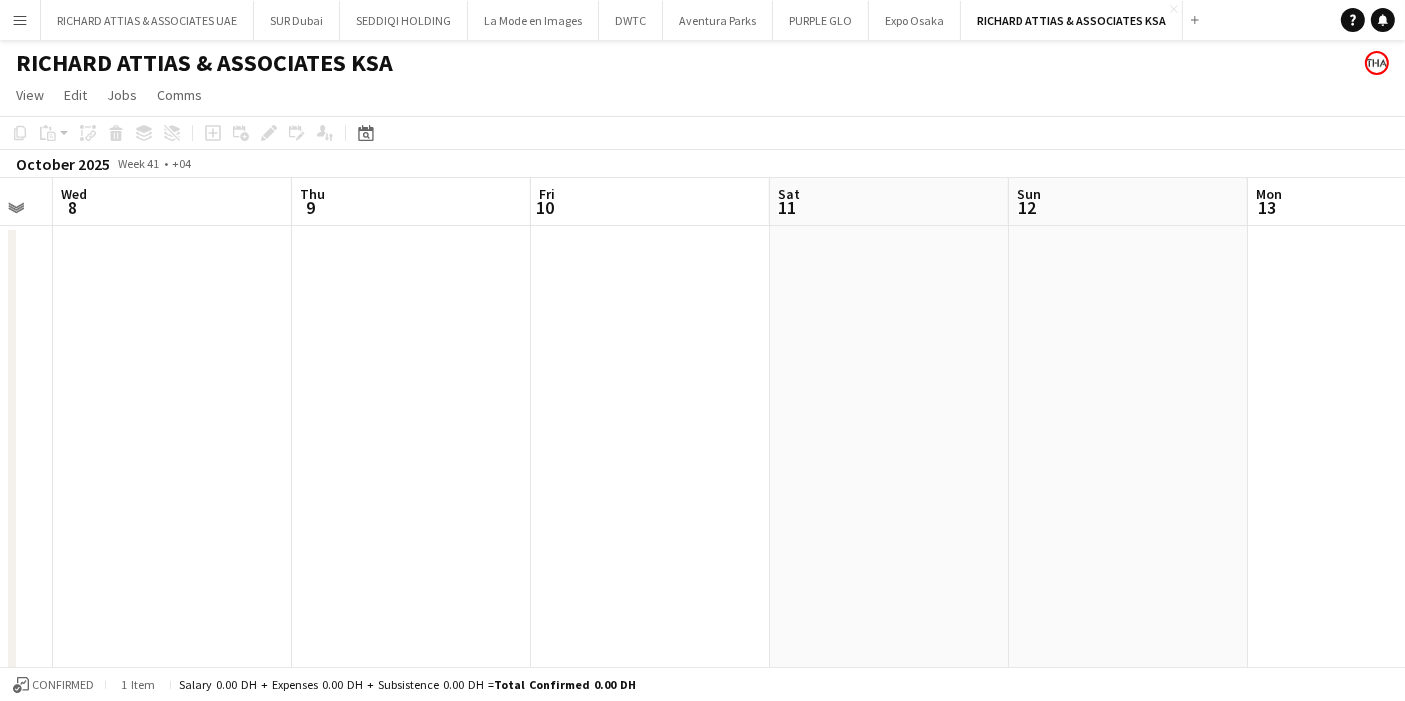 drag, startPoint x: 1257, startPoint y: 346, endPoint x: 283, endPoint y: 359, distance: 974.08673 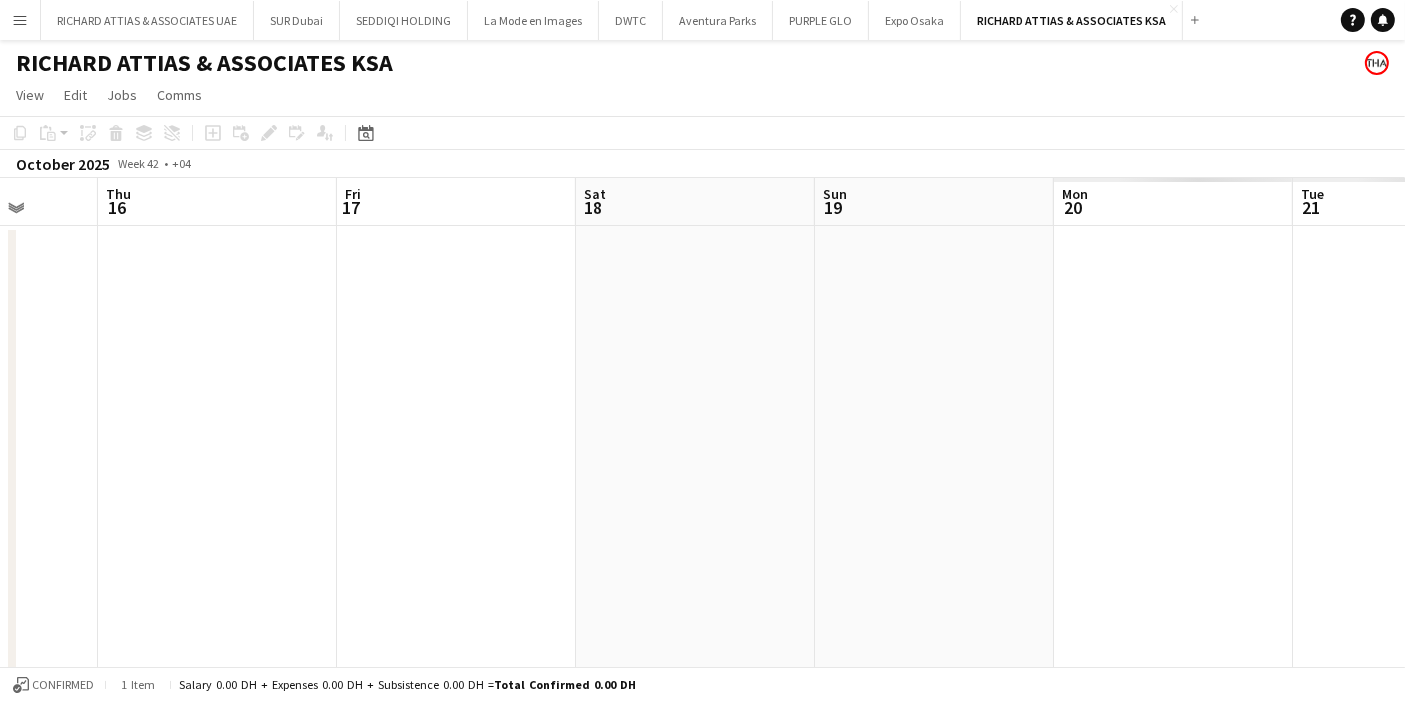 drag, startPoint x: 1291, startPoint y: 330, endPoint x: 100, endPoint y: 391, distance: 1192.5612 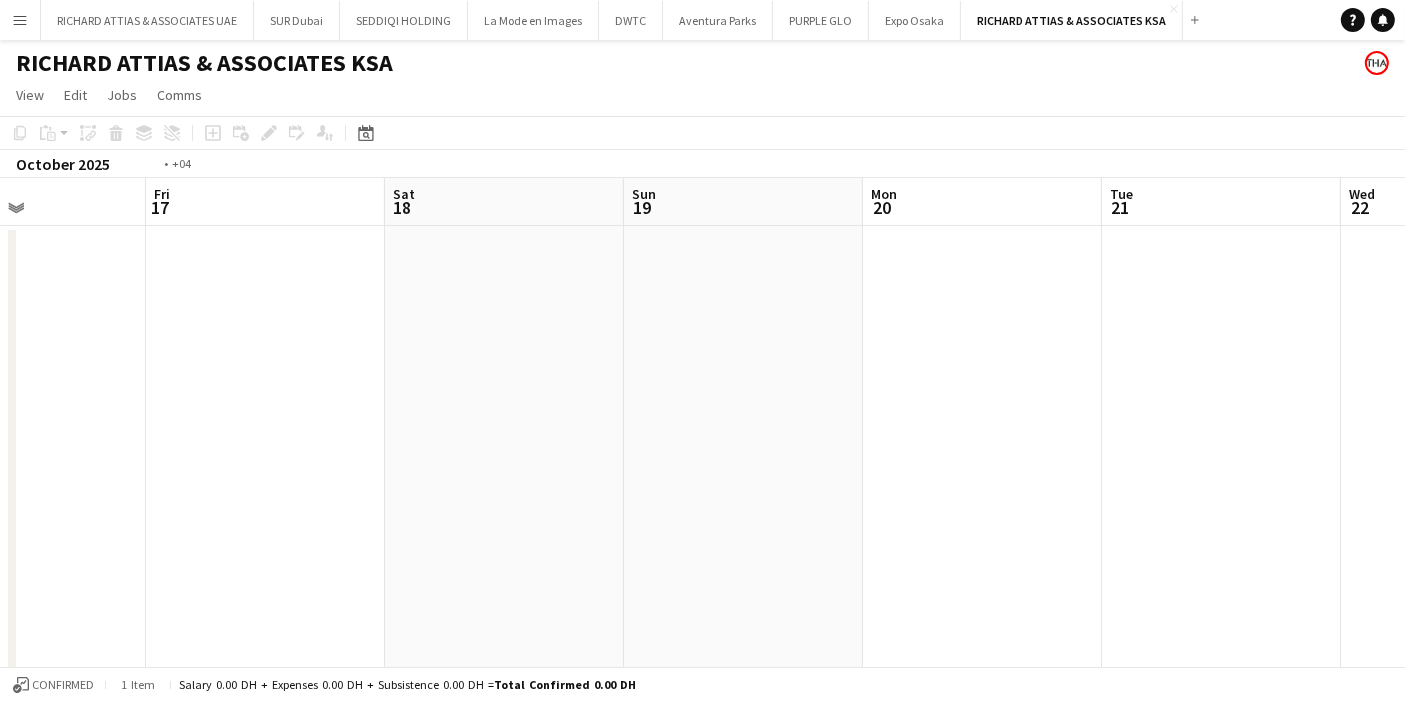 drag, startPoint x: 984, startPoint y: 371, endPoint x: 23, endPoint y: 395, distance: 961.2996 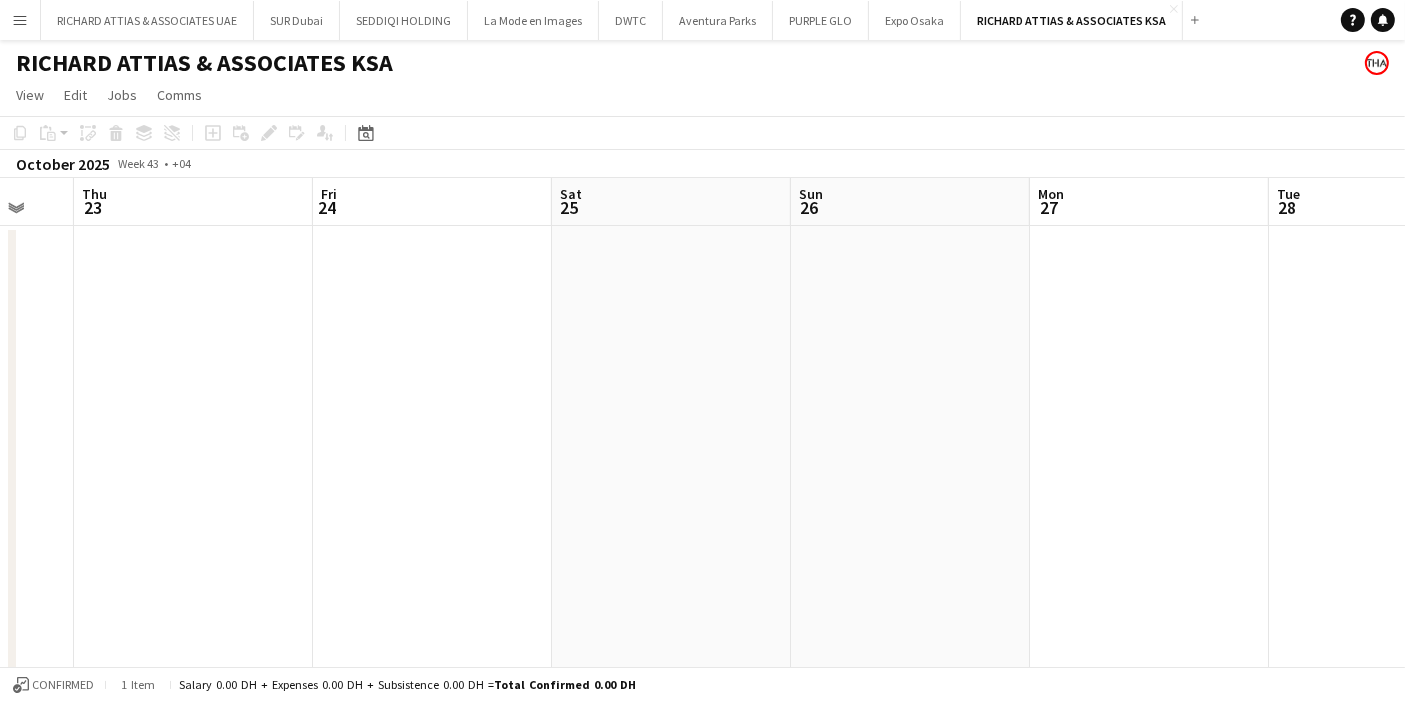 drag, startPoint x: 1054, startPoint y: 330, endPoint x: 125, endPoint y: 393, distance: 931.1337 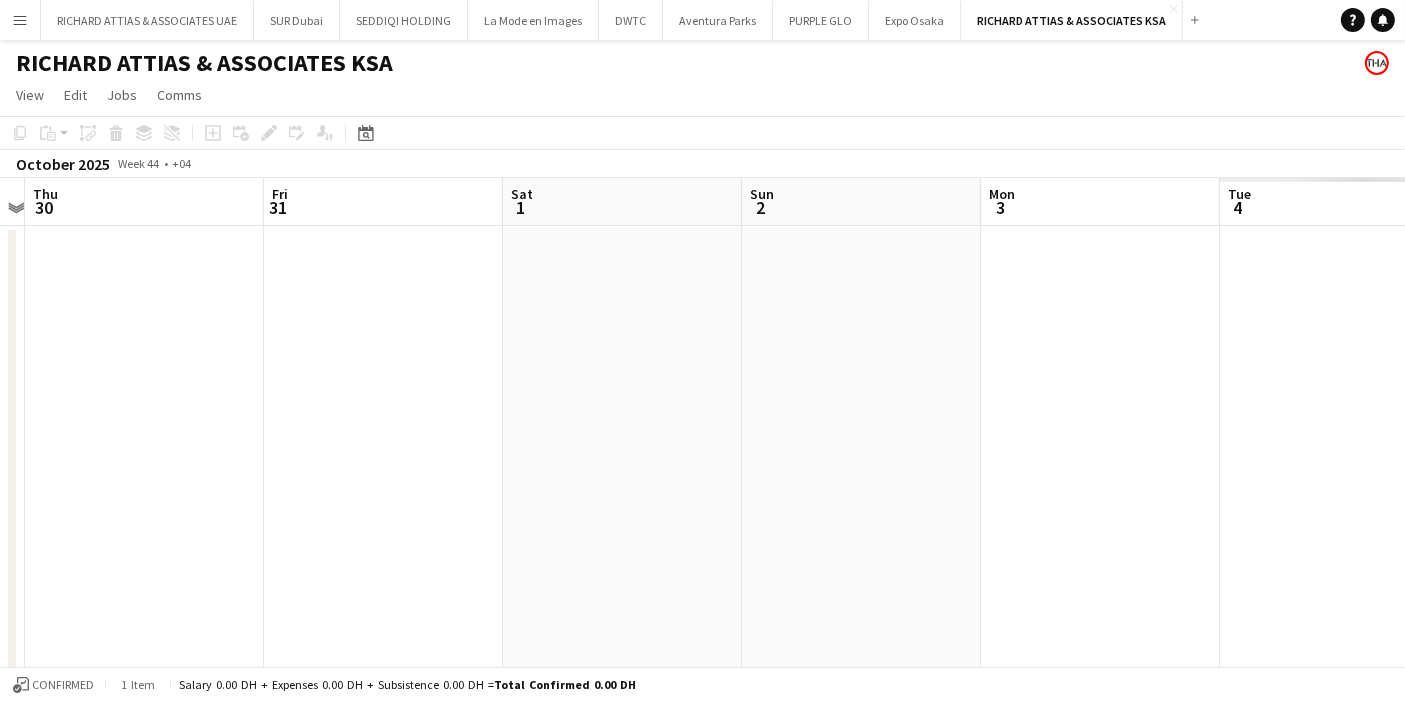 drag, startPoint x: 1039, startPoint y: 370, endPoint x: 68, endPoint y: 392, distance: 971.2492 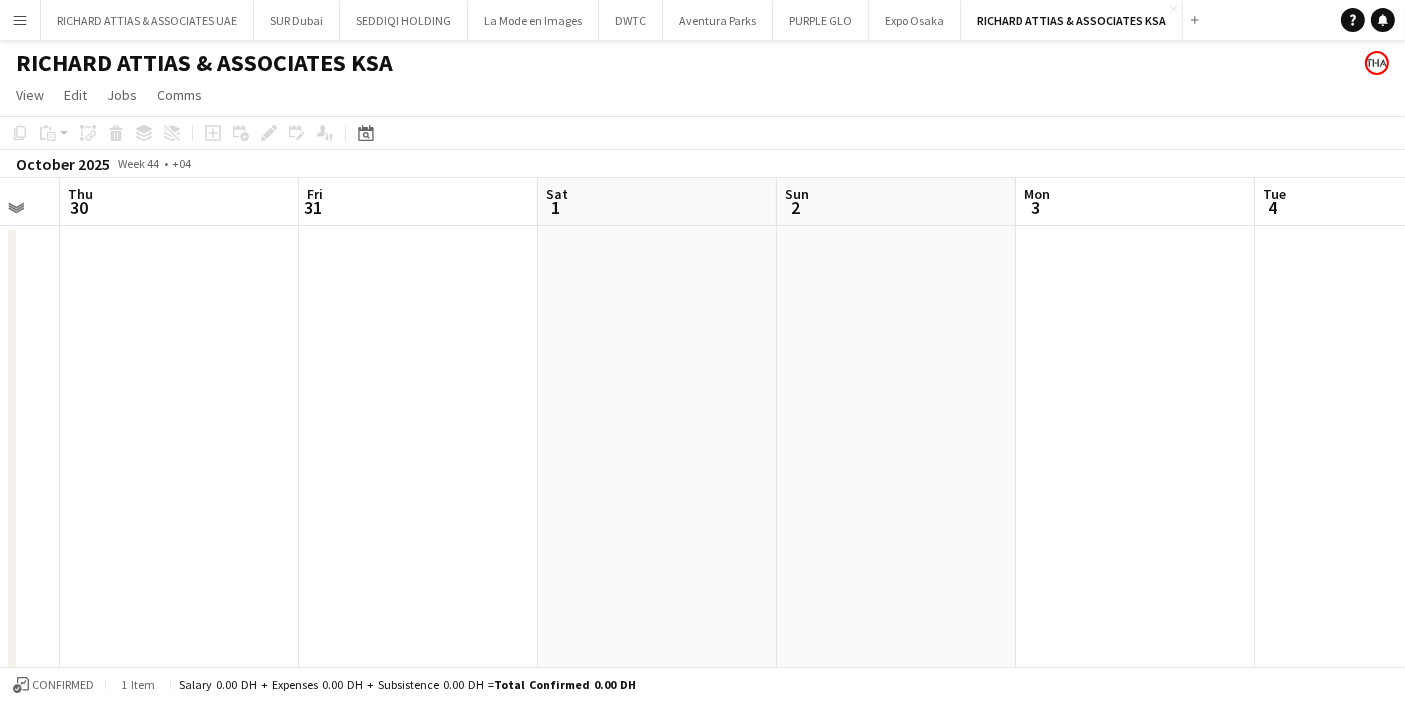 drag, startPoint x: 1345, startPoint y: 375, endPoint x: 257, endPoint y: 370, distance: 1088.0115 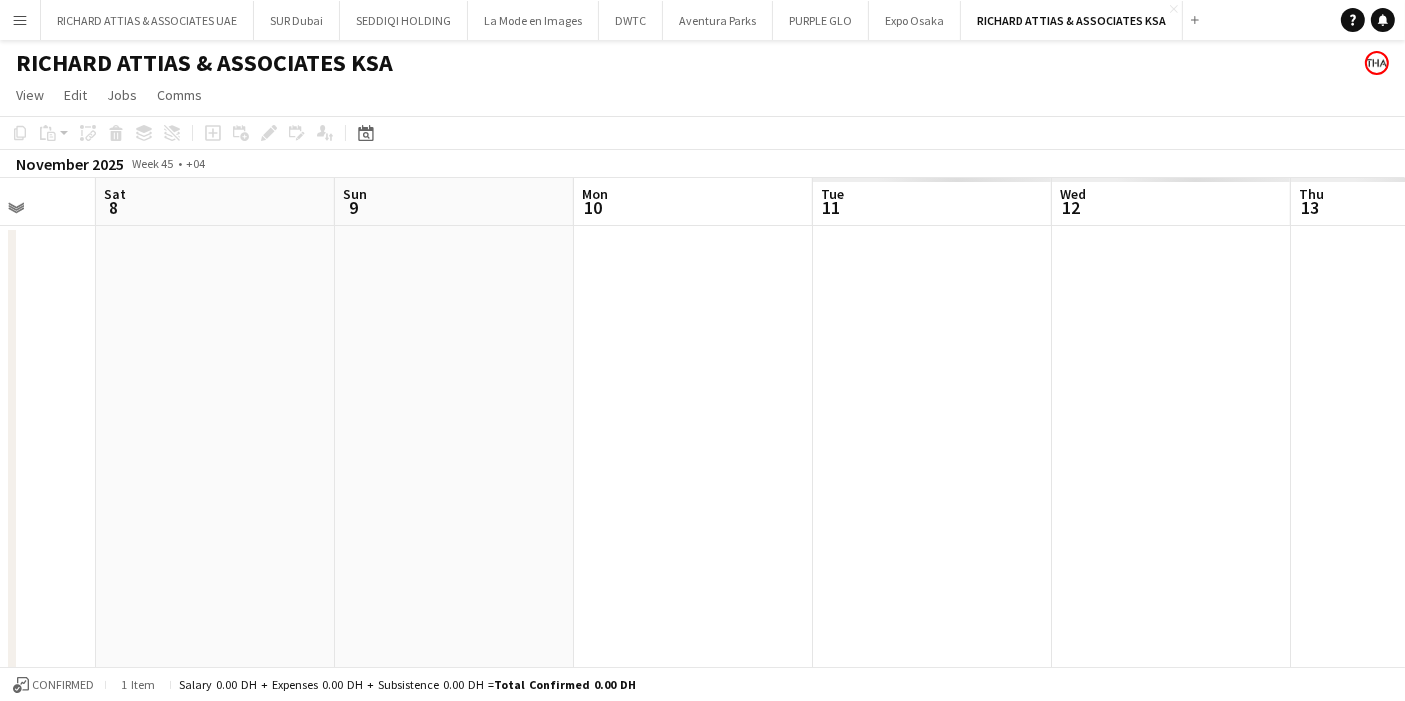 drag, startPoint x: 777, startPoint y: 350, endPoint x: 585, endPoint y: 309, distance: 196.32881 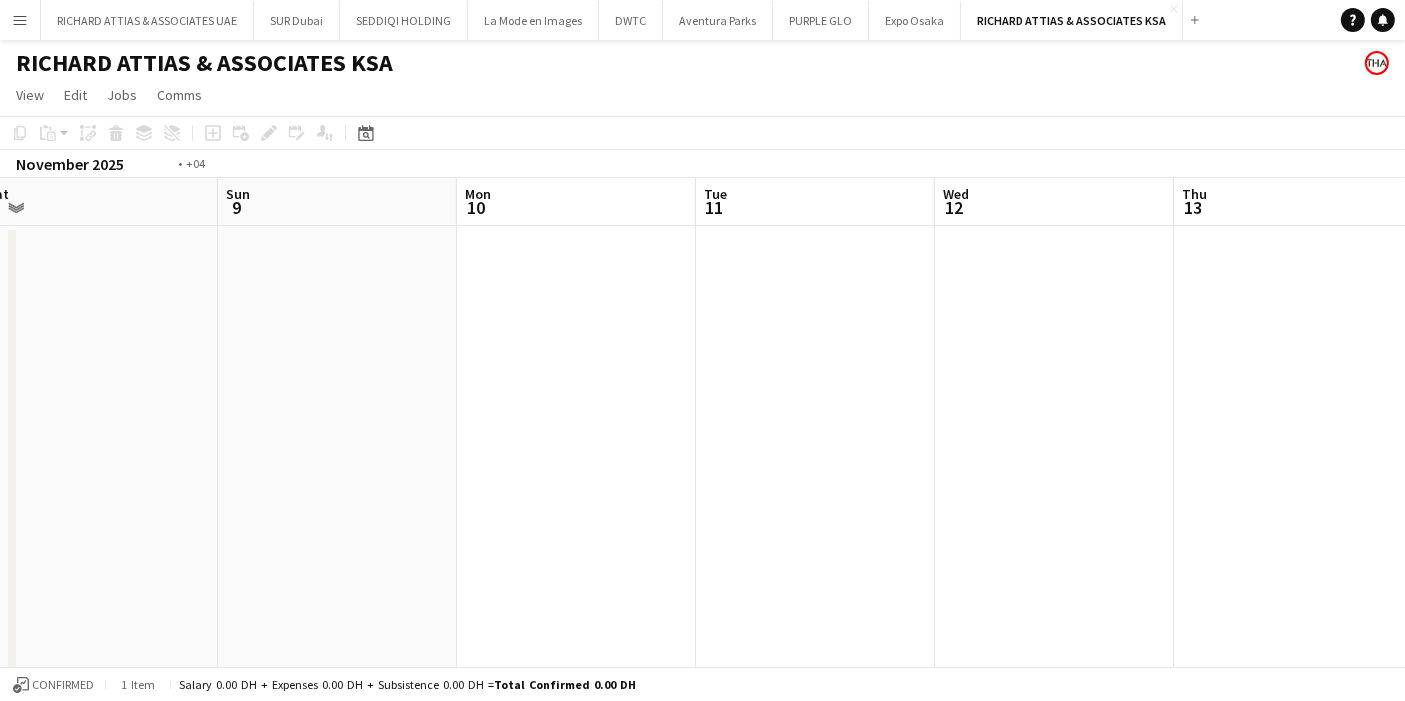 drag, startPoint x: 1149, startPoint y: 305, endPoint x: 79, endPoint y: 357, distance: 1071.2628 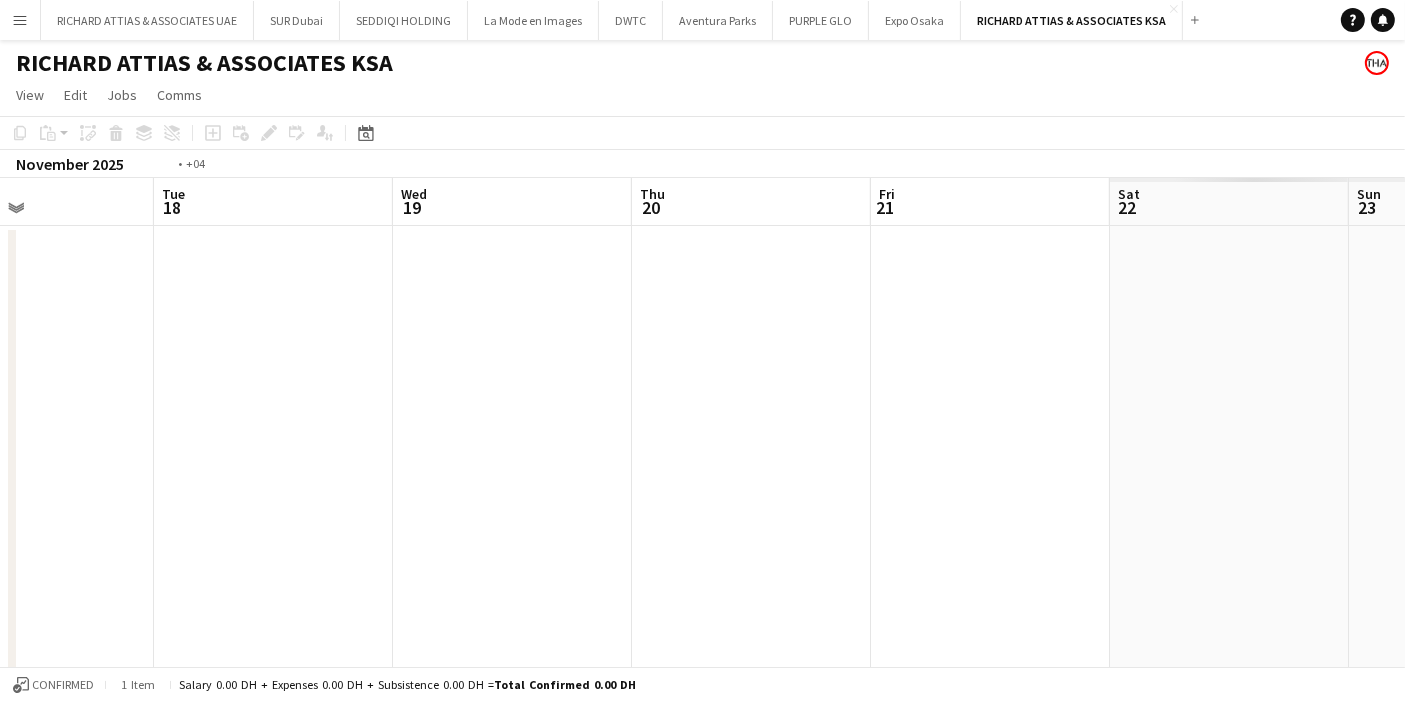 drag, startPoint x: 1237, startPoint y: 332, endPoint x: 50, endPoint y: 351, distance: 1187.1521 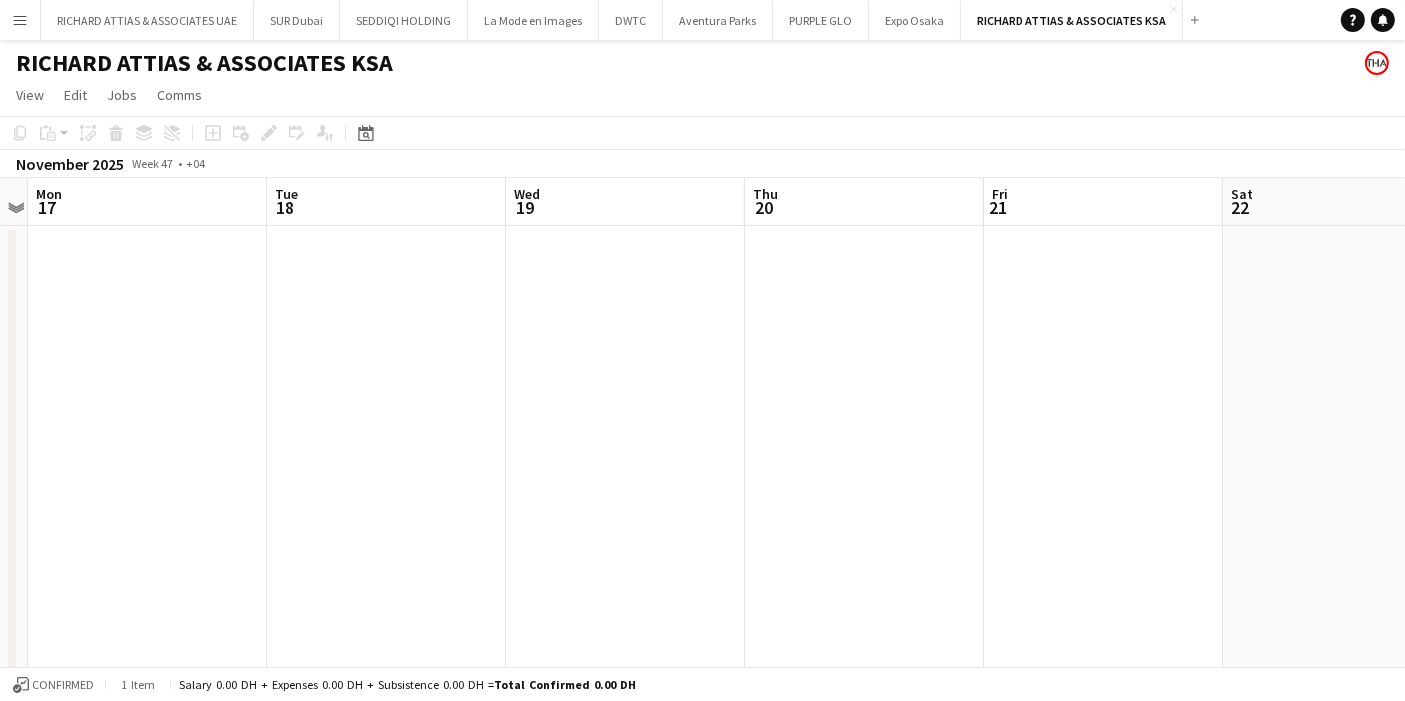 drag, startPoint x: 1082, startPoint y: 283, endPoint x: 2, endPoint y: 354, distance: 1082.3313 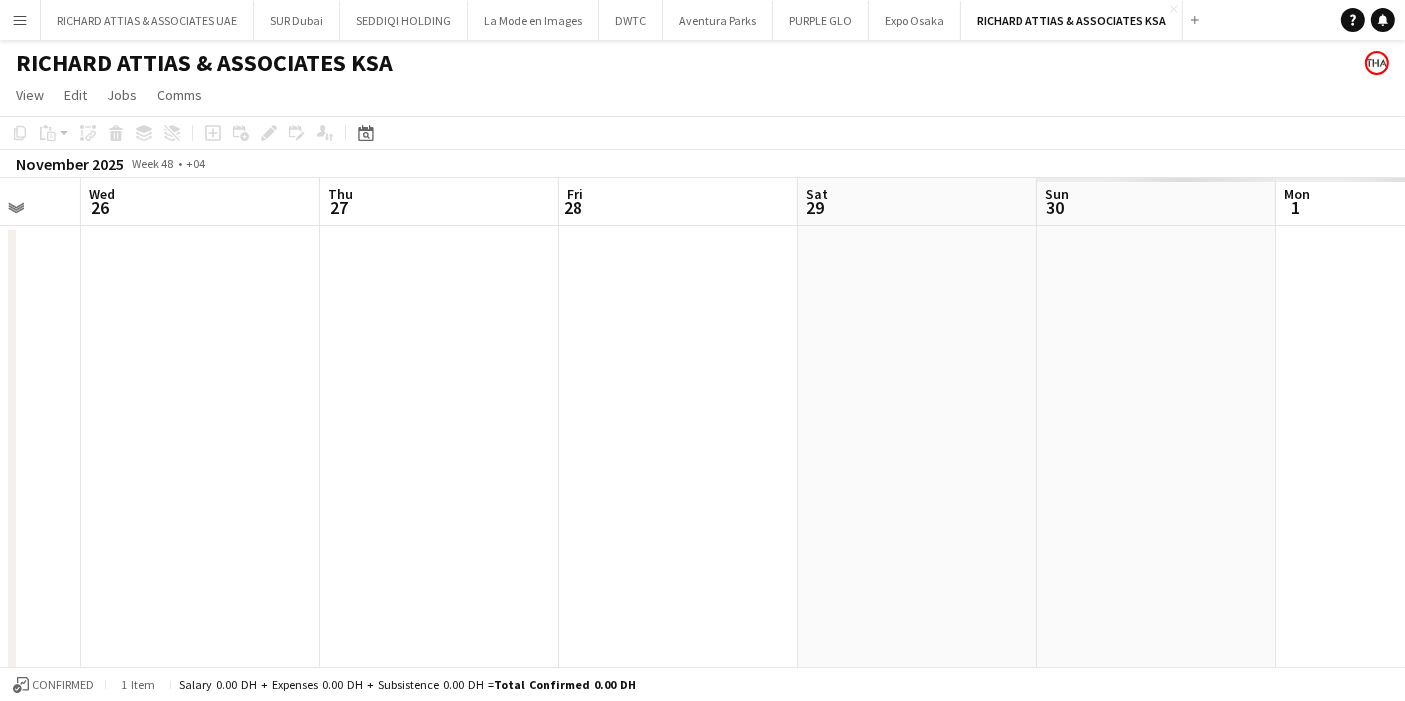drag, startPoint x: 1314, startPoint y: 338, endPoint x: 171, endPoint y: 361, distance: 1143.2314 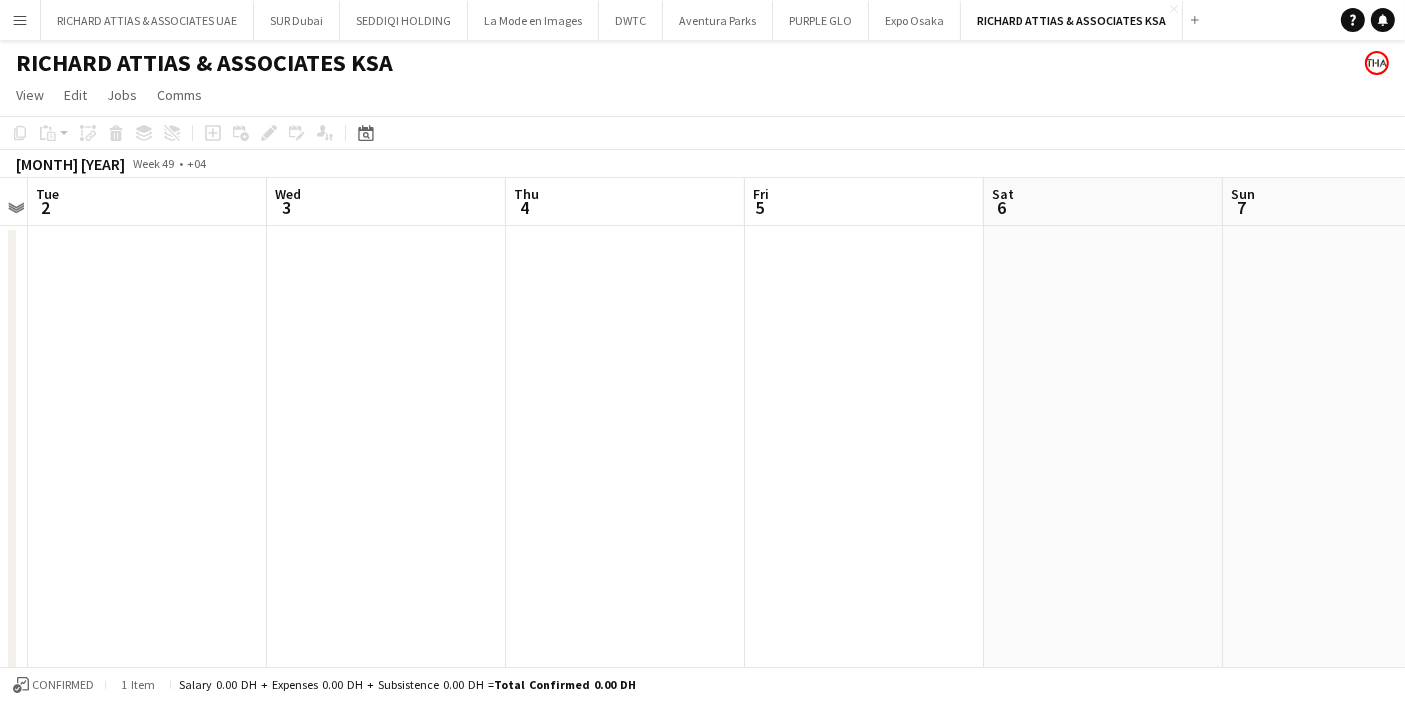 drag, startPoint x: 1211, startPoint y: 340, endPoint x: 10, endPoint y: 378, distance: 1201.6011 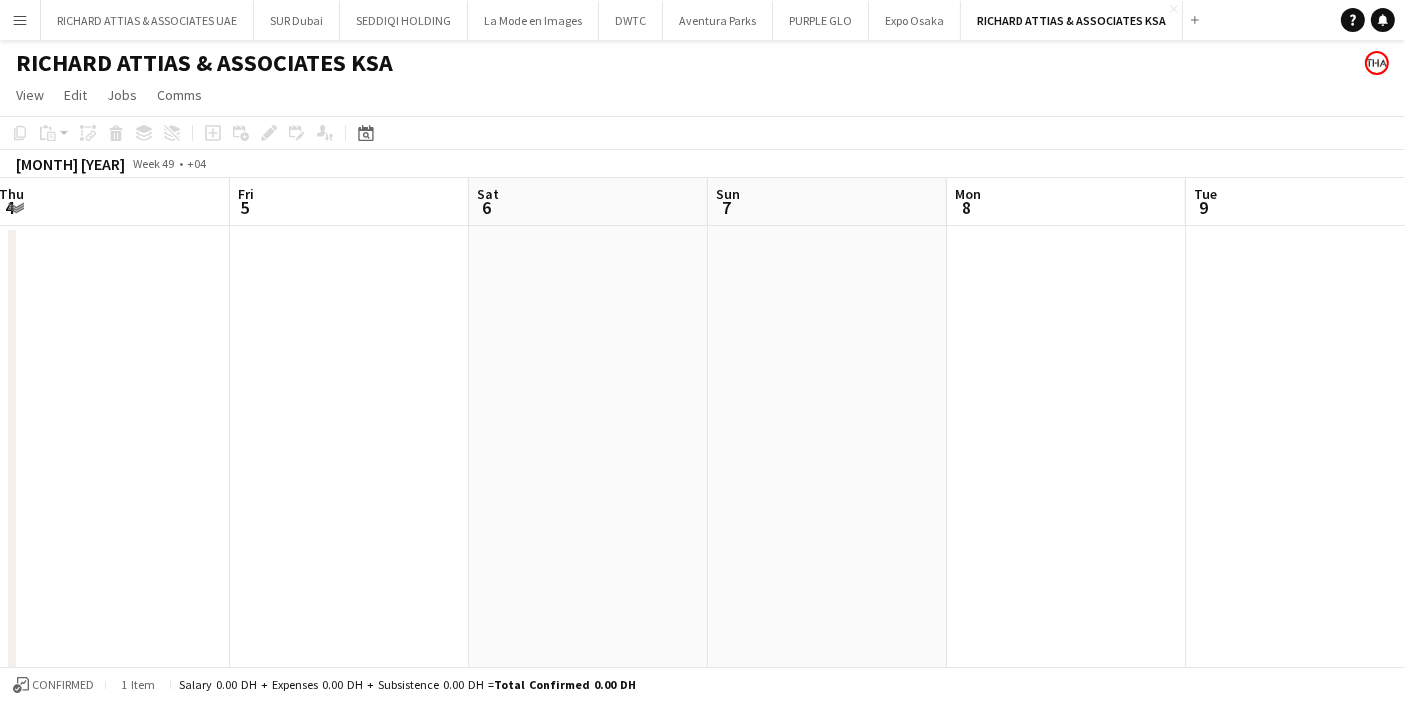 drag, startPoint x: 1387, startPoint y: 367, endPoint x: 171, endPoint y: 372, distance: 1216.0103 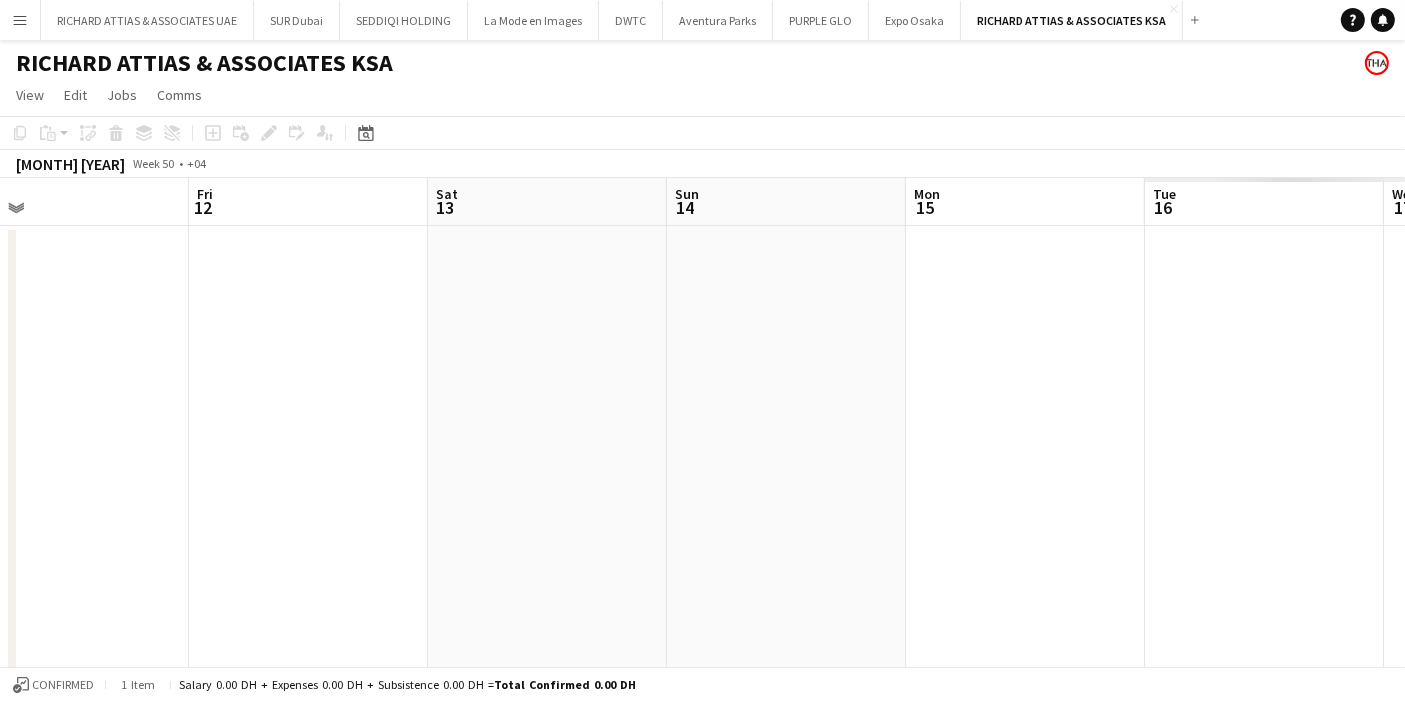 drag, startPoint x: 1155, startPoint y: 349, endPoint x: 200, endPoint y: 352, distance: 955.0047 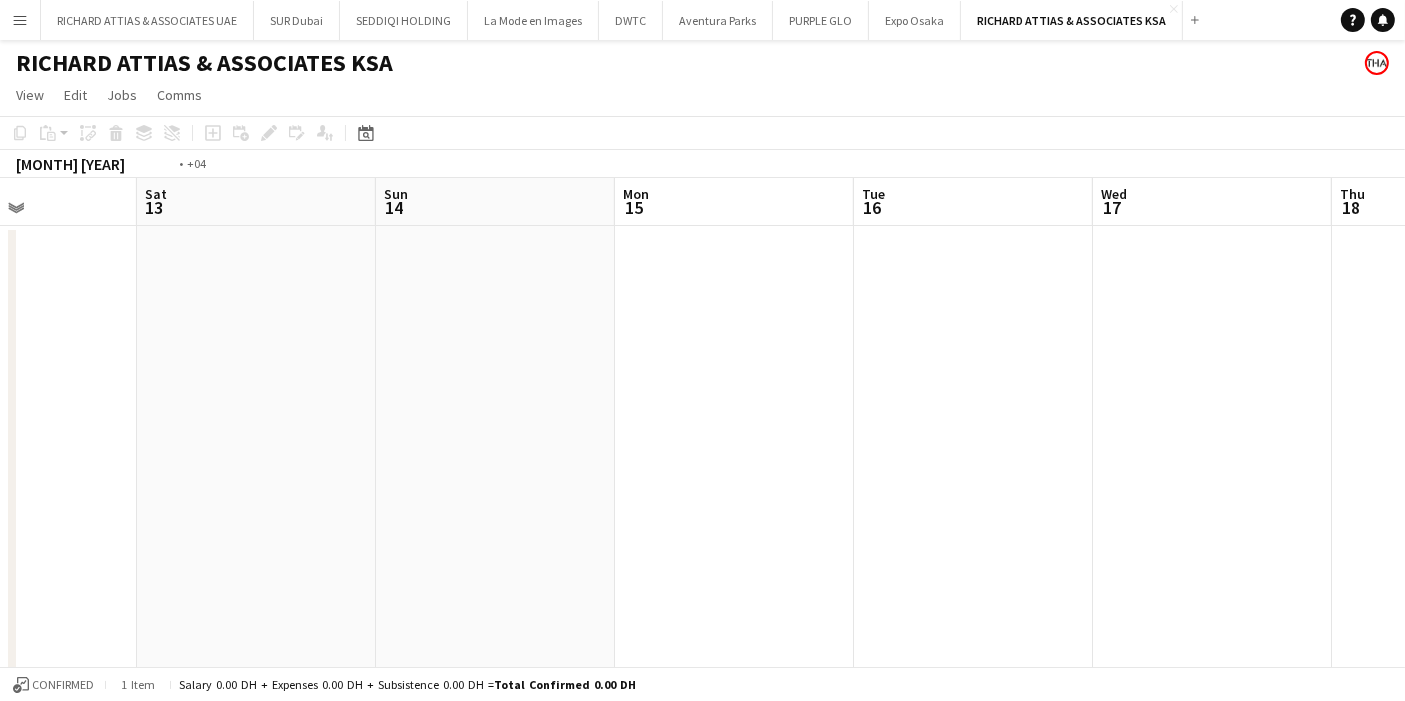 drag, startPoint x: 1335, startPoint y: 384, endPoint x: 73, endPoint y: 351, distance: 1262.4314 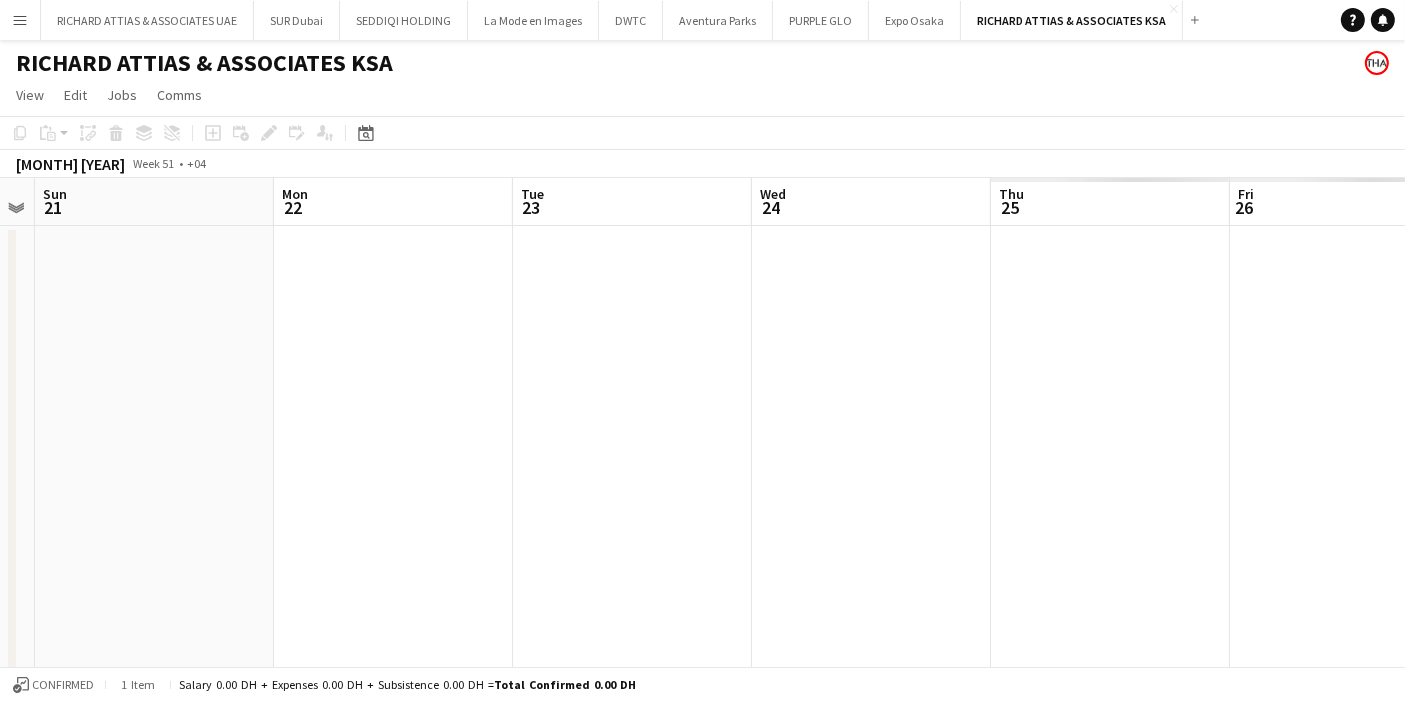 drag 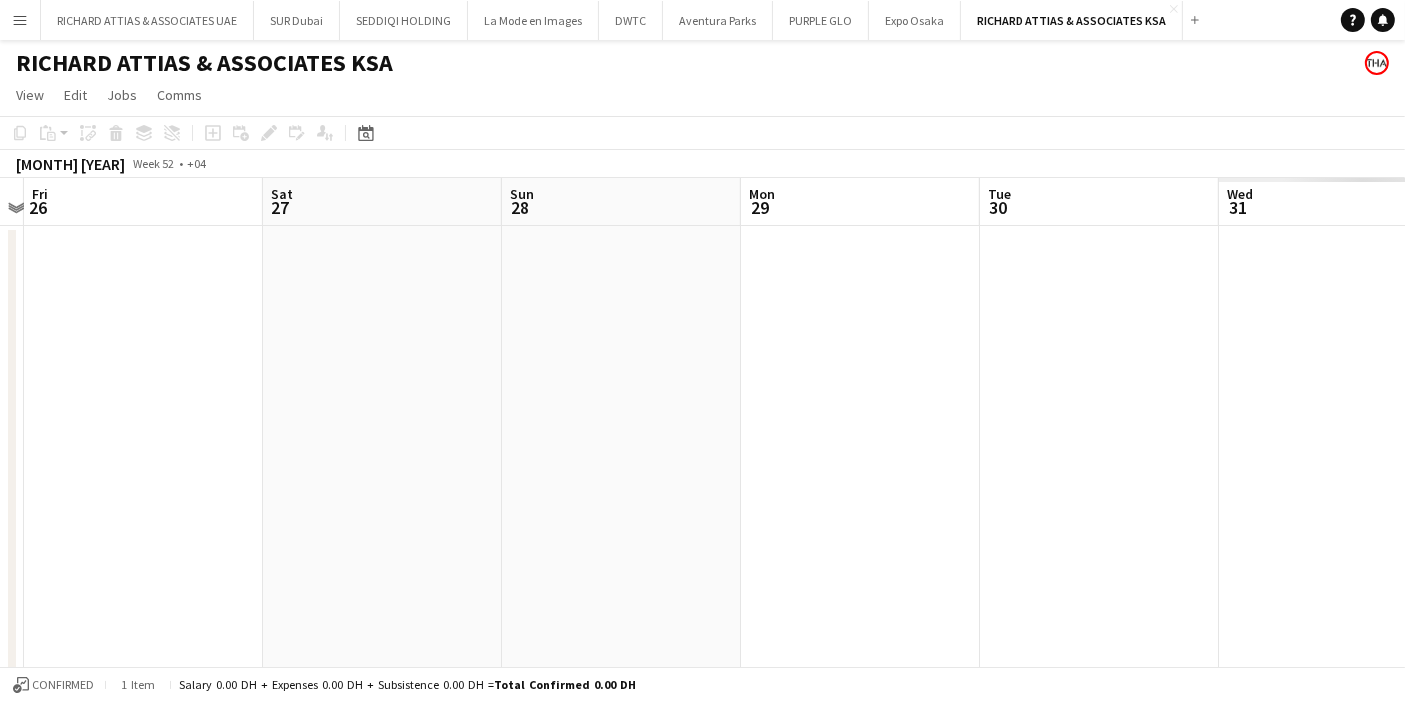 scroll, scrollTop: 0, scrollLeft: 659, axis: horizontal 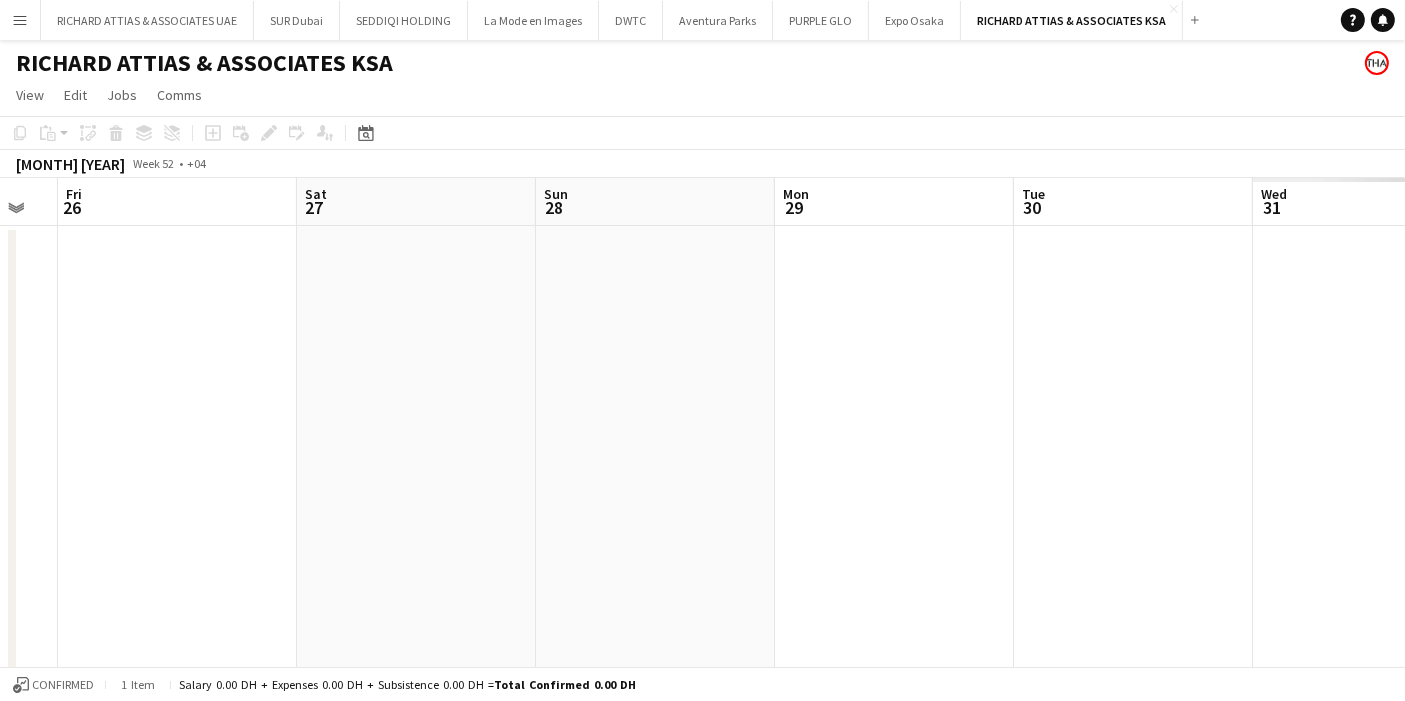 click on "Tue   23   Wed   24   Thu   25   Fri   26   Sat   27   Sun   28   Mon   29   Tue   30   Wed   31   Thu   1   Fri   2" at bounding box center [702, 484] 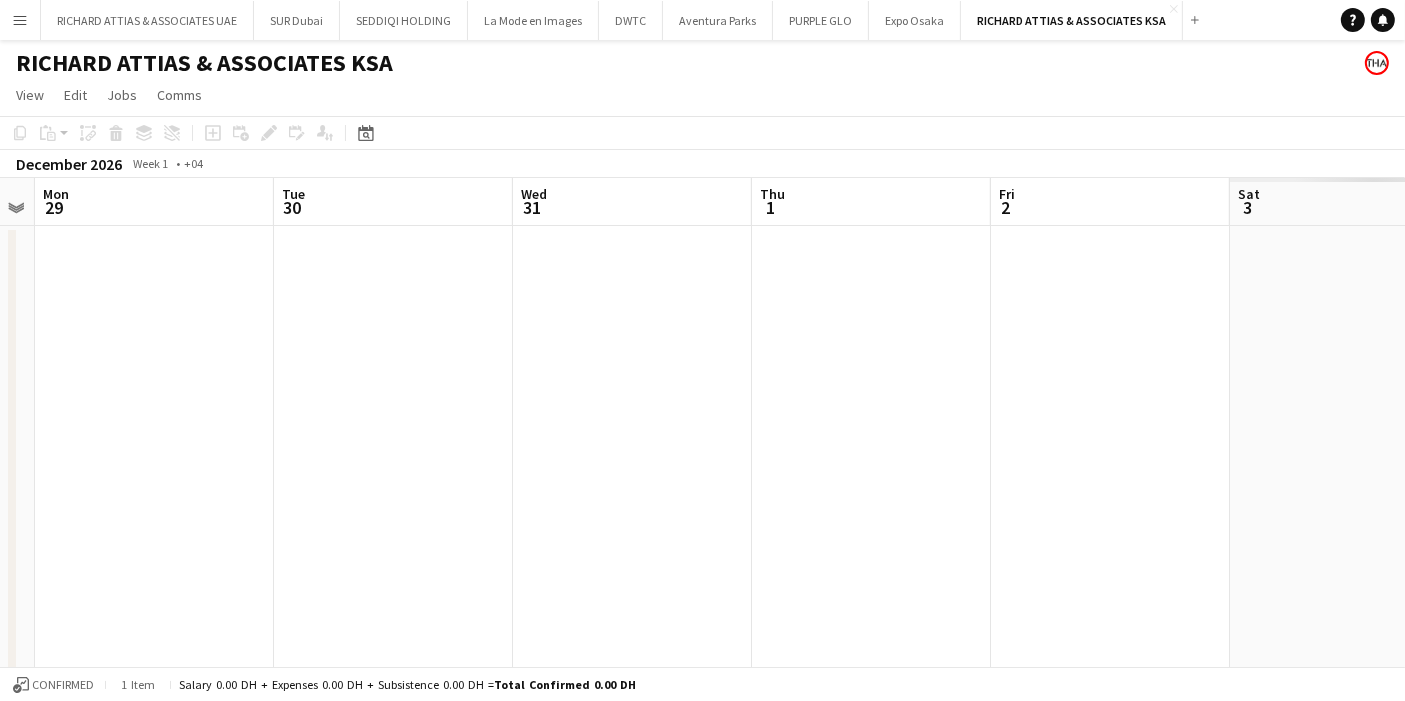 click on "Fri   26   Sat   27   Sun   28   Mon   29   Tue   30   Wed   31   Thu   1   Fri   2   Sat   3   Sun   4   Mon   5" at bounding box center [702, 484] 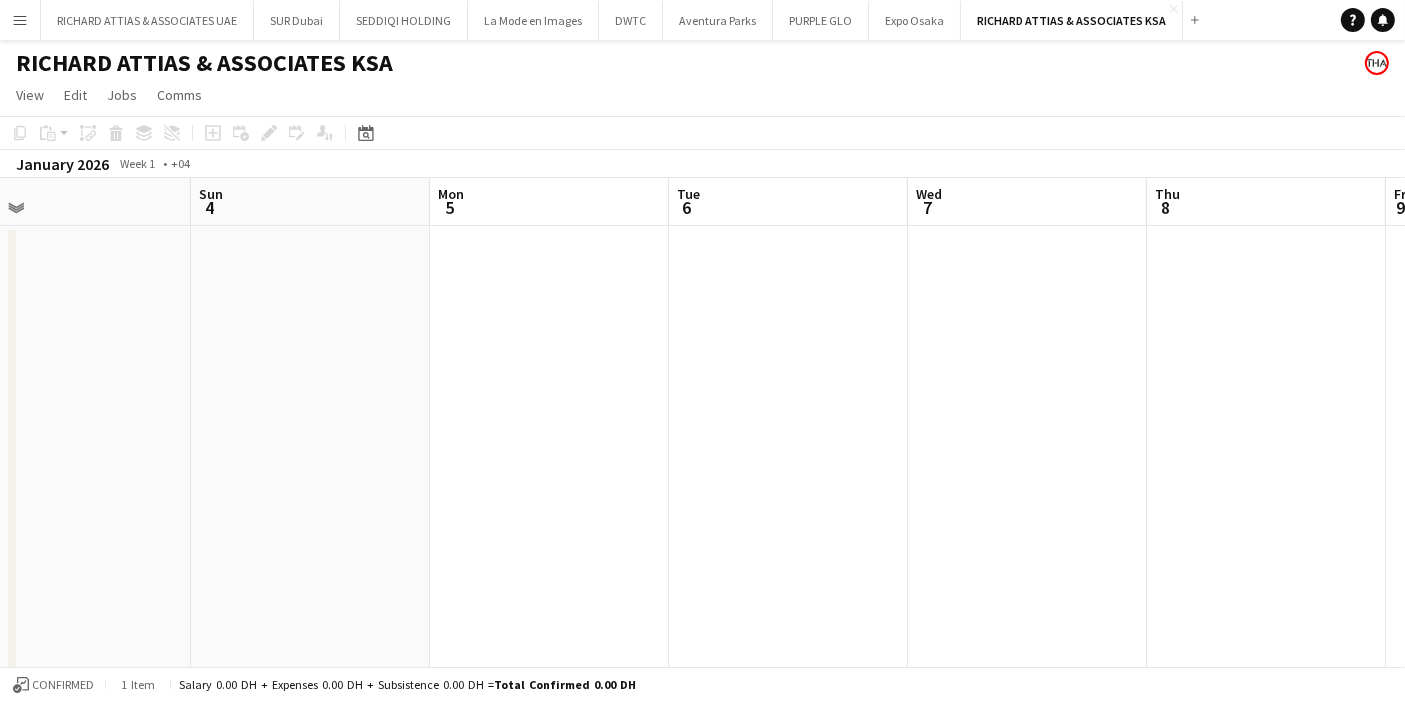 click on "Wed   31   Thu   1   Fri   2   Sat   3   Sun   4   Mon   5   Tue   6   Wed   7   Thu   8   Fri   9   Sat   10" at bounding box center [702, 484] 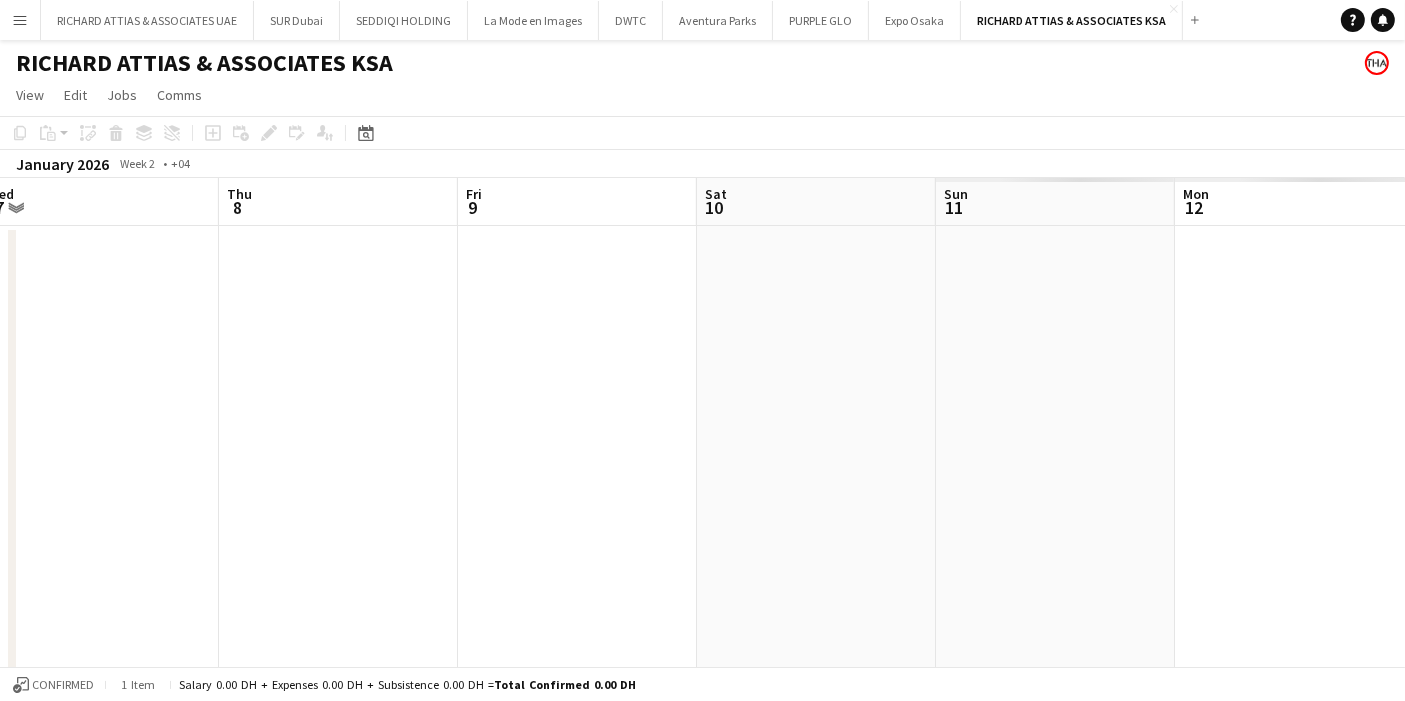 click on "Sun   4   Mon   5   Tue   6   Wed   7   Thu   8   Fri   9   Sat   10   Sun   11   Mon   12   Tue   13   Wed   14" at bounding box center [702, 484] 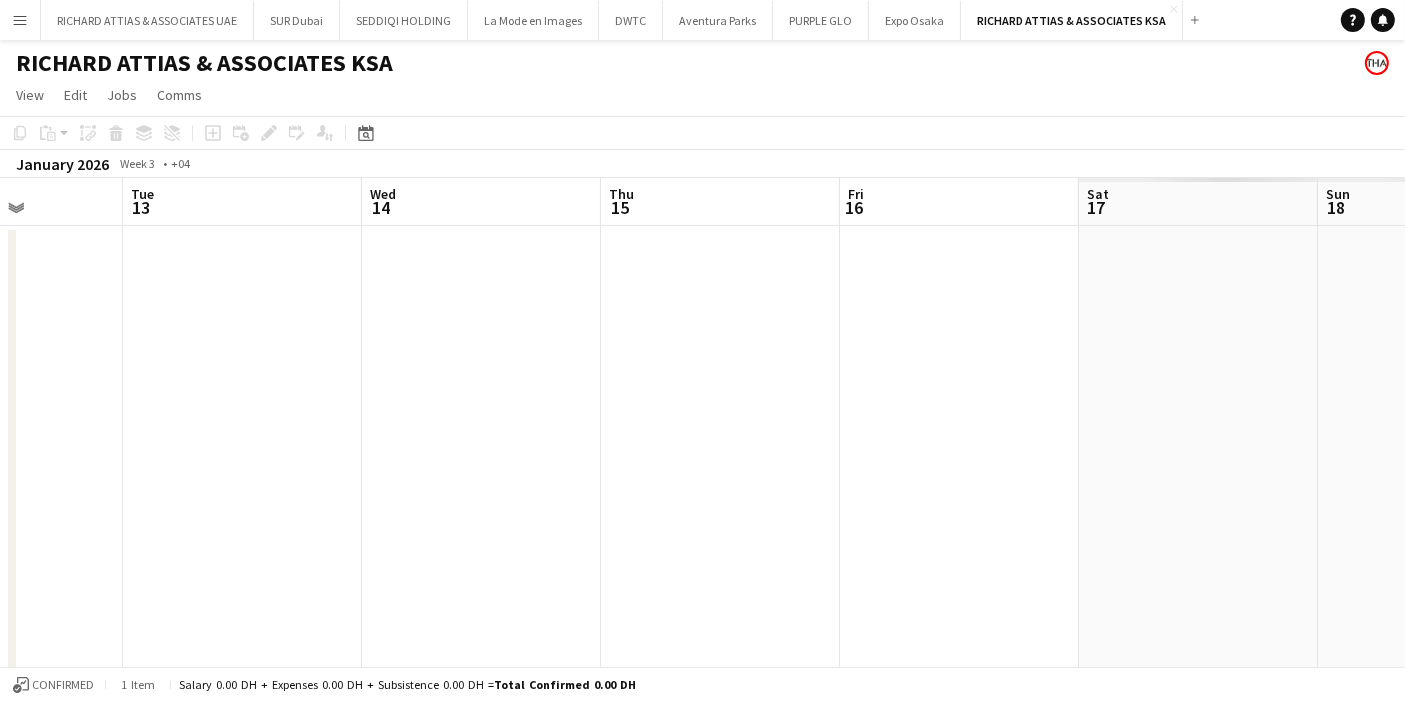 scroll, scrollTop: 0, scrollLeft: 625, axis: horizontal 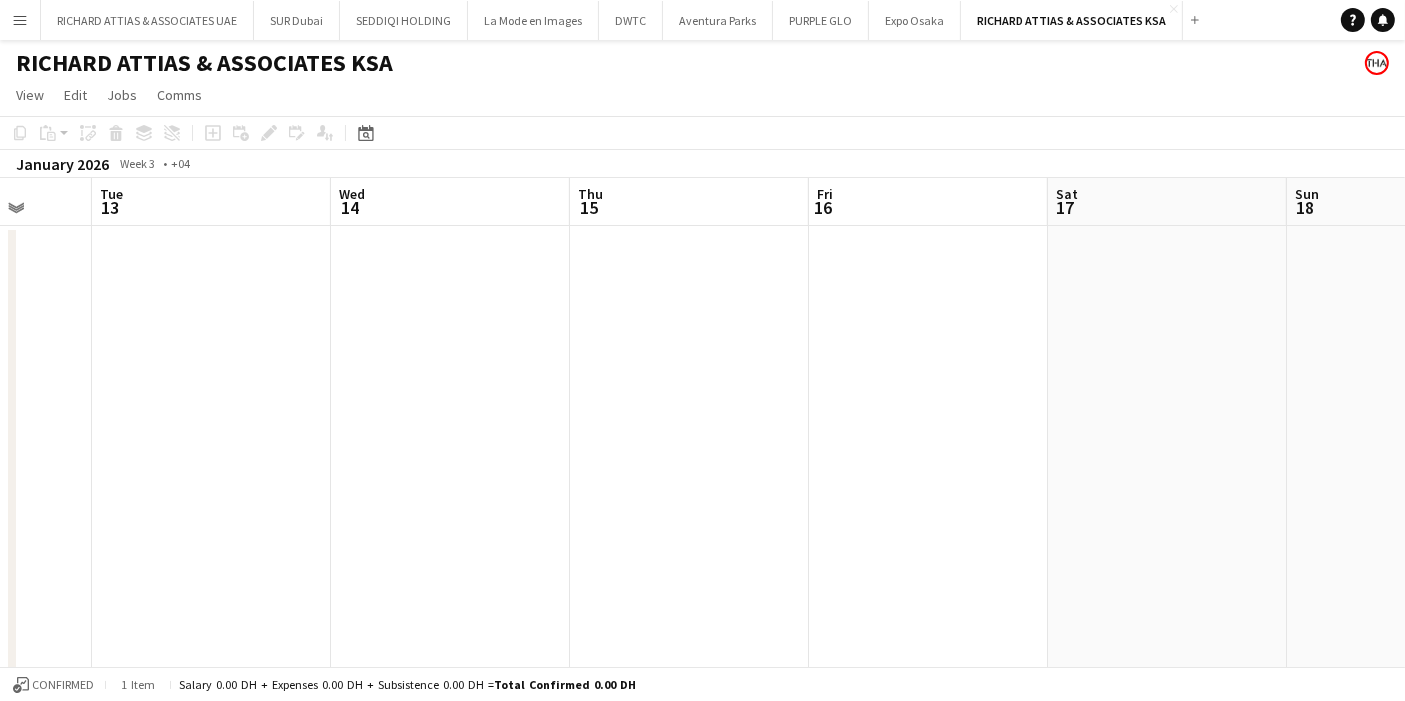 click on "Sat   10   Sun   11   Mon   12   Tue   13   Wed   14   Thu   15   Fri   16   Sat   17   Sun   18   Mon   19   Tue   20" at bounding box center [702, 484] 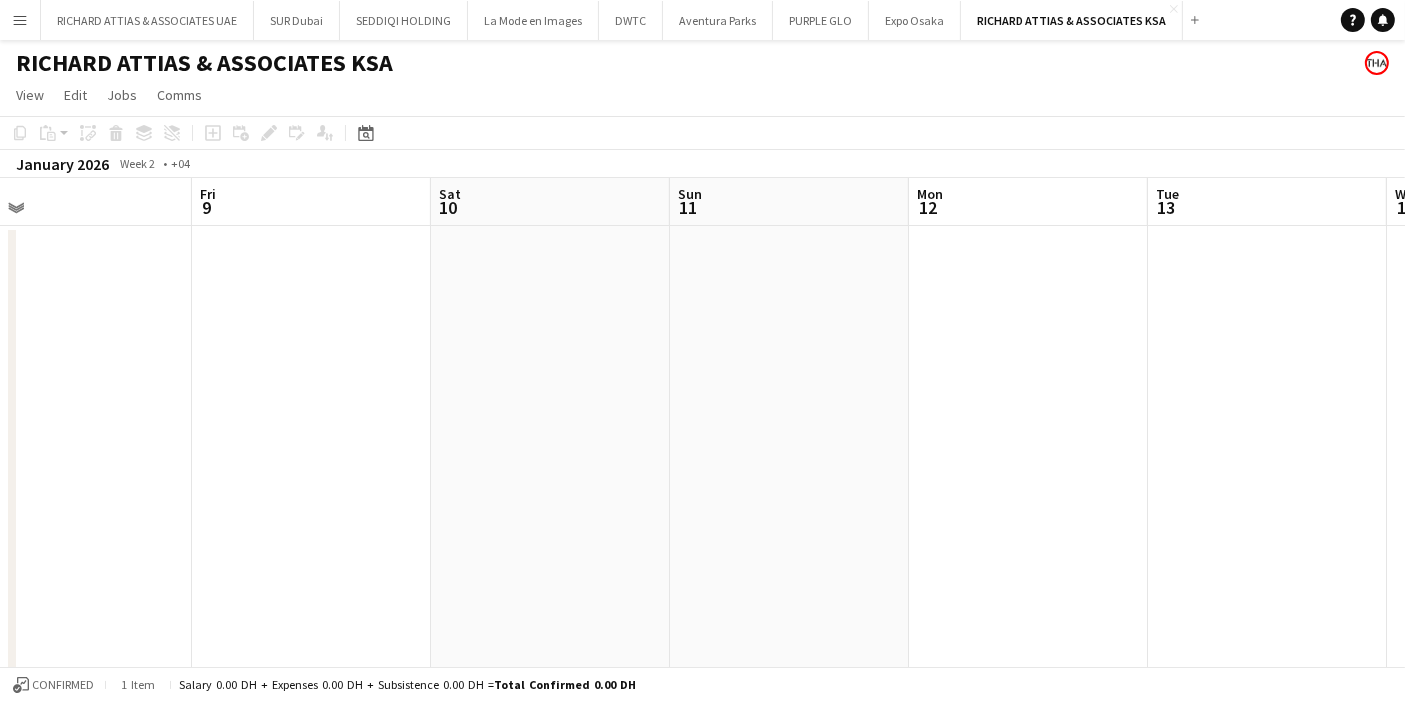 click on "Tue   6   Wed   7   Thu   8   Fri   9   Sat   10   Sun   11   Mon   12   Tue   13   Wed   14   Thu   15   Fri   16" at bounding box center [702, 484] 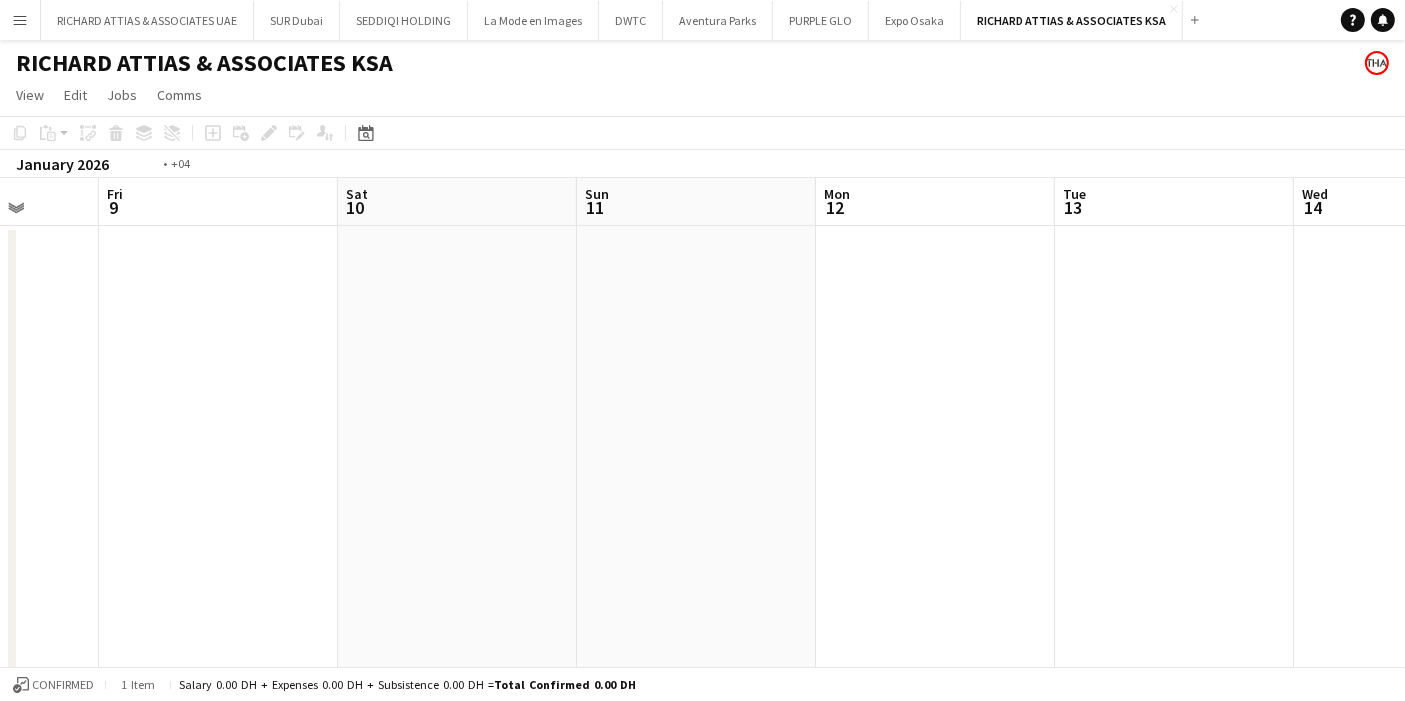 click on "Tue   6   Wed   7   Thu   8   Fri   9   Sat   10   Sun   11   Mon   12   Tue   13   Wed   14   Thu   15   Fri   16" at bounding box center (702, 484) 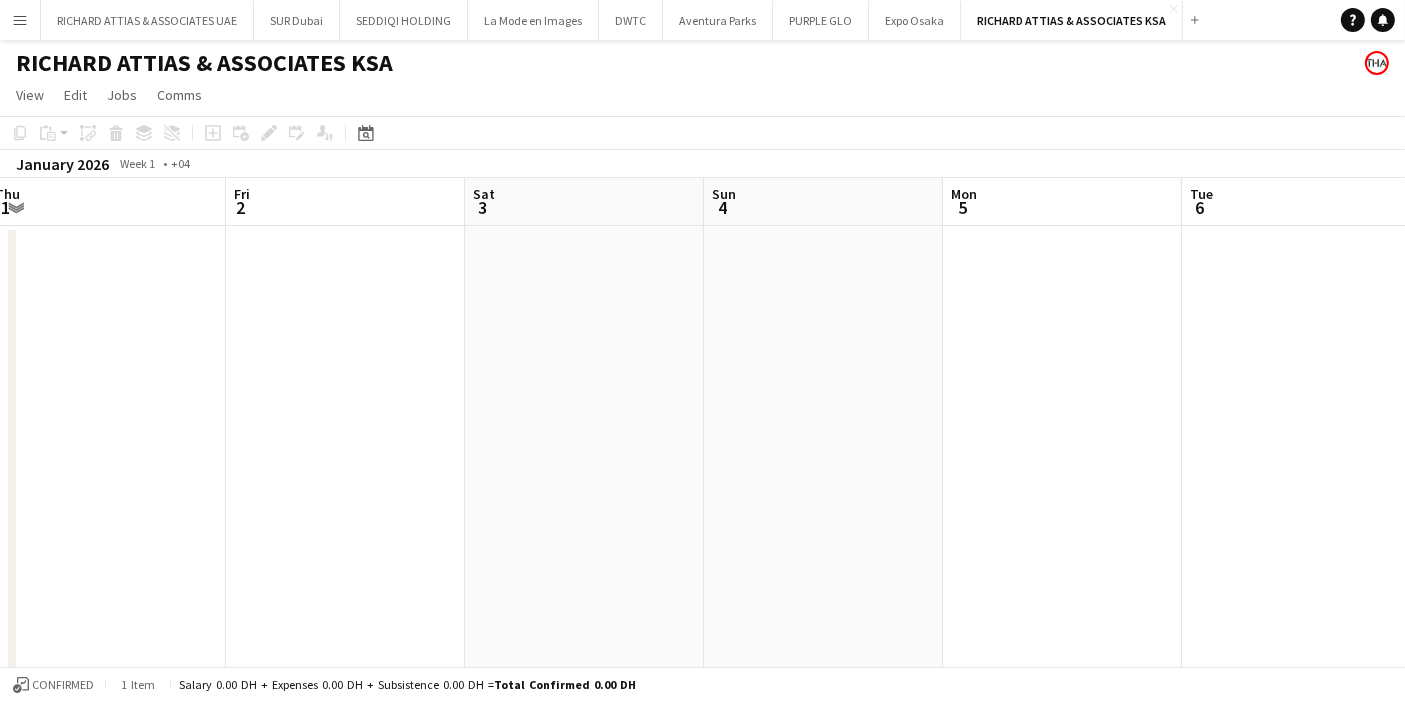 click on "Menu
Boards
Boards   Boards   All jobs   Status
Workforce
Workforce   My Workforce   Recruiting
Comms
Comms
Pay
Pay   Approvals
Platform Settings
Platform Settings   Your settings
Training Academy
Training Academy
Knowledge Base
Knowledge Base
Product Updates
Product Updates   Log Out   Privacy   [FIRST] [LAST] & ASSOCIATES UAE
Close
SUR Dubai
Close
SEDDIQI HOLDING
Close
La Mode en Images
Close
DWTC
Close
Aventura Parks
Close
PURPLE GLO
Close
Expo Osaka
Close
[FIRST] [LAST] & ASSOCIATES KSA
Close
Add" at bounding box center [702, 412] 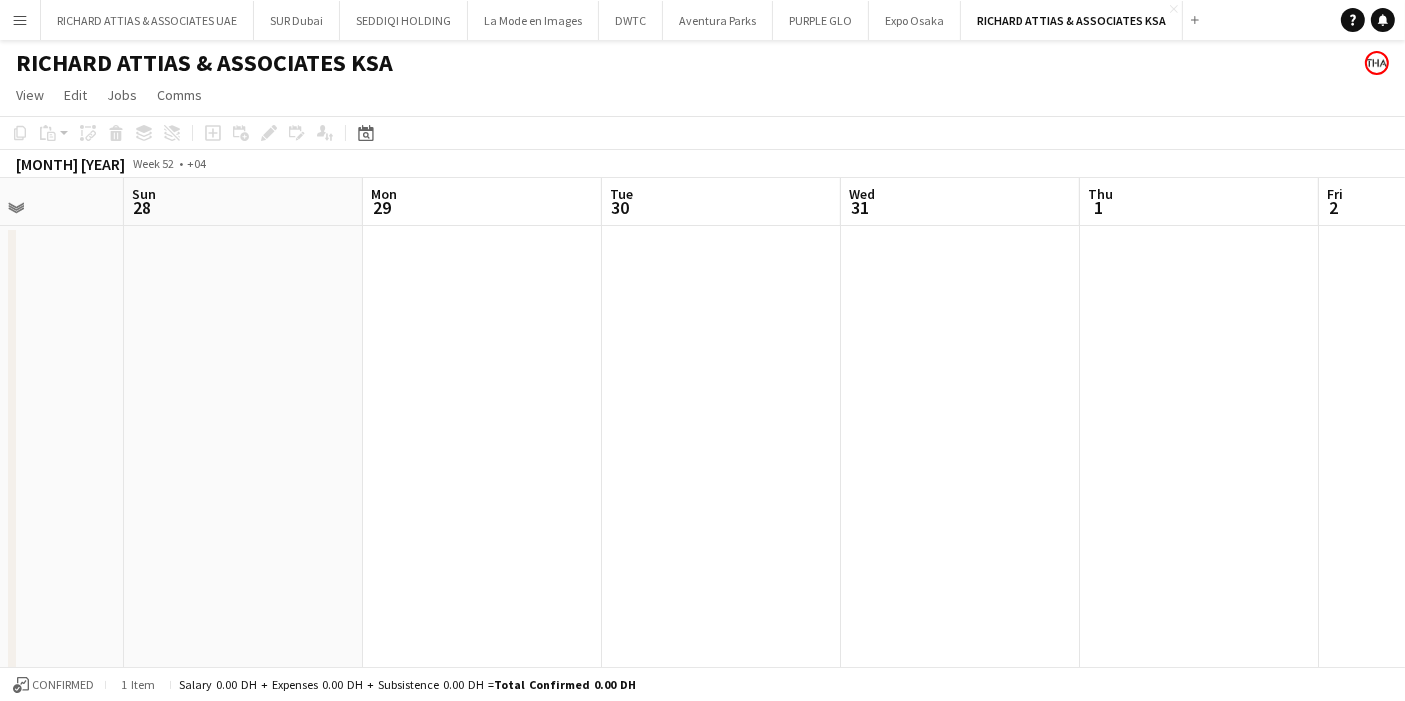 click on "Thu   25   Fri   26   Sat   27   Sun   28   Mon   29   Tue   30   Wed   31   Thu   1   Fri   2   Sat   3   Sun   4" at bounding box center (702, 484) 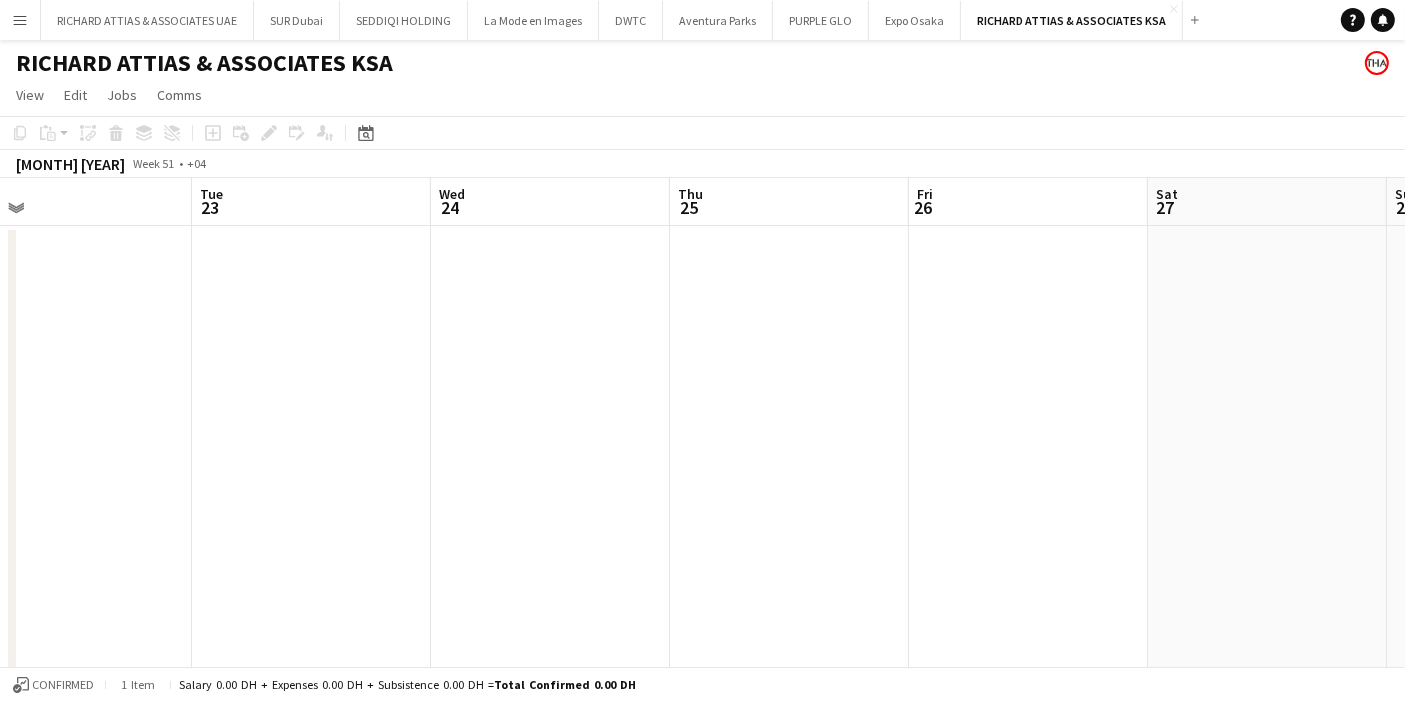 click on "Sat   20   Sun   21   Mon   22   Tue   23   Wed   24   Thu   25   Fri   26   Sat   27   Sun   28   Mon   29   Tue   30" at bounding box center [702, 484] 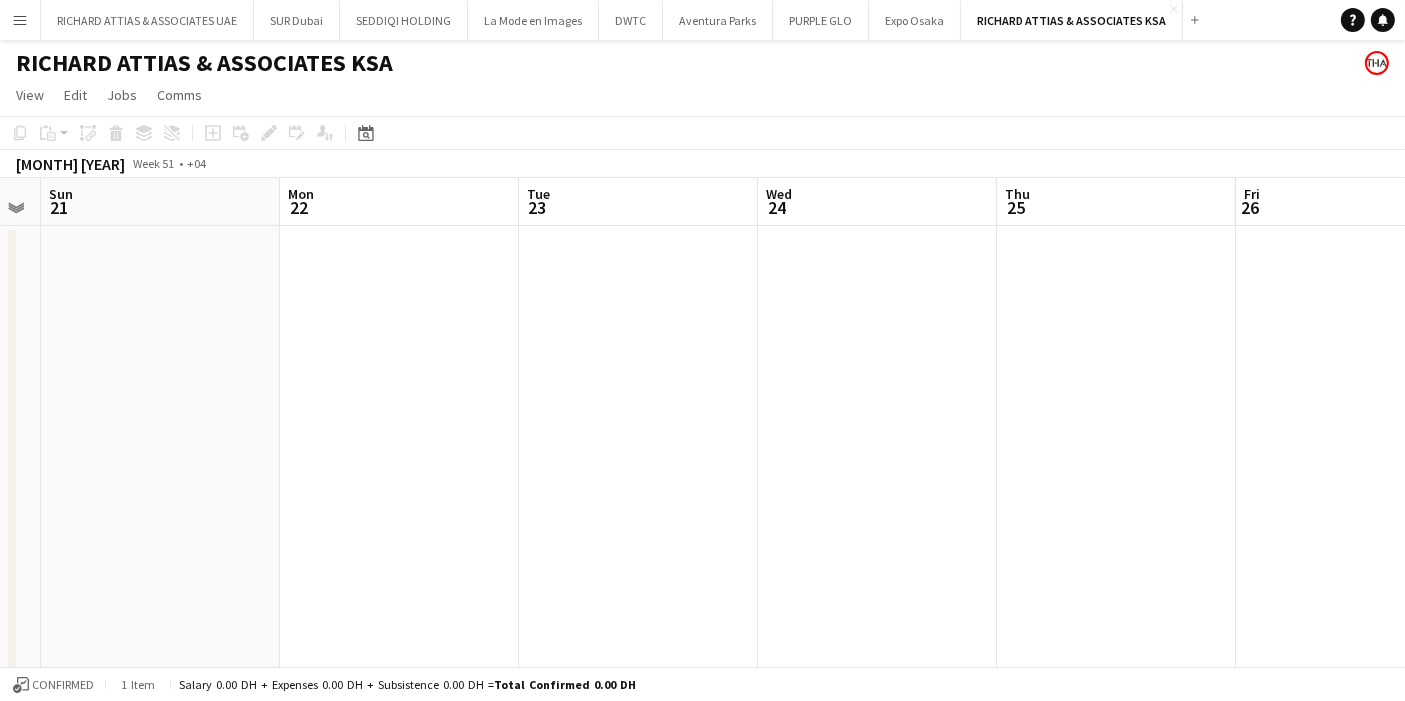 click on "Fri   19   Sat   20   Sun   21   Mon   22   Tue   23   Wed   24   Thu   25   Fri   26   Sat   27   Sun   28   Mon   29" at bounding box center (702, 484) 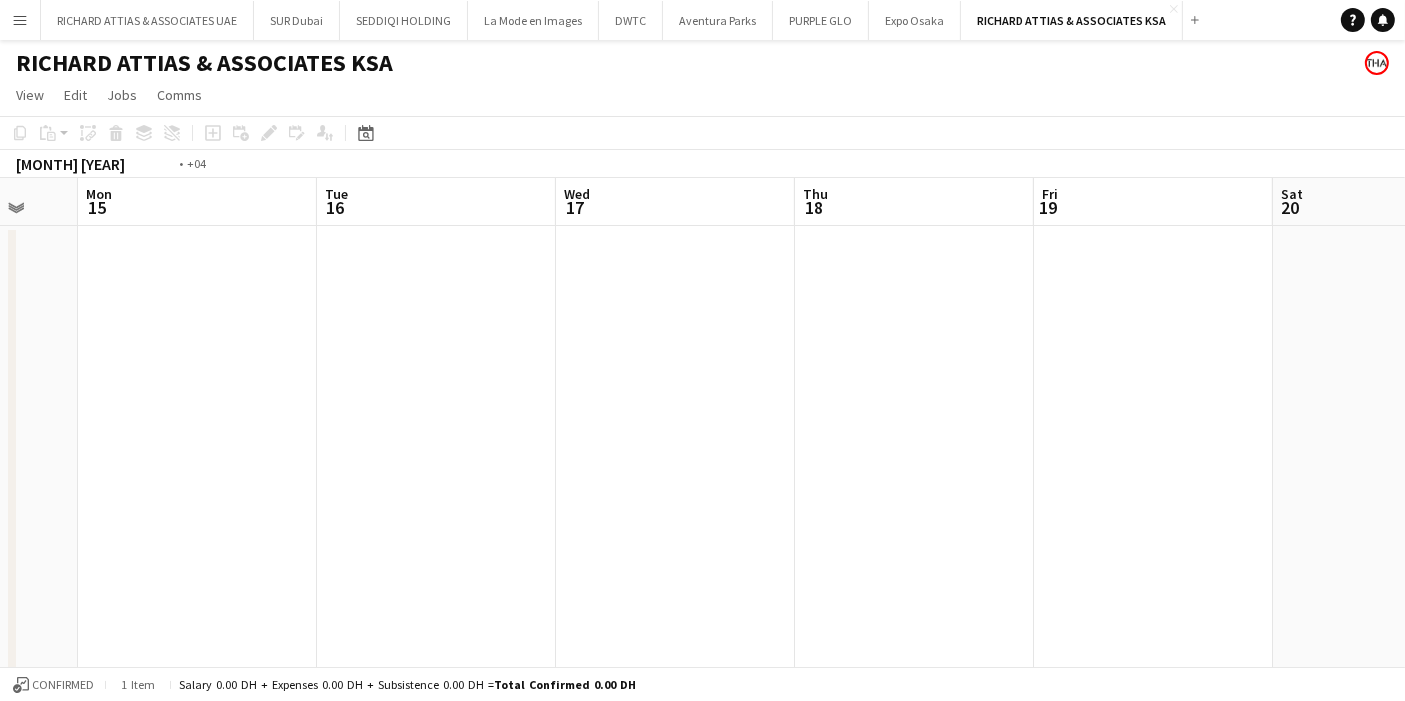 click on "Menu
Boards
Boards   Boards   All jobs   Status
Workforce
Workforce   My Workforce   Recruiting
Comms
Comms
Pay
Pay   Approvals
Platform Settings
Platform Settings   Your settings
Training Academy
Training Academy
Knowledge Base
Knowledge Base
Product Updates
Product Updates   Log Out   Privacy   [FIRST] [LAST] & ASSOCIATES UAE
Close
SUR Dubai
Close
SEDDIQI HOLDING
Close
La Mode en Images
Close
DWTC
Close
Aventura Parks
Close
PURPLE GLO
Close
Expo Osaka
Close
[FIRST] [LAST] & ASSOCIATES KSA
Close
Add" at bounding box center (702, 412) 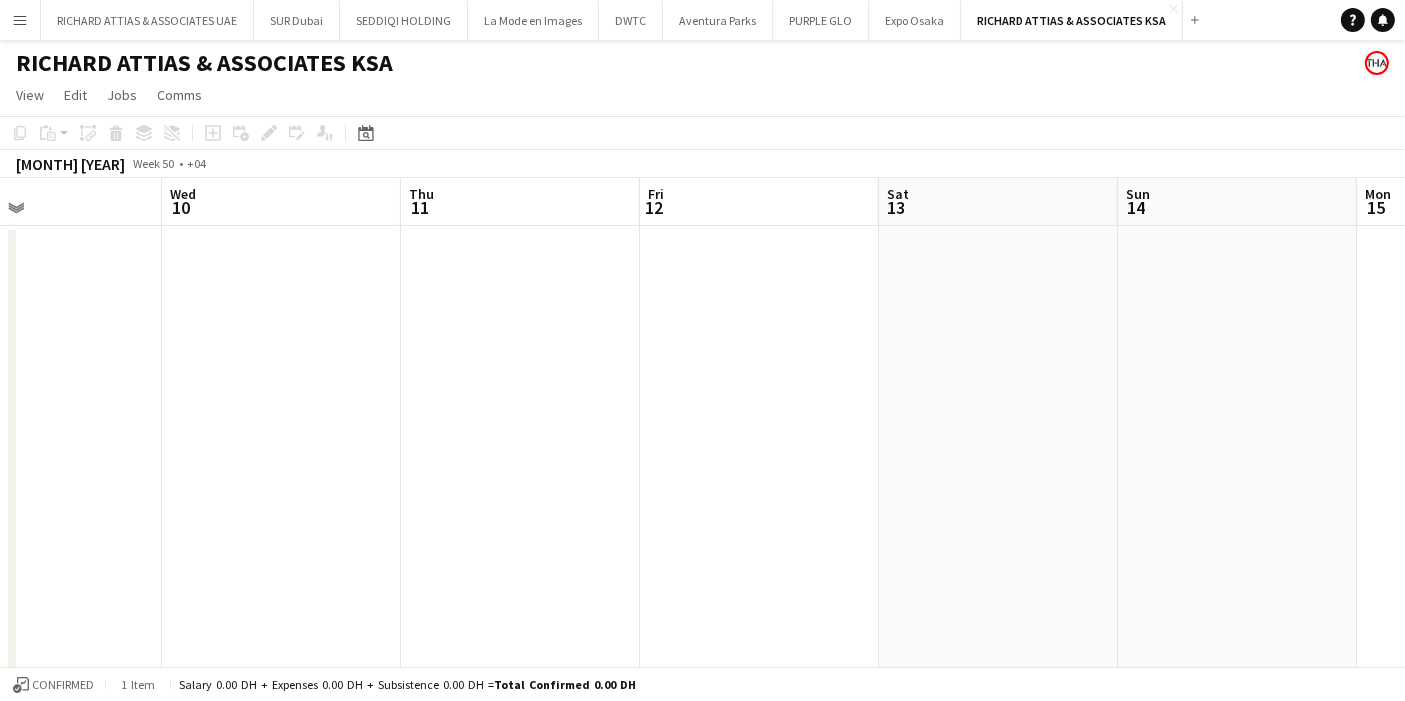 click on "Menu
Boards
Boards   Boards   All jobs   Status
Workforce
Workforce   My Workforce   Recruiting
Comms
Comms
Pay
Pay   Approvals
Platform Settings
Platform Settings   Your settings
Training Academy
Training Academy
Knowledge Base
Knowledge Base
Product Updates
Product Updates   Log Out   Privacy   [FIRST] [LAST] & ASSOCIATES UAE
Close
SUR Dubai
Close
SEDDIQI HOLDING
Close
La Mode en Images
Close
DWTC
Close
Aventura Parks
Close
PURPLE GLO
Close
Expo Osaka
Close
[FIRST] [LAST] & ASSOCIATES KSA
Close
Add" at bounding box center [702, 412] 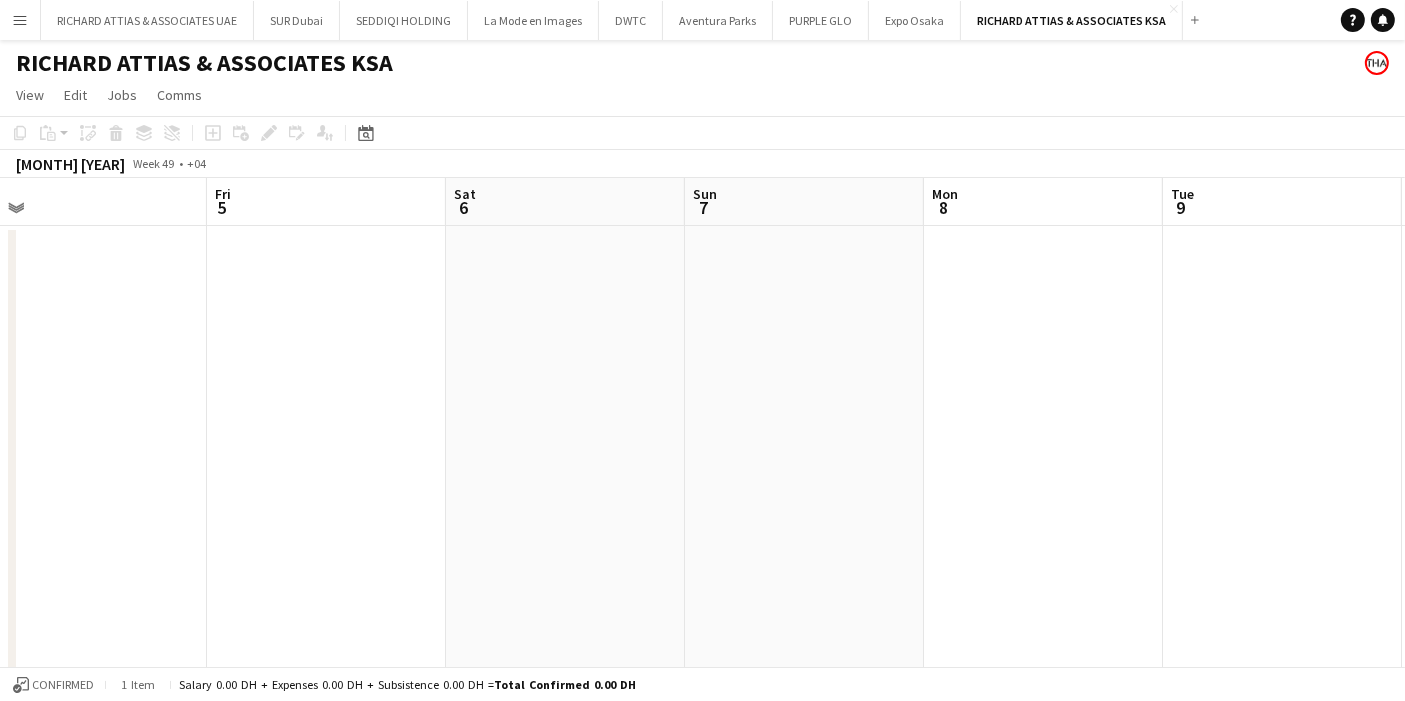 click on "Menu
Boards
Boards   Boards   All jobs   Status
Workforce
Workforce   My Workforce   Recruiting
Comms
Comms
Pay
Pay   Approvals
Platform Settings
Platform Settings   Your settings
Training Academy
Training Academy
Knowledge Base
Knowledge Base
Product Updates
Product Updates   Log Out   Privacy   [FIRST] [LAST] & ASSOCIATES UAE
Close
SUR Dubai
Close
SEDDIQI HOLDING
Close
La Mode en Images
Close
DWTC
Close
Aventura Parks
Close
PURPLE GLO
Close
Expo Osaka
Close
[FIRST] [LAST] & ASSOCIATES KSA
Close
Add" at bounding box center [702, 412] 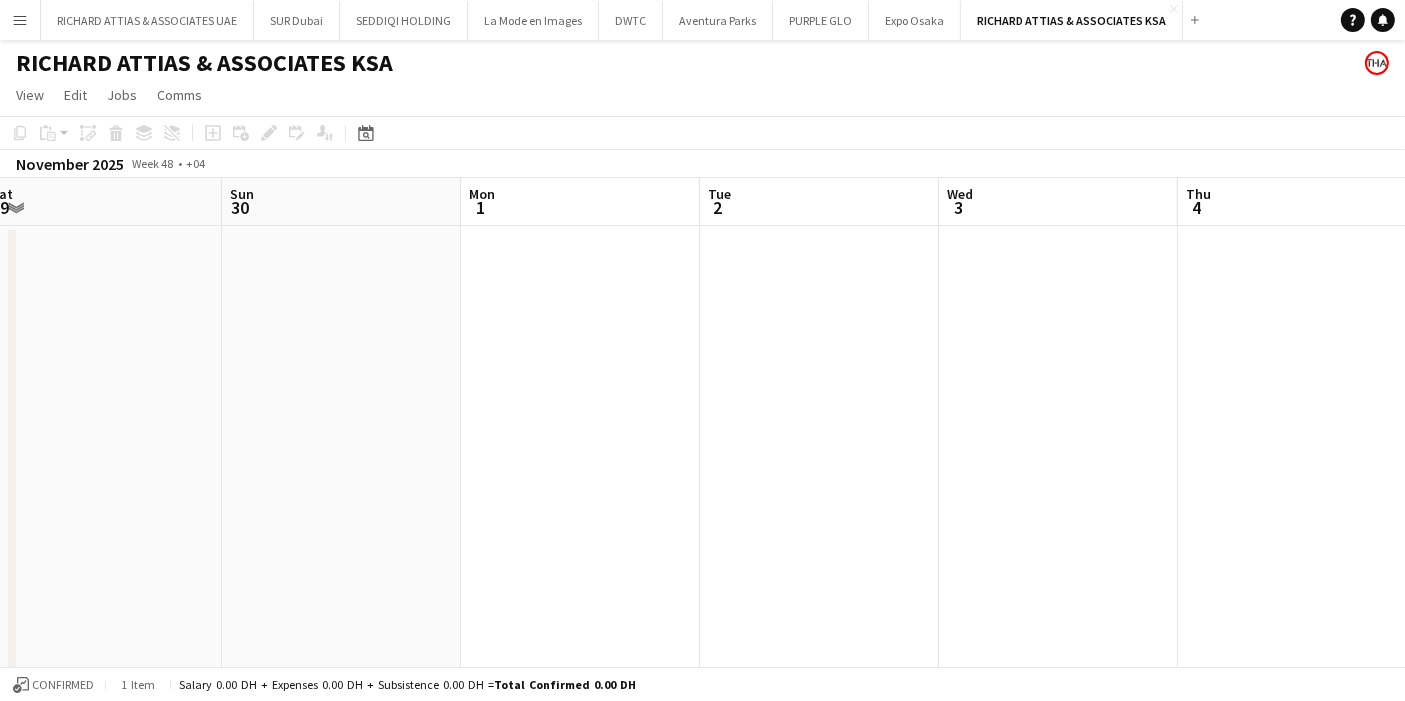 click on "Thu   27   Fri   28   Sat   29   Sun   30   Mon   1   Tue   2   Wed   3   Thu   4   Fri   5   Sat   6   Sun   7" at bounding box center (702, 484) 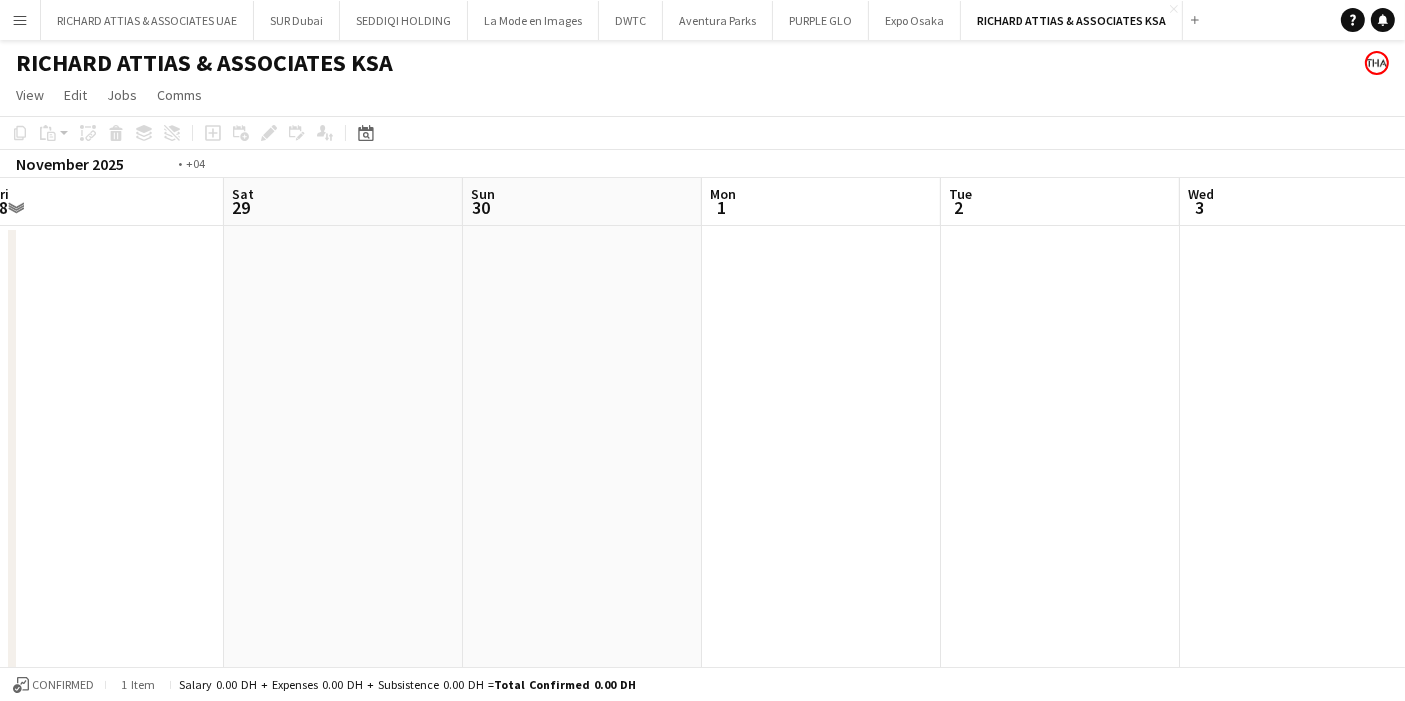 click on "Wed   26   Thu   27   Fri   28   Sat   29   Sun   30   Mon   1   Tue   2   Wed   3   Thu   4   Fri   5   Sat   6" at bounding box center [702, 484] 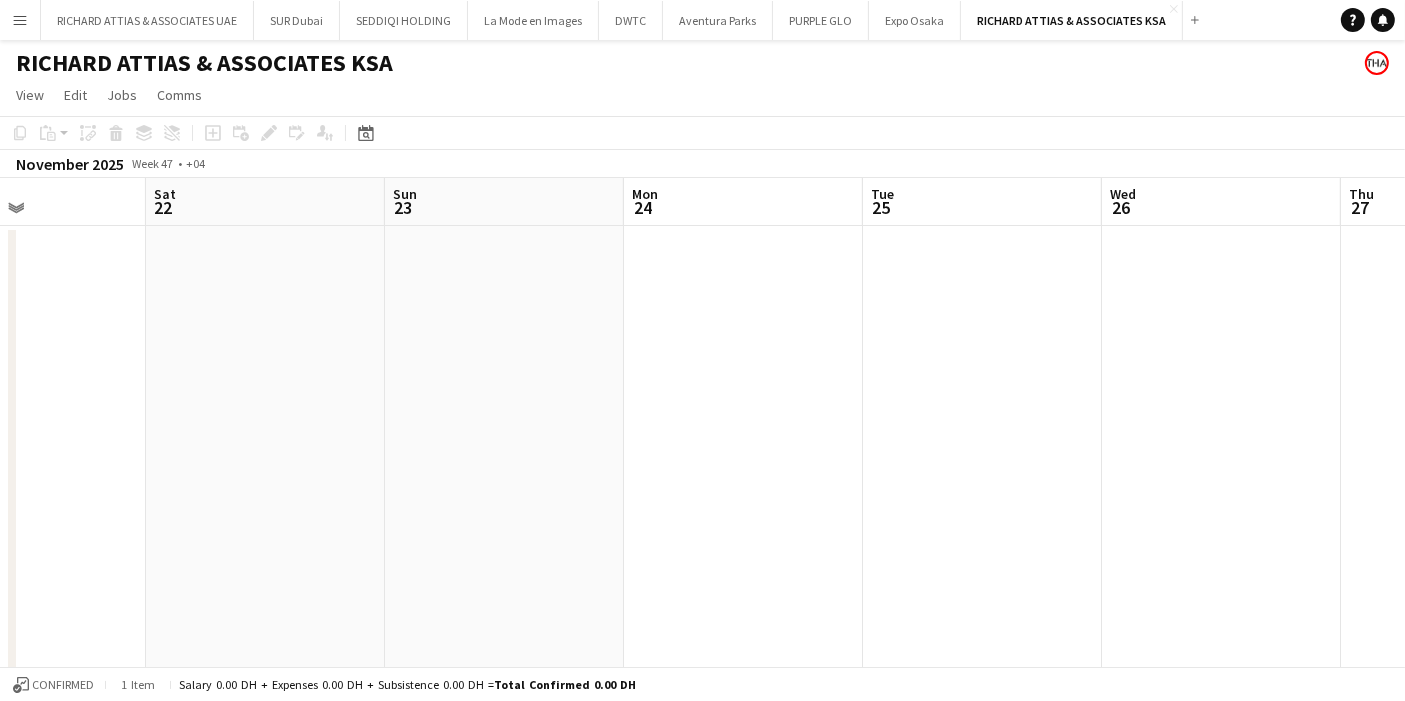 click on "Menu
Boards
Boards   Boards   All jobs   Status
Workforce
Workforce   My Workforce   Recruiting
Comms
Comms
Pay
Pay   Approvals
Platform Settings
Platform Settings   Your settings
Training Academy
Training Academy
Knowledge Base
Knowledge Base
Product Updates
Product Updates   Log Out   Privacy   [FIRST] [LAST] & ASSOCIATES UAE
Close
SUR Dubai
Close
SEDDIQI HOLDING
Close
La Mode en Images
Close
DWTC
Close
Aventura Parks
Close
PURPLE GLO
Close
Expo Osaka
Close
[FIRST] [LAST] & ASSOCIATES KSA
Close
Add" at bounding box center (702, 412) 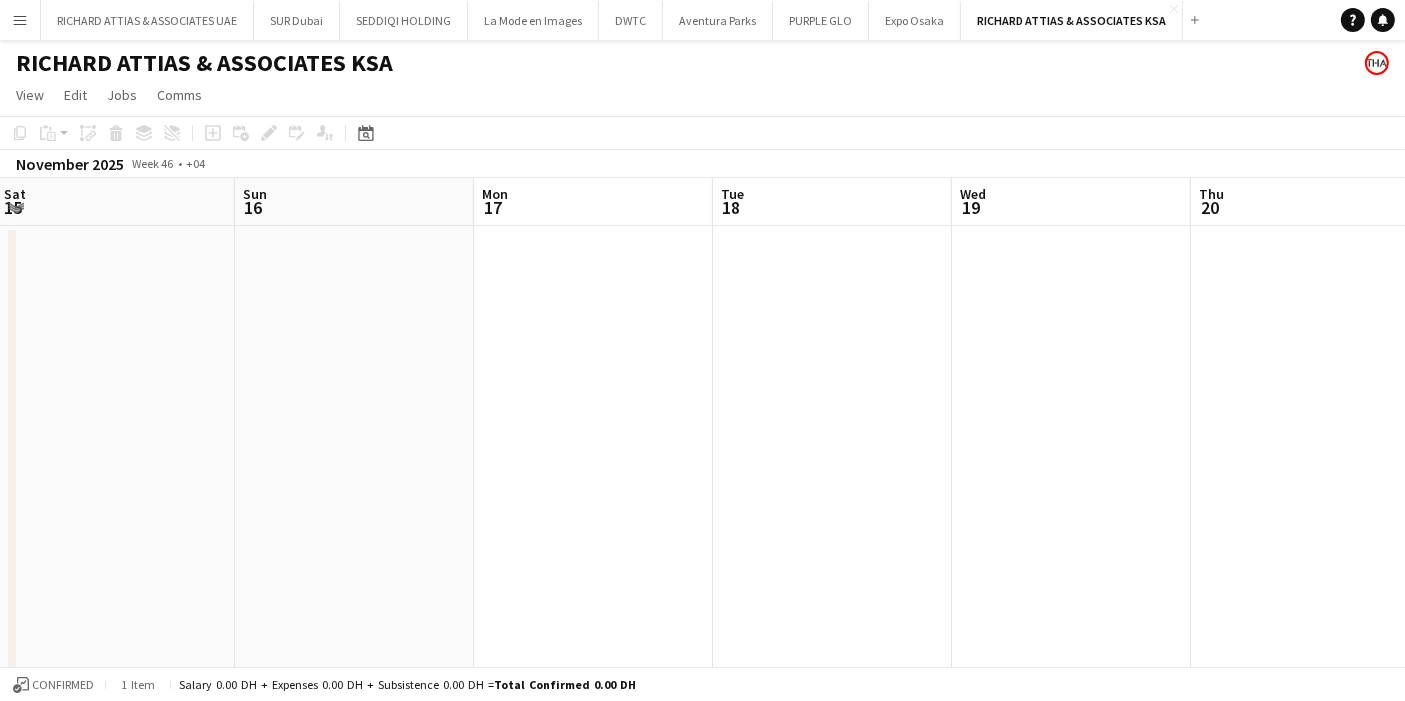 click on "Menu
Boards
Boards   Boards   All jobs   Status
Workforce
Workforce   My Workforce   Recruiting
Comms
Comms
Pay
Pay   Approvals
Platform Settings
Platform Settings   Your settings
Training Academy
Training Academy
Knowledge Base
Knowledge Base
Product Updates
Product Updates   Log Out   Privacy   [FIRST] [LAST] & ASSOCIATES UAE
Close
SUR Dubai
Close
SEDDIQI HOLDING
Close
La Mode en Images
Close
DWTC
Close
Aventura Parks
Close
PURPLE GLO
Close
Expo Osaka
Close
[FIRST] [LAST] & ASSOCIATES KSA
Close
Add" at bounding box center (702, 412) 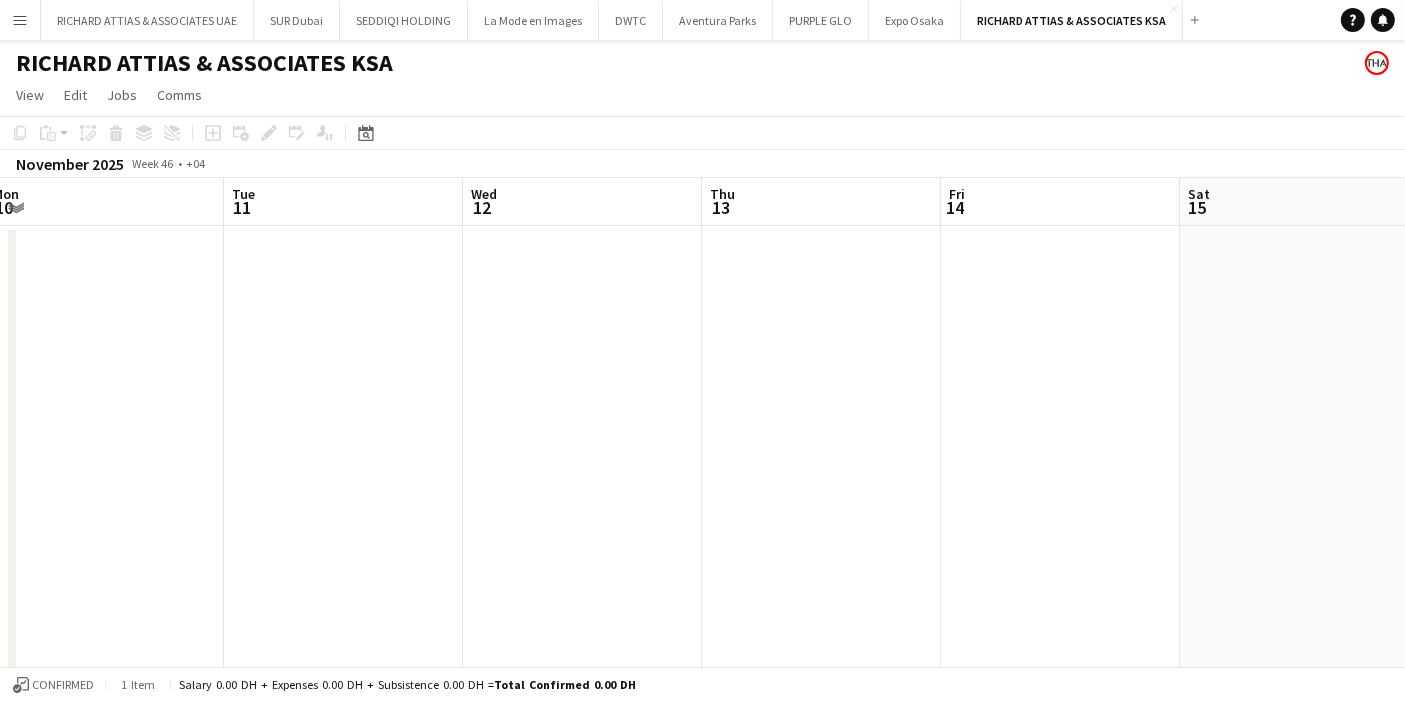click on "Menu
Boards
Boards   Boards   All jobs   Status
Workforce
Workforce   My Workforce   Recruiting
Comms
Comms
Pay
Pay   Approvals
Platform Settings
Platform Settings   Your settings
Training Academy
Training Academy
Knowledge Base
Knowledge Base
Product Updates
Product Updates   Log Out   Privacy   [FIRST] [LAST] & ASSOCIATES UAE
Close
SUR Dubai
Close
SEDDIQI HOLDING
Close
La Mode en Images
Close
DWTC
Close
Aventura Parks
Close
PURPLE GLO
Close
Expo Osaka
Close
[FIRST] [LAST] & ASSOCIATES KSA
Close
Add" at bounding box center (702, 412) 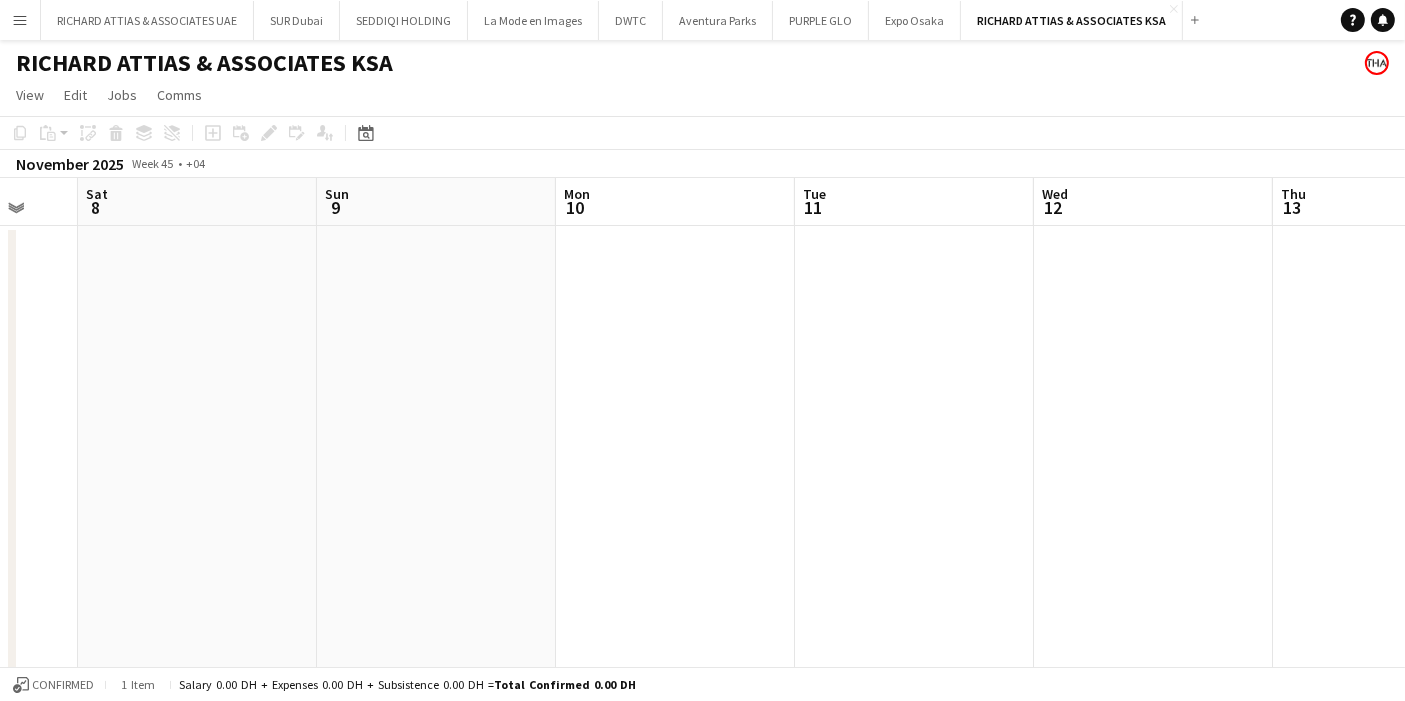 click on "Thu   6   Fri   7   Sat   8   Sun   9   Mon   10   Tue   11   Wed   12   Thu   13   Fri   14   Sat   15   Sun   16" at bounding box center [702, 484] 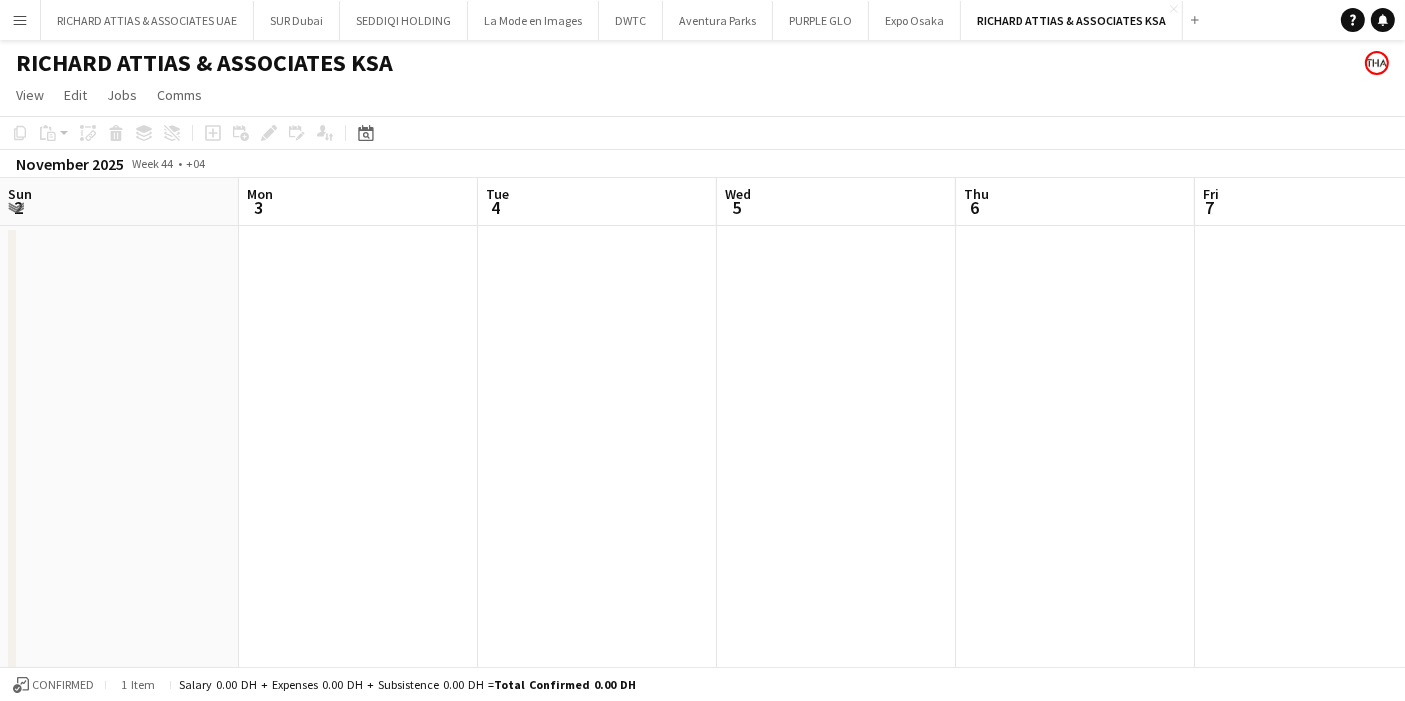 click on "Fri   31   Sat   1   Sun   2   Mon   3   Tue   4   Wed   5   Thu   6   Fri   7   Sat   8   Sun   9   Mon   10" at bounding box center [702, 484] 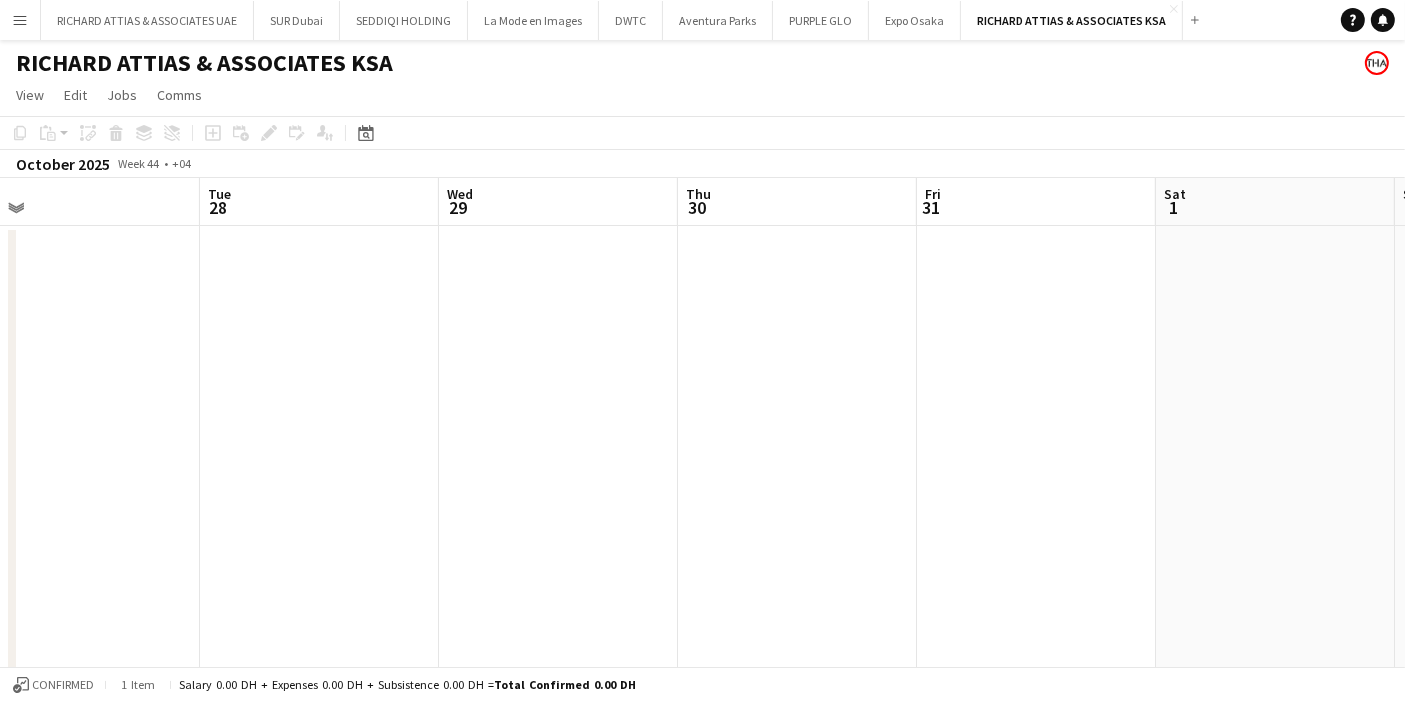click on "Menu
Boards
Boards   Boards   All jobs   Status
Workforce
Workforce   My Workforce   Recruiting
Comms
Comms
Pay
Pay   Approvals
Platform Settings
Platform Settings   Your settings
Training Academy
Training Academy
Knowledge Base
Knowledge Base
Product Updates
Product Updates   Log Out   Privacy   [FIRST] [LAST] & ASSOCIATES UAE
Close
SUR Dubai
Close
SEDDIQI HOLDING
Close
La Mode en Images
Close
DWTC
Close
Aventura Parks
Close
PURPLE GLO
Close
Expo Osaka
Close
[FIRST] [LAST] & ASSOCIATES KSA
Close
Add" at bounding box center (702, 412) 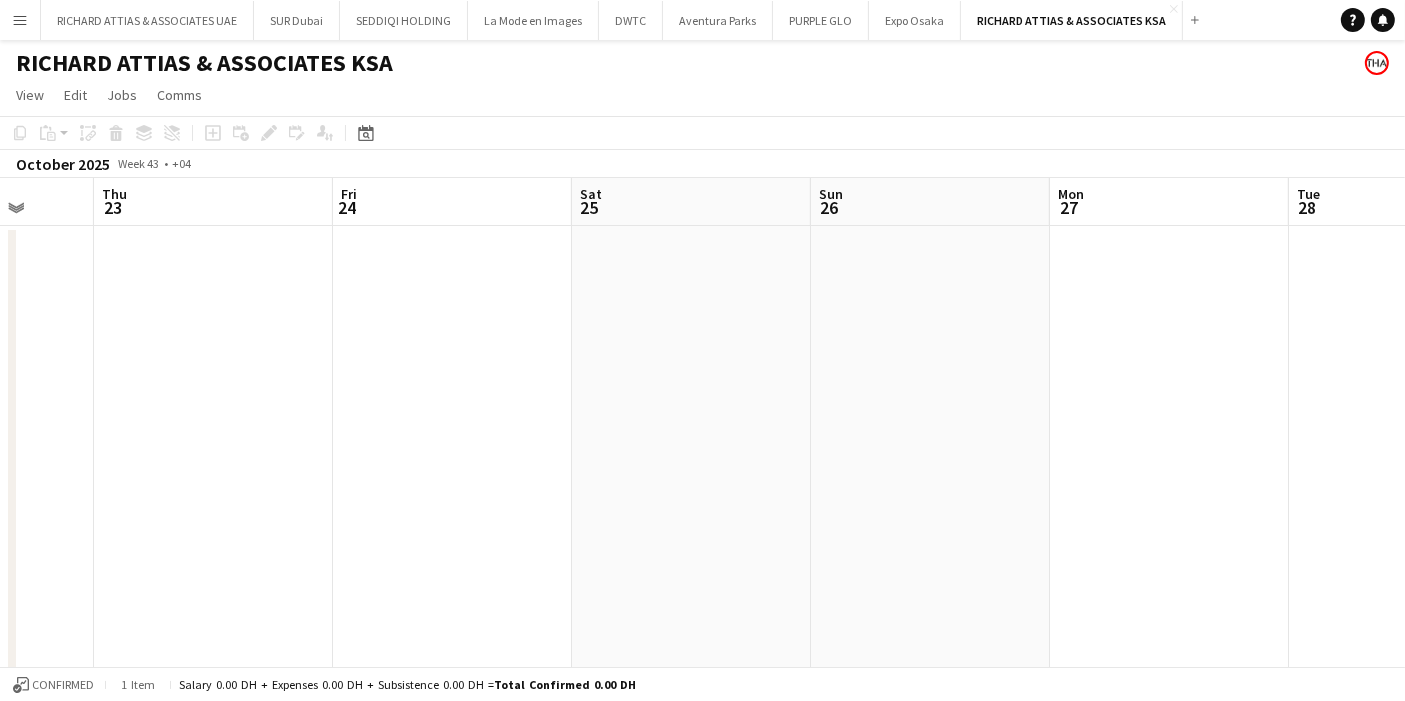 click on "Menu
Boards
Boards   Boards   All jobs   Status
Workforce
Workforce   My Workforce   Recruiting
Comms
Comms
Pay
Pay   Approvals
Platform Settings
Platform Settings   Your settings
Training Academy
Training Academy
Knowledge Base
Knowledge Base
Product Updates
Product Updates   Log Out   Privacy   [FIRST] [LAST] & ASSOCIATES UAE
Close
SUR Dubai
Close
SEDDIQI HOLDING
Close
La Mode en Images
Close
DWTC
Close
Aventura Parks
Close
PURPLE GLO
Close
Expo Osaka
Close
[FIRST] [LAST] & ASSOCIATES KSA
Close
Add" at bounding box center (702, 412) 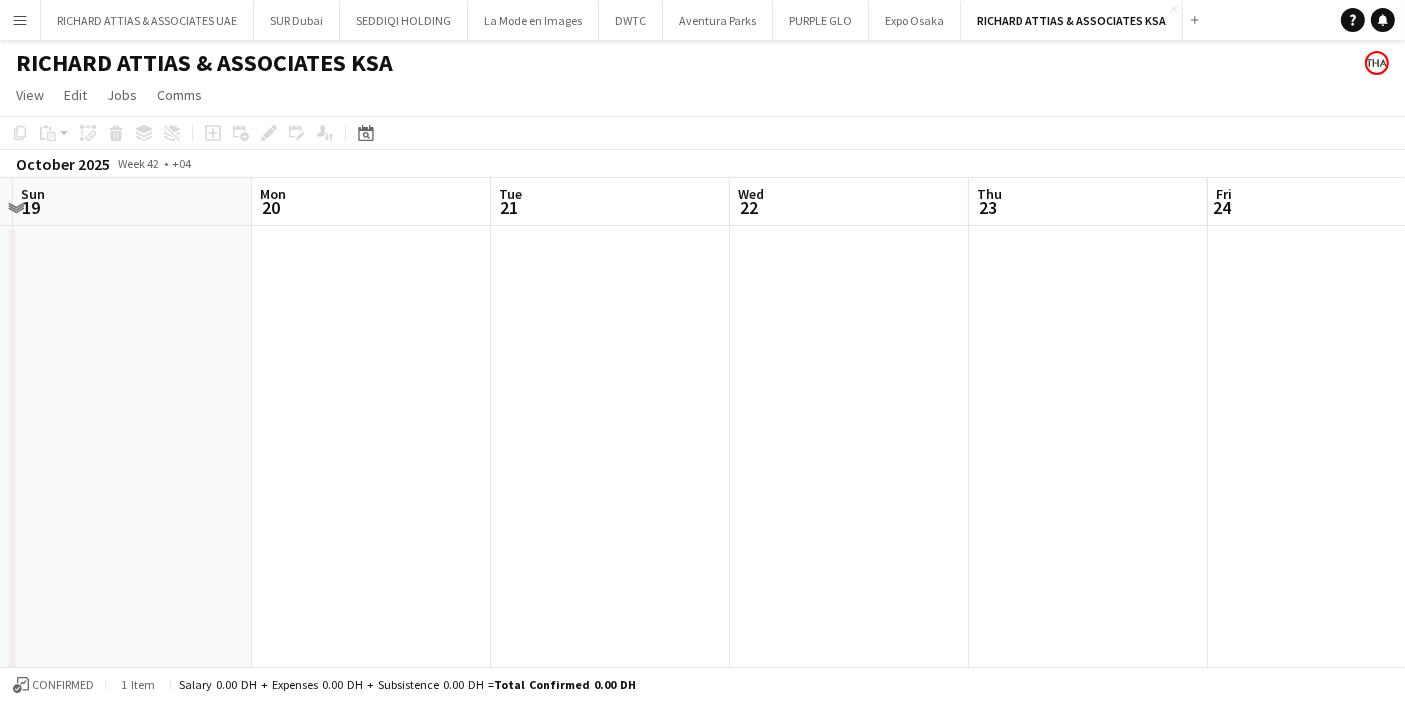 click on "Menu
Boards
Boards   Boards   All jobs   Status
Workforce
Workforce   My Workforce   Recruiting
Comms
Comms
Pay
Pay   Approvals
Platform Settings
Platform Settings   Your settings
Training Academy
Training Academy
Knowledge Base
Knowledge Base
Product Updates
Product Updates   Log Out   Privacy   [FIRST] [LAST] & ASSOCIATES UAE
Close
SUR Dubai
Close
SEDDIQI HOLDING
Close
La Mode en Images
Close
DWTC
Close
Aventura Parks
Close
PURPLE GLO
Close
Expo Osaka
Close
[FIRST] [LAST] & ASSOCIATES KSA
Close
Add" at bounding box center (702, 412) 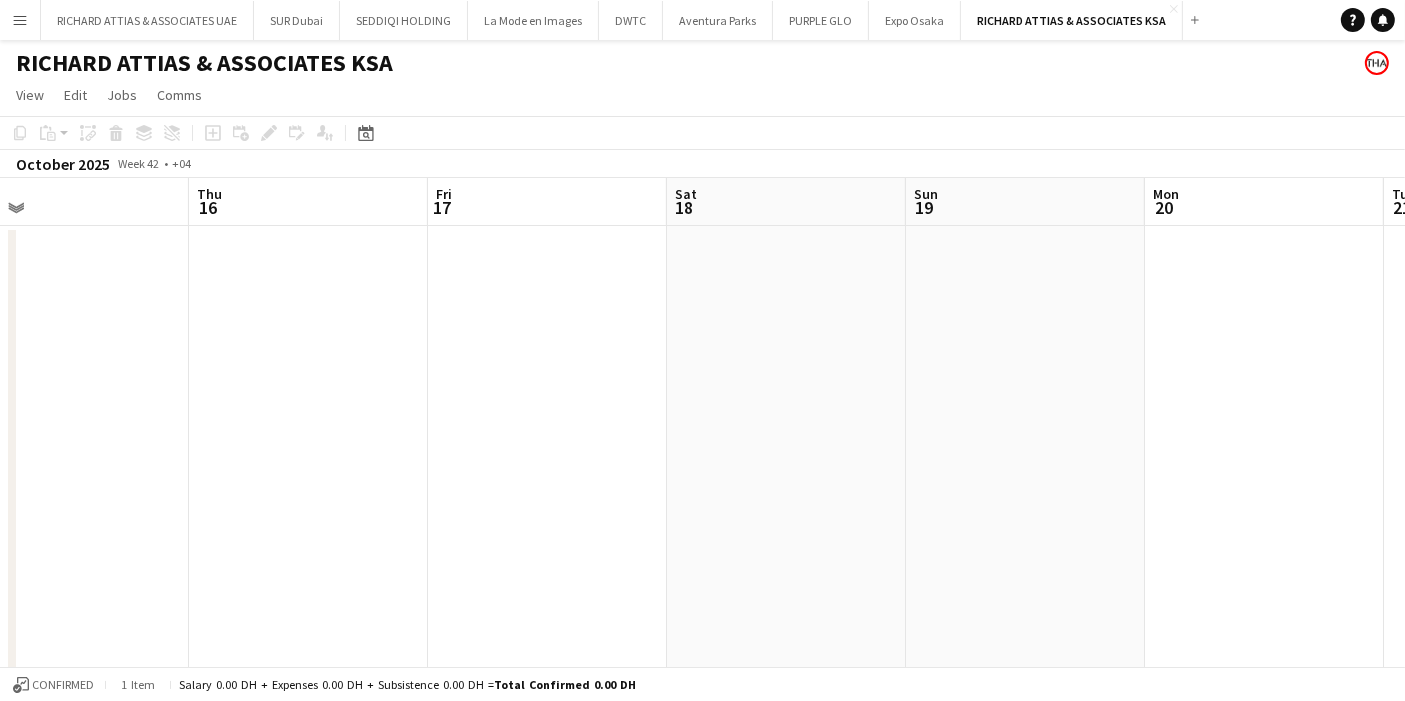 click on "Menu
Boards
Boards   Boards   All jobs   Status
Workforce
Workforce   My Workforce   Recruiting
Comms
Comms
Pay
Pay   Approvals
Platform Settings
Platform Settings   Your settings
Training Academy
Training Academy
Knowledge Base
Knowledge Base
Product Updates
Product Updates   Log Out   Privacy   [FIRST] [LAST] & ASSOCIATES UAE
Close
SUR Dubai
Close
SEDDIQI HOLDING
Close
La Mode en Images
Close
DWTC
Close
Aventura Parks
Close
PURPLE GLO
Close
Expo Osaka
Close
[FIRST] [LAST] & ASSOCIATES KSA
Close
Add" at bounding box center [702, 412] 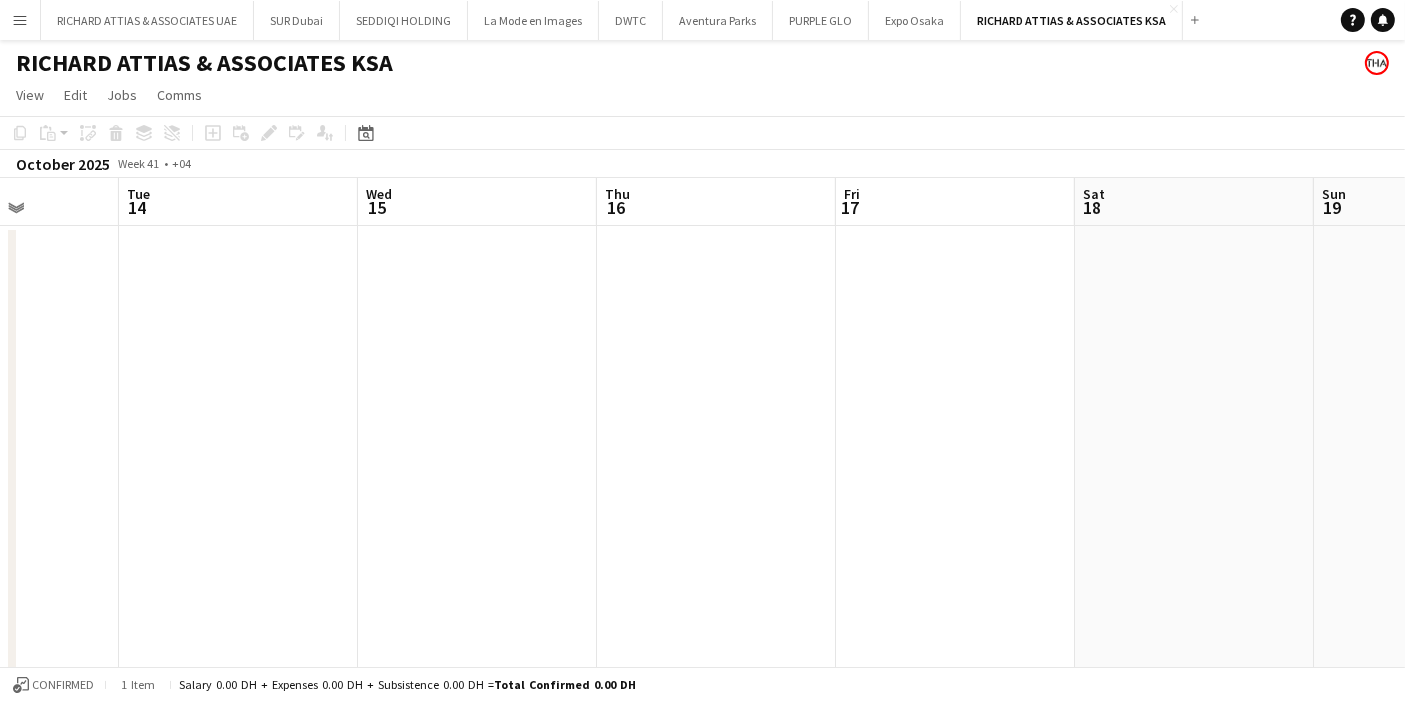 click on "Sat   11   Sun   12   Mon   13   Tue   14   Wed   15   Thu   16   Fri   17   Sat   18   Sun   19   Mon   20   Tue   21" at bounding box center [702, 484] 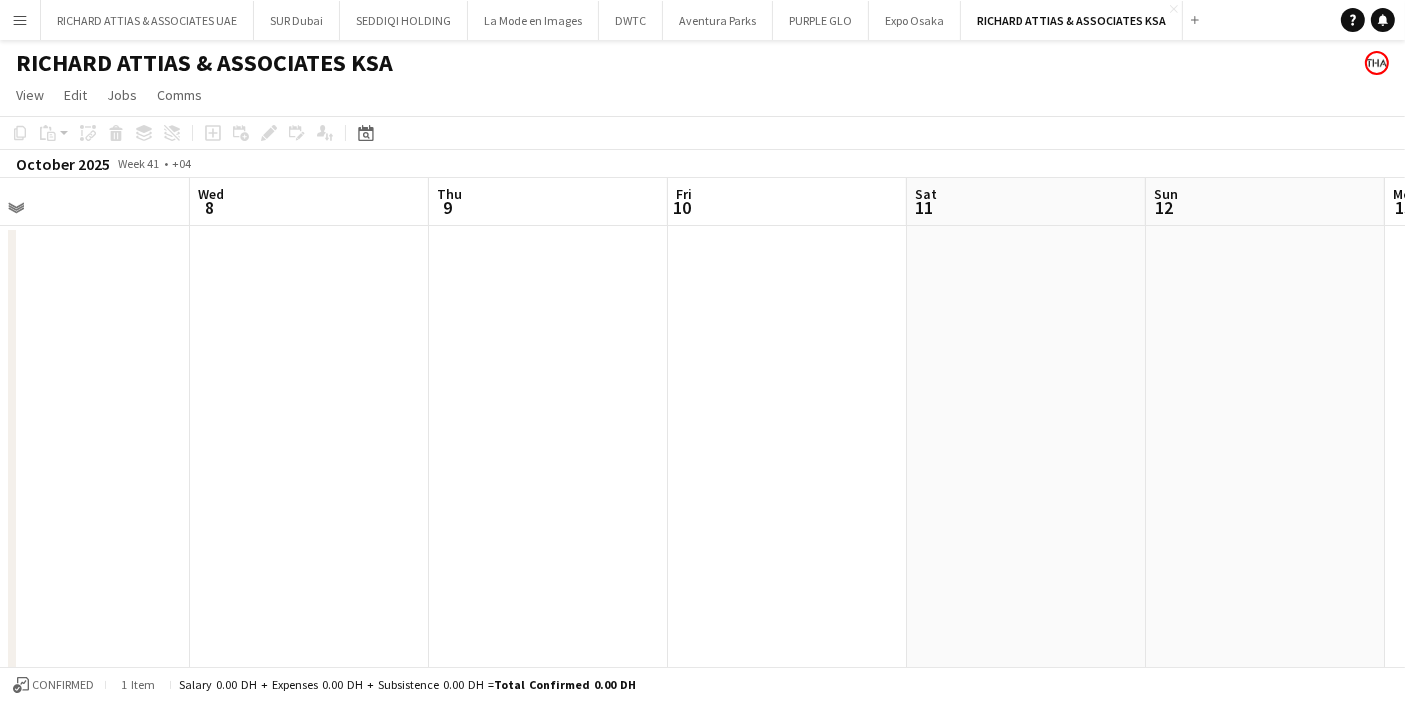 click on "Sun   5   Mon   6   0/1   1 Job   Tue   7   Wed   8   Thu   9   Fri   10   Sat   11   Sun   12   Mon   13   Tue   14   Wed   15      08:00-16:00 (8h)    0/1   RAA 2d Designer   1 Role   2D Designer   0/1   08:00-16:00 (8h)
single-neutral-actions" at bounding box center (702, 484) 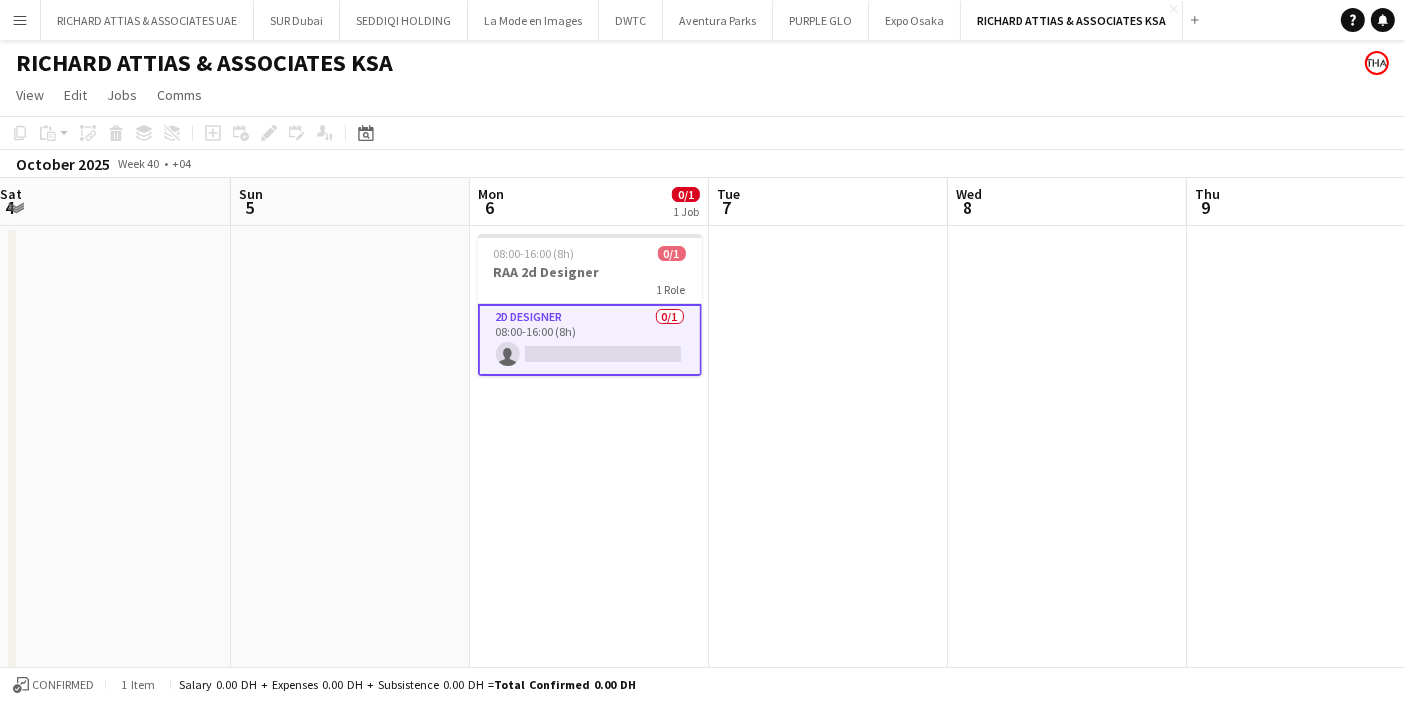 scroll, scrollTop: 0, scrollLeft: 726, axis: horizontal 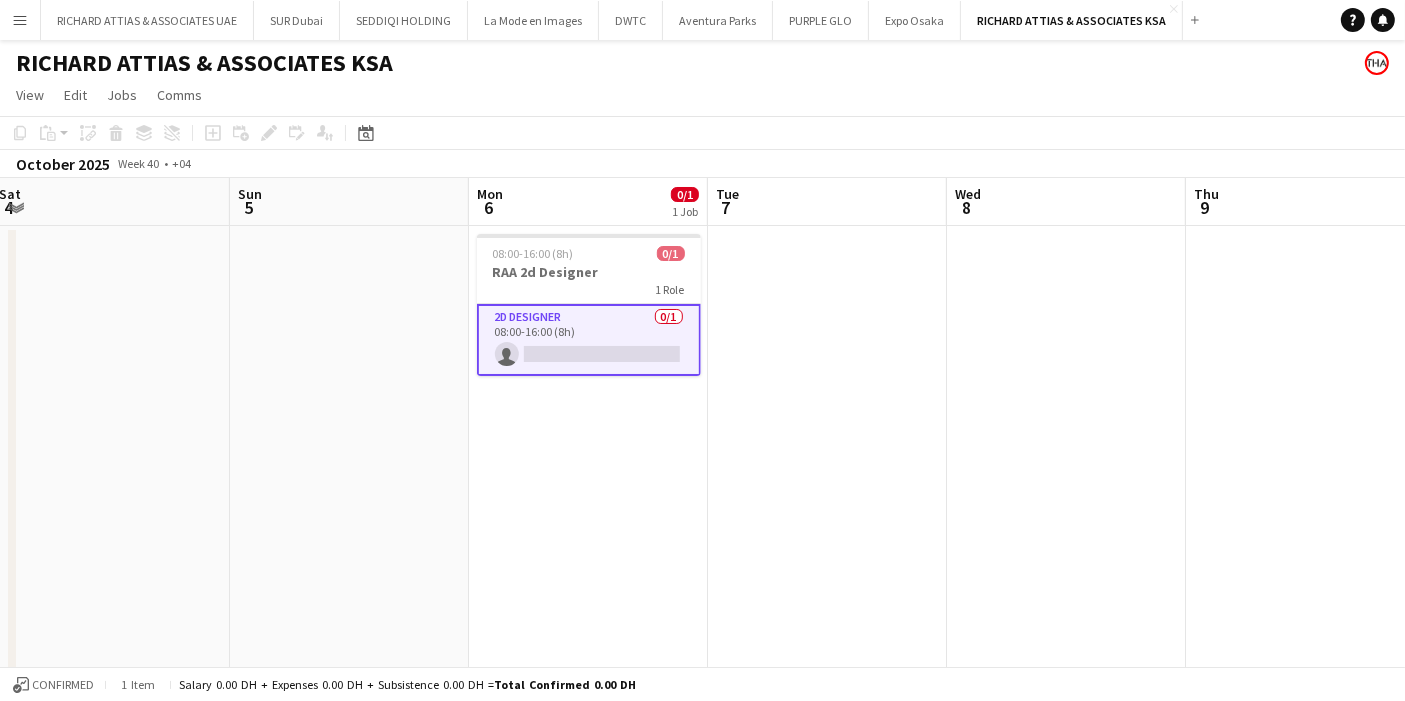 click on "Wed   1   Thu   2   Fri   3   Sat   4   Sun   5   Mon   6   0/1   1 Job   Tue   7   Wed   8   Thu   9   Fri   10   Sat   11      08:00-16:00 (8h)    0/1   RAA 2d Designer   1 Role   2D Designer   0/1   08:00-16:00 (8h)
single-neutral-actions" at bounding box center [702, 484] 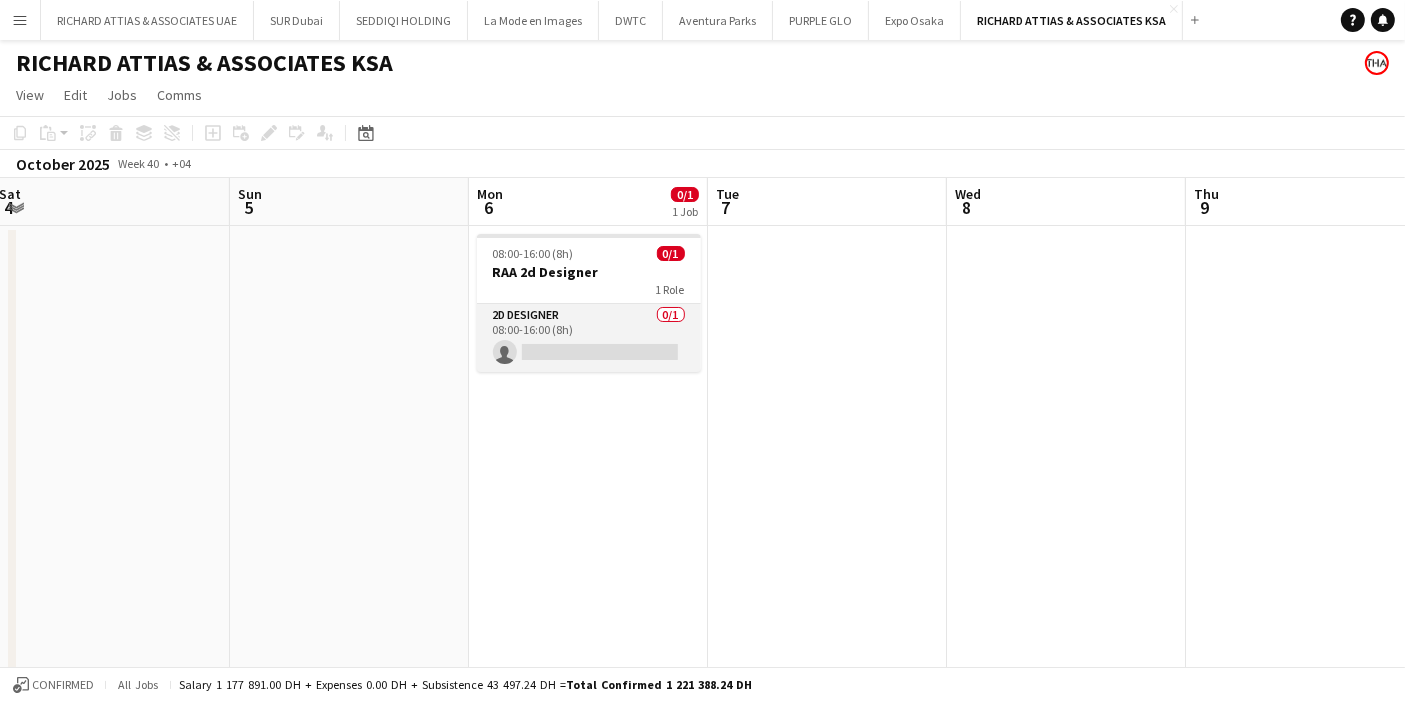 click on "2D Designer   0/1   08:00-16:00 (8h)
single-neutral-actions" at bounding box center [589, 338] 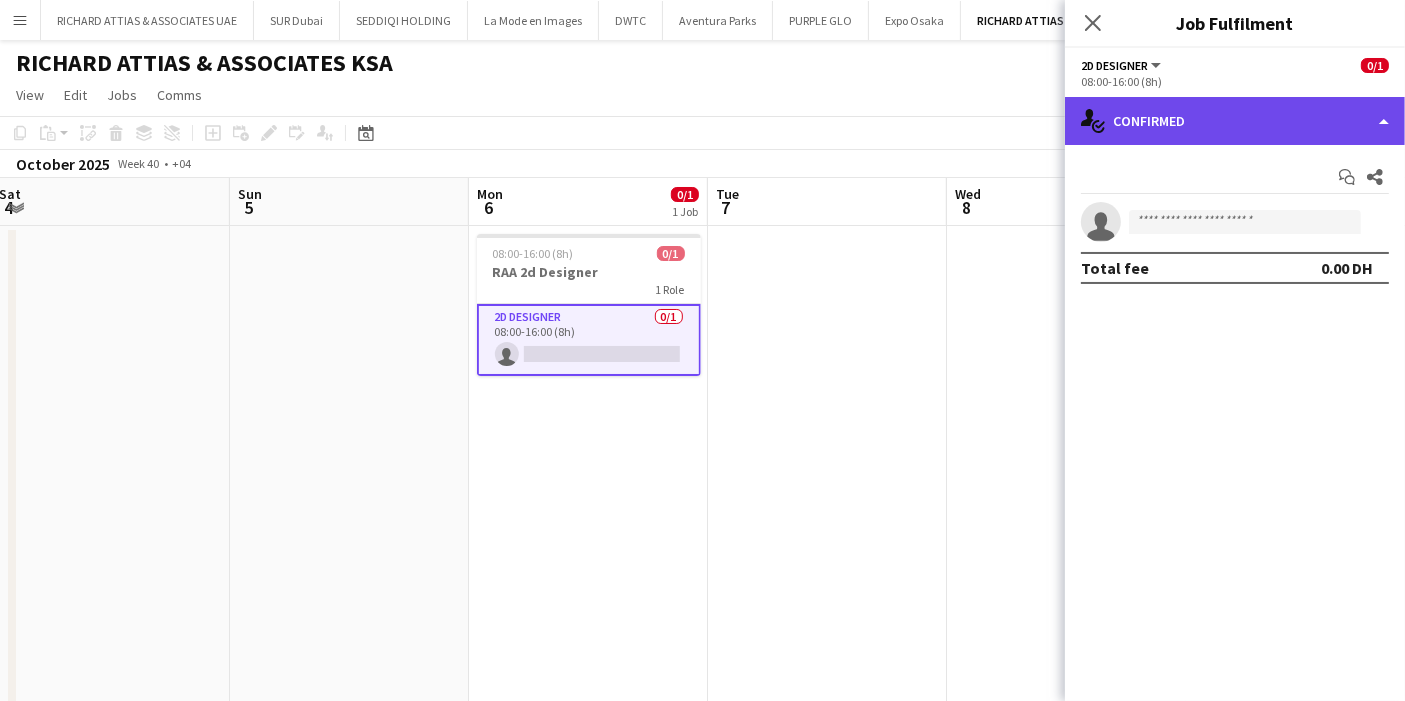 click on "single-neutral-actions-check-2
Confirmed" 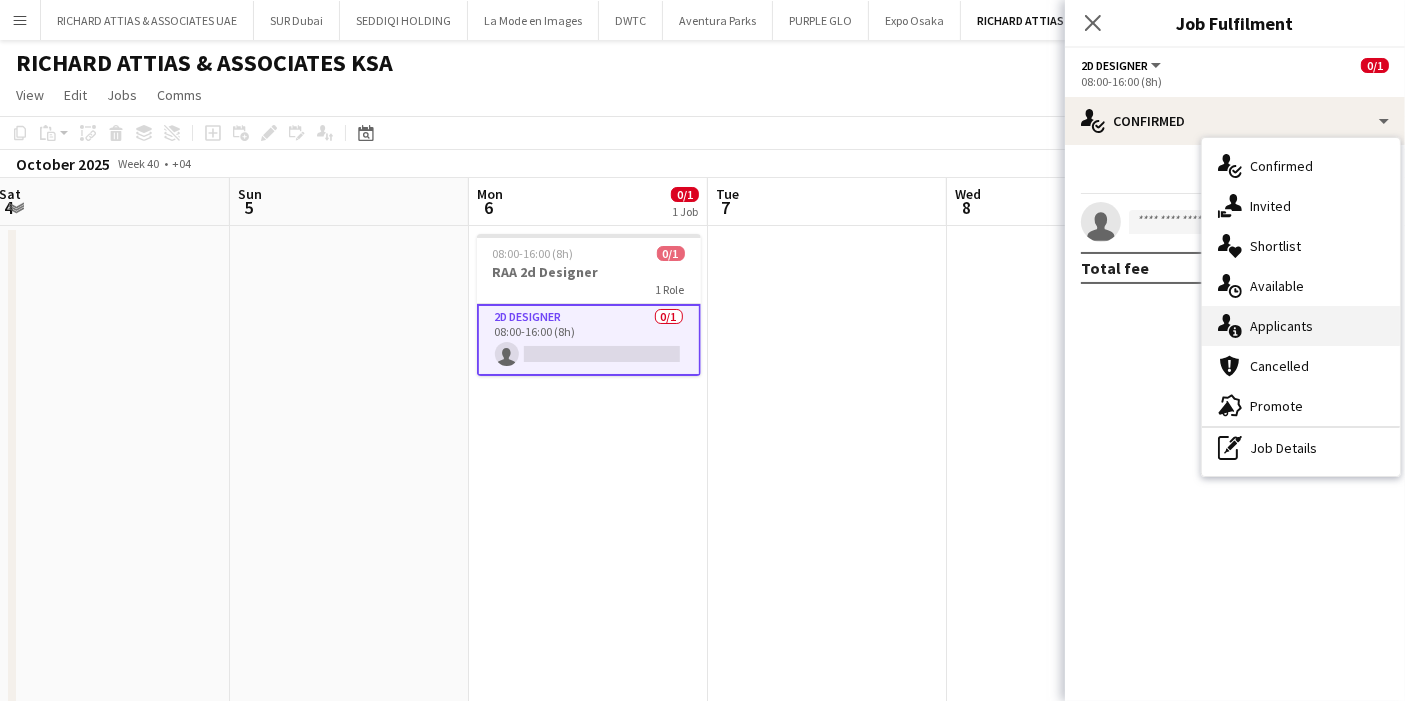 click on "single-neutral-actions-information
Applicants" at bounding box center [1301, 326] 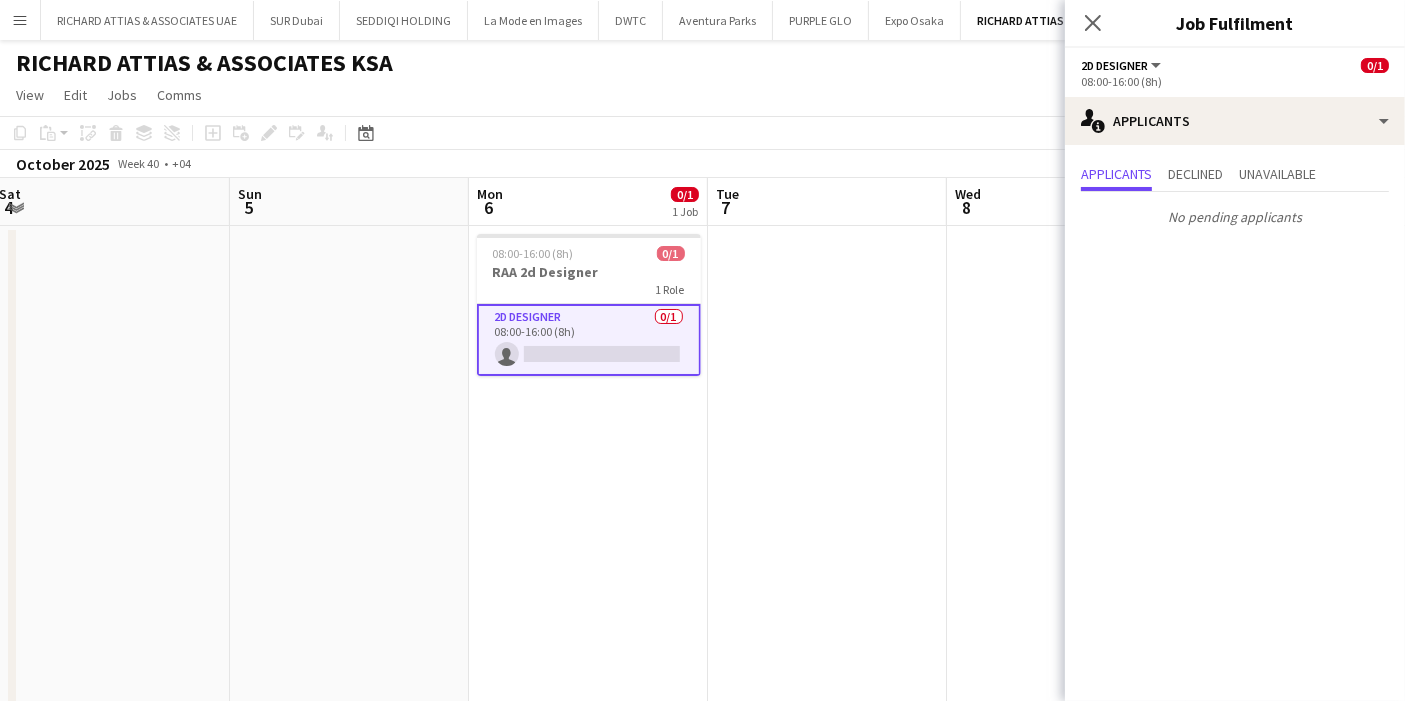 click on "2D Designer   0/1   08:00-16:00 (8h)
single-neutral-actions" at bounding box center [589, 340] 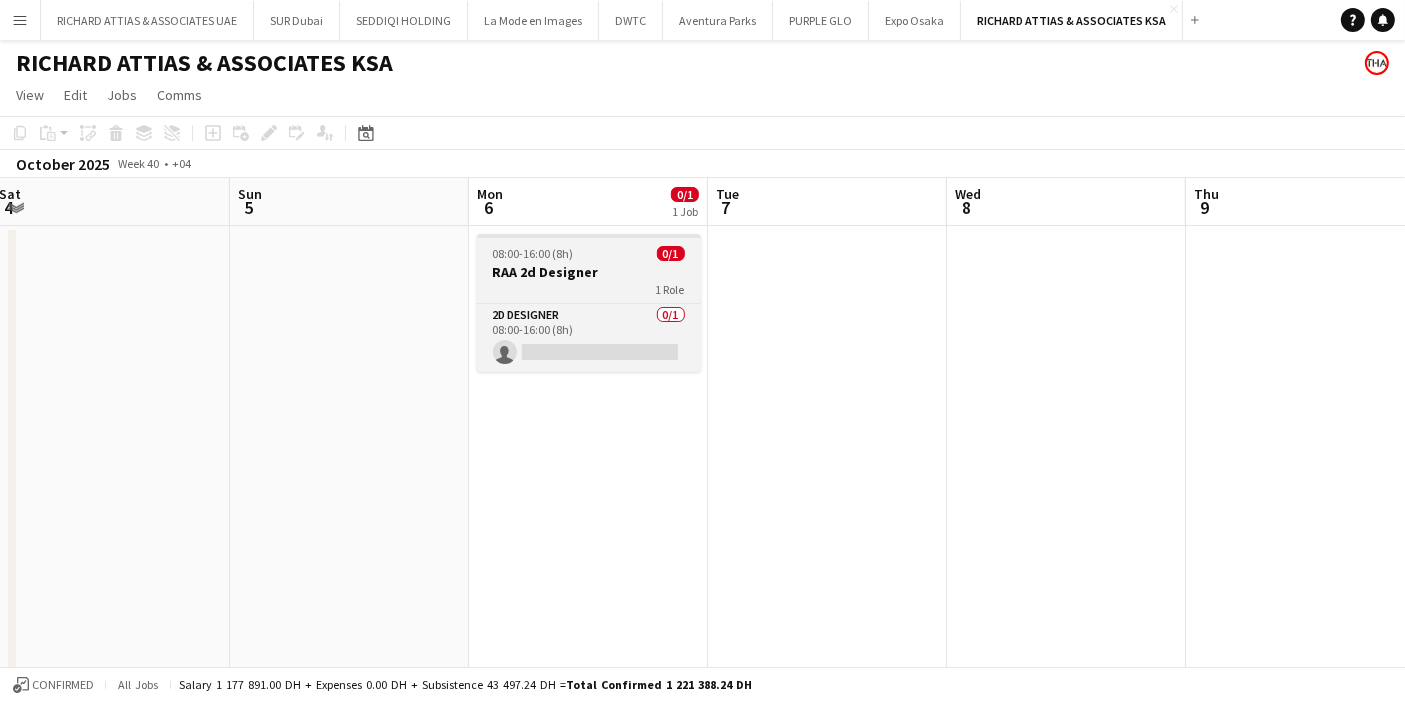 click on "RAA 2d Designer" at bounding box center [589, 272] 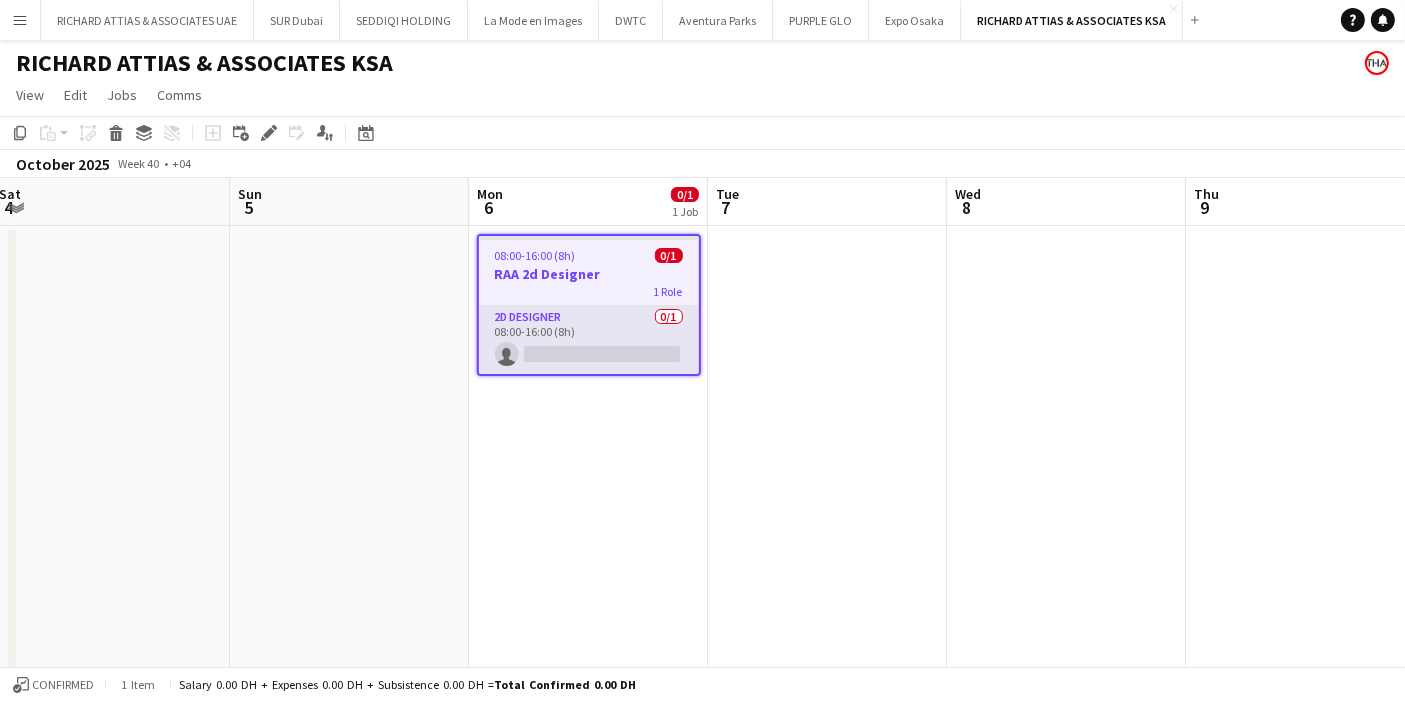 click on "2D Designer   0/1   08:00-16:00 (8h)
single-neutral-actions" at bounding box center [589, 340] 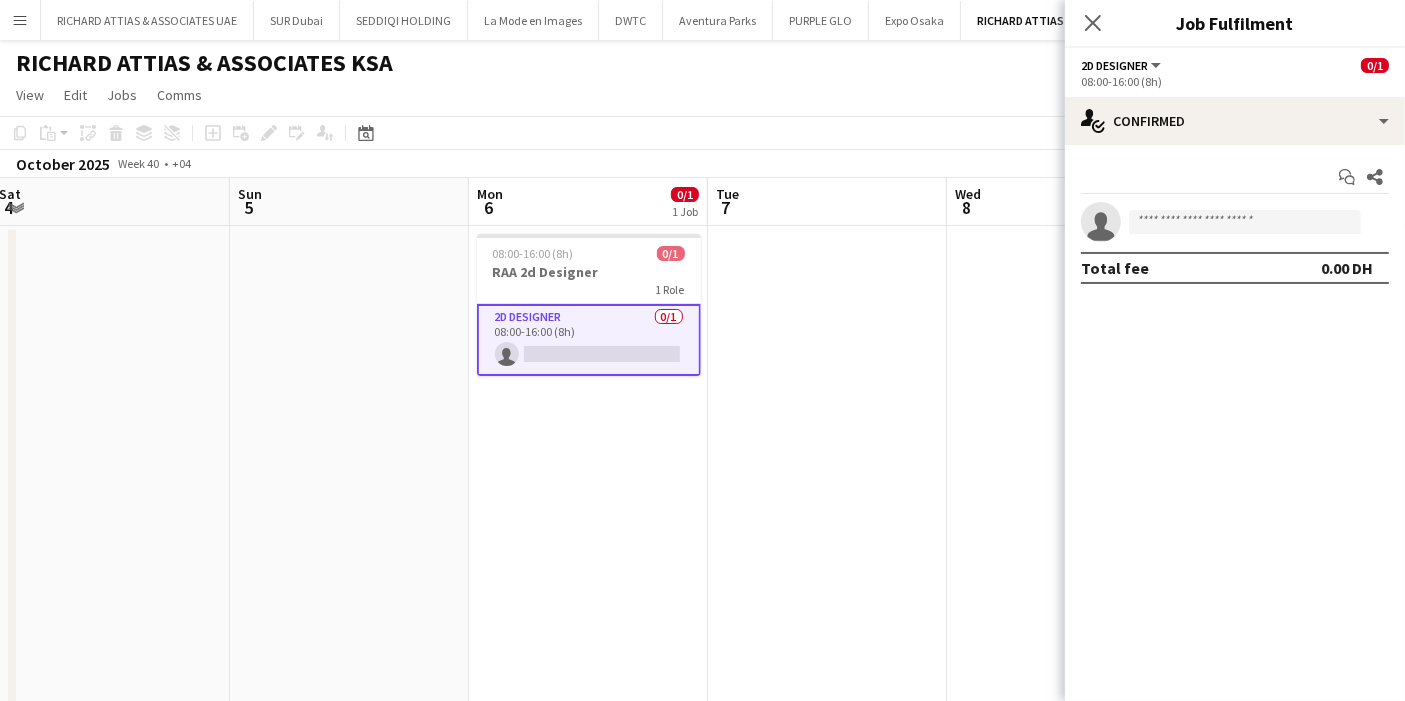 click on "2D Designer" 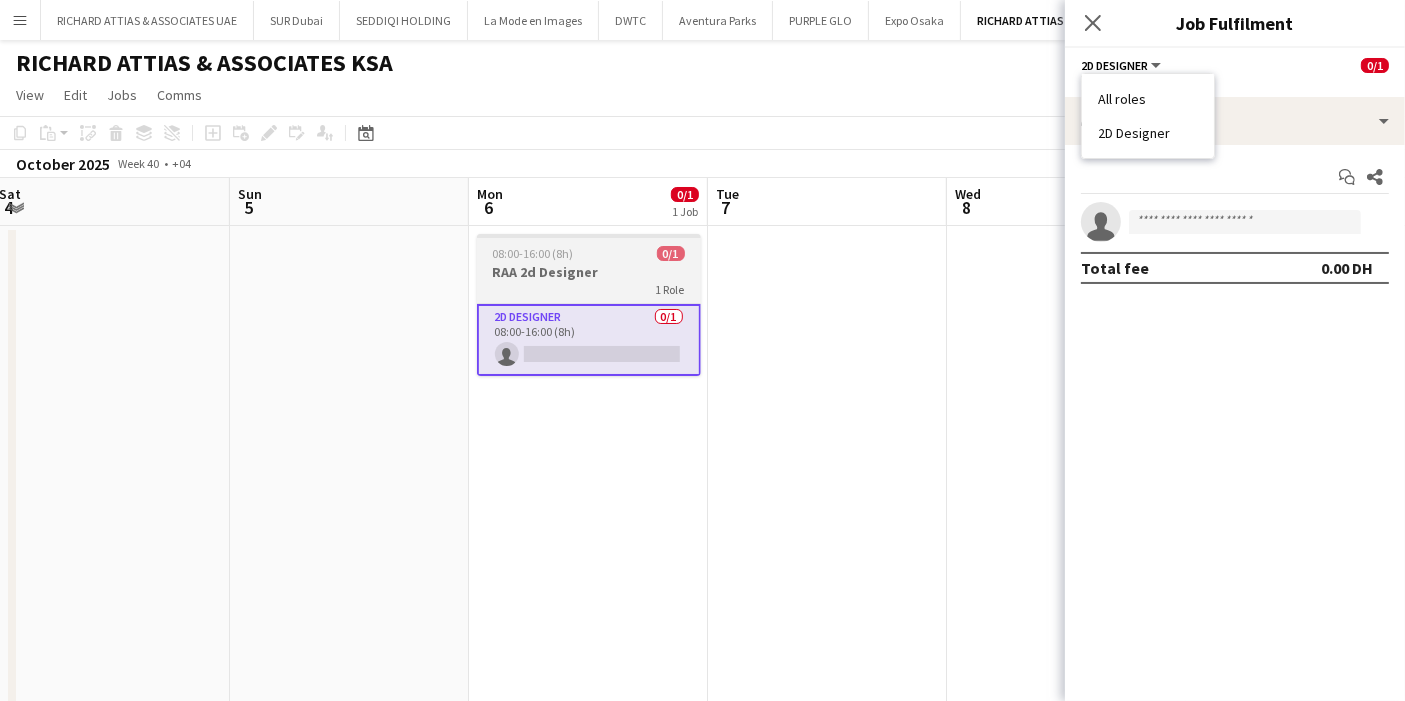 click on "RAA 2d Designer" at bounding box center [589, 272] 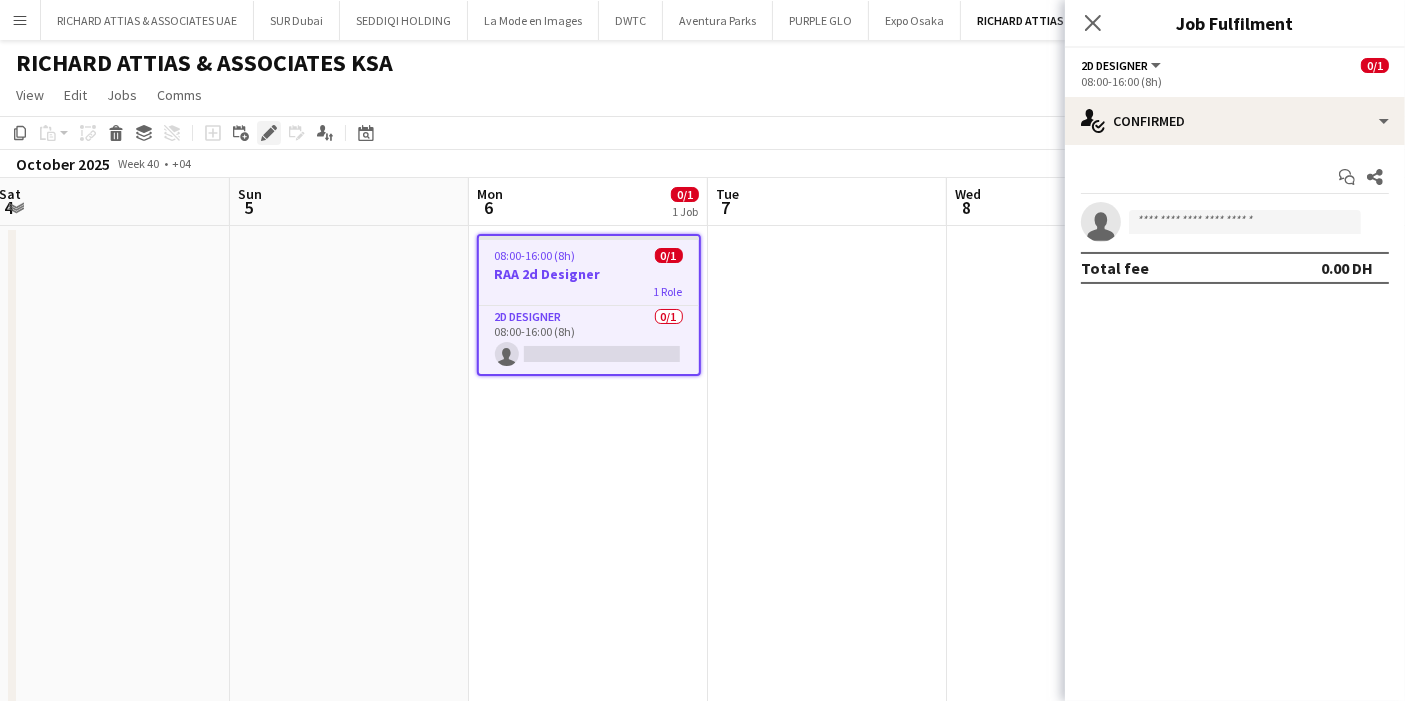 click 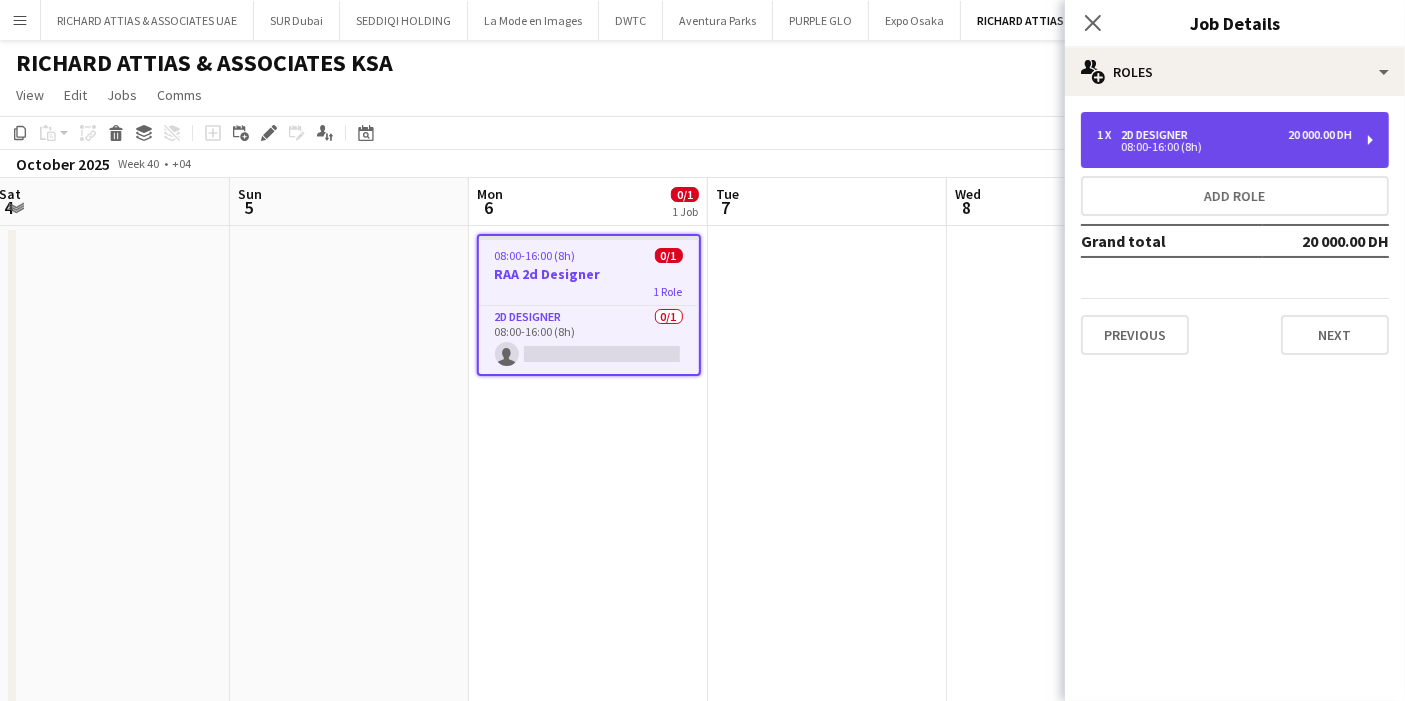 click on "1 x   2D Designer   20 000.00 DH   08:00-16:00 (8h)" at bounding box center [1235, 140] 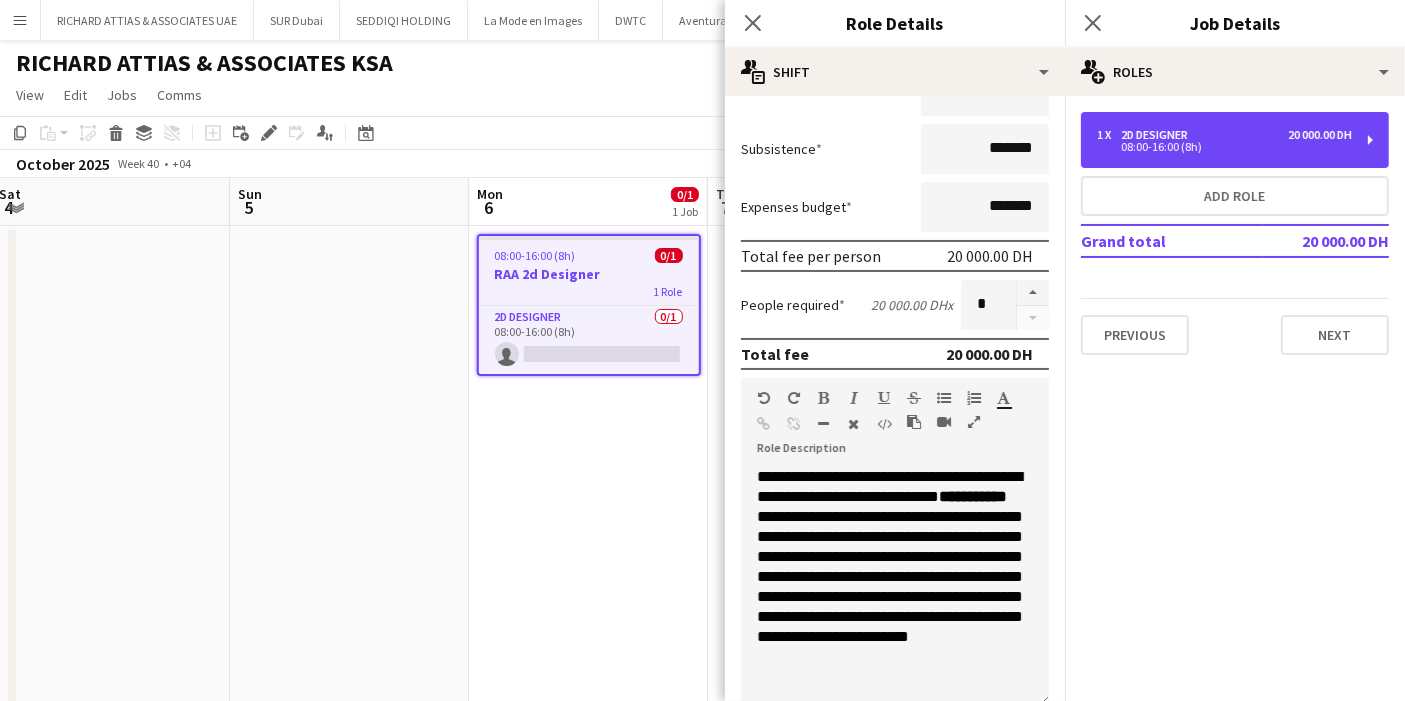 scroll, scrollTop: 222, scrollLeft: 0, axis: vertical 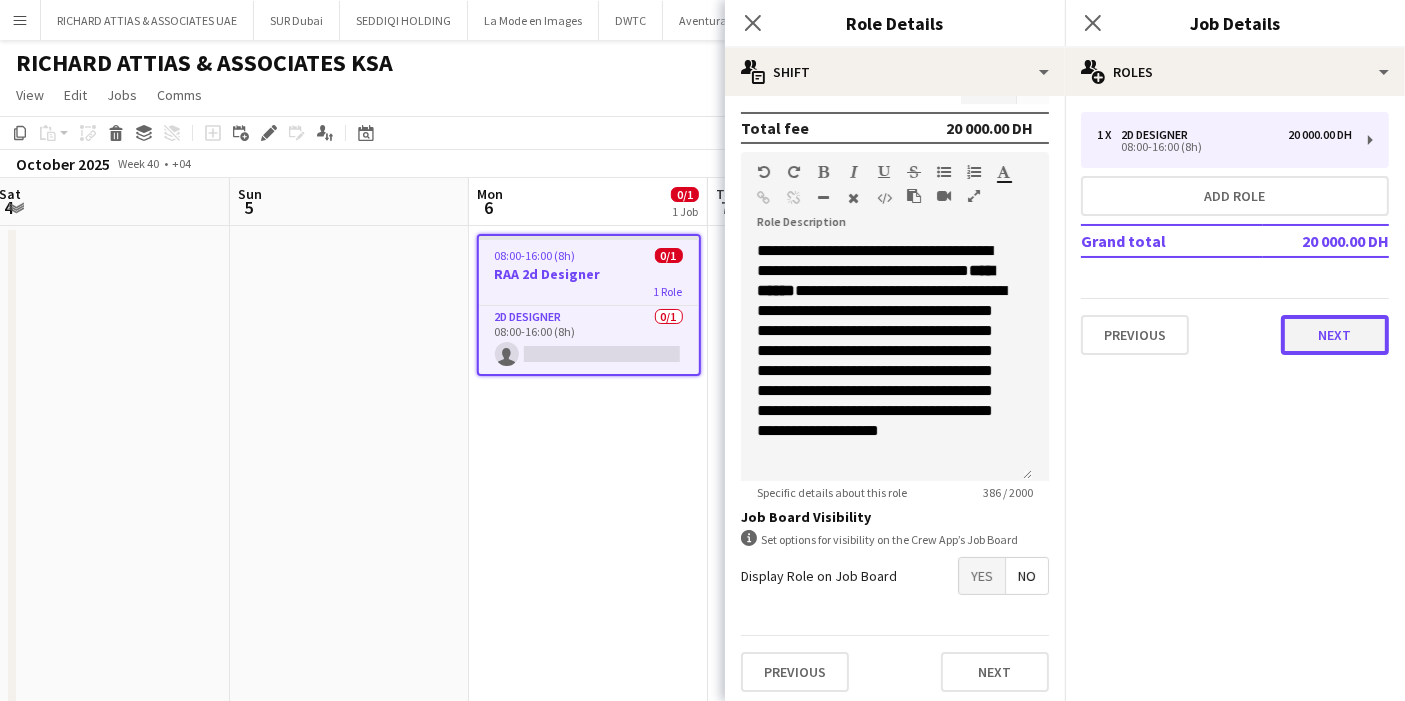 click on "Next" at bounding box center (1335, 335) 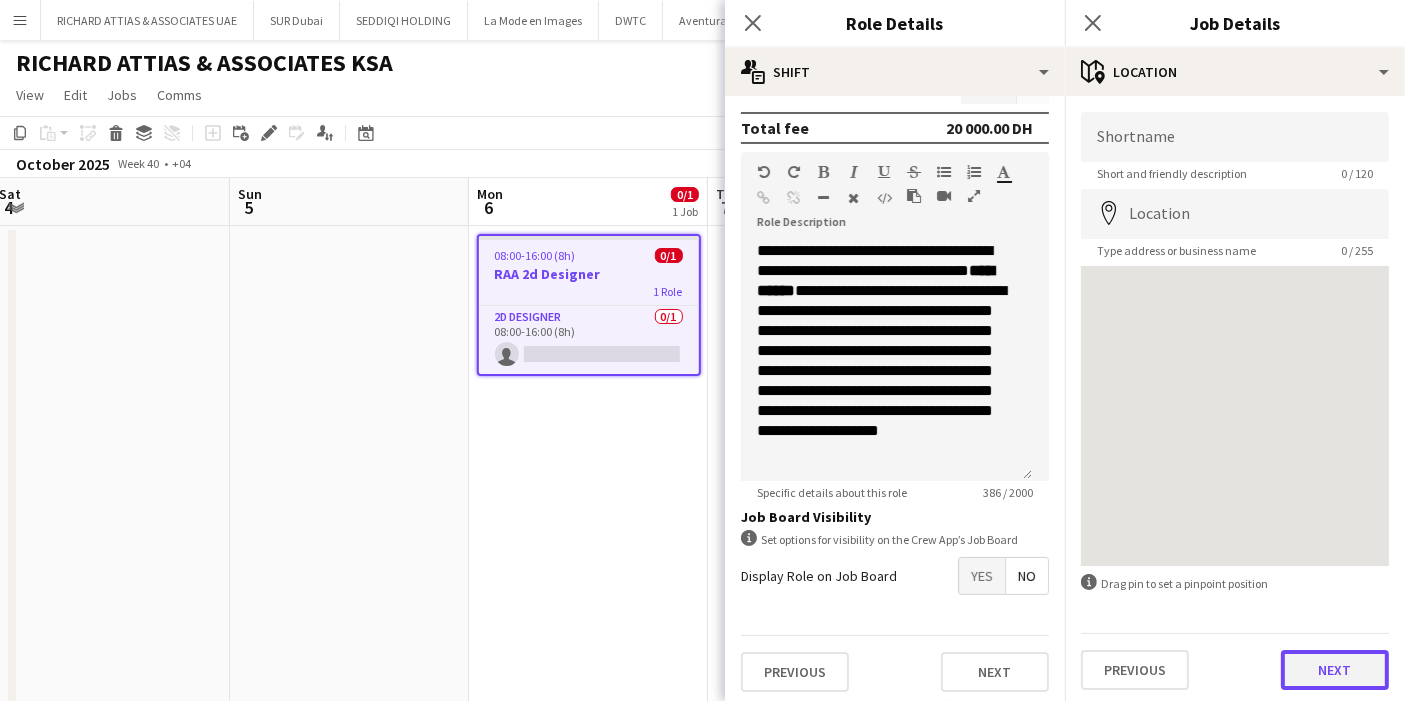 click on "Next" at bounding box center [1335, 670] 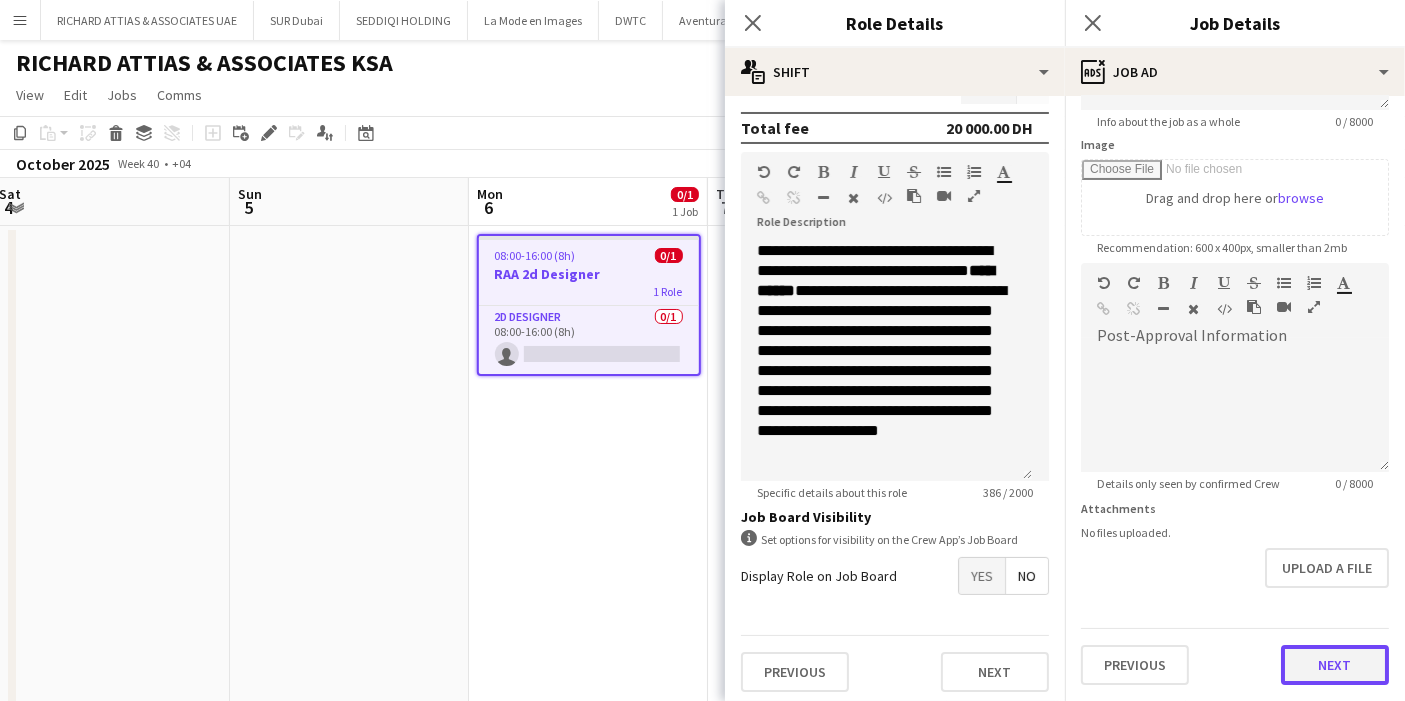 click on "**********" at bounding box center (1235, 254) 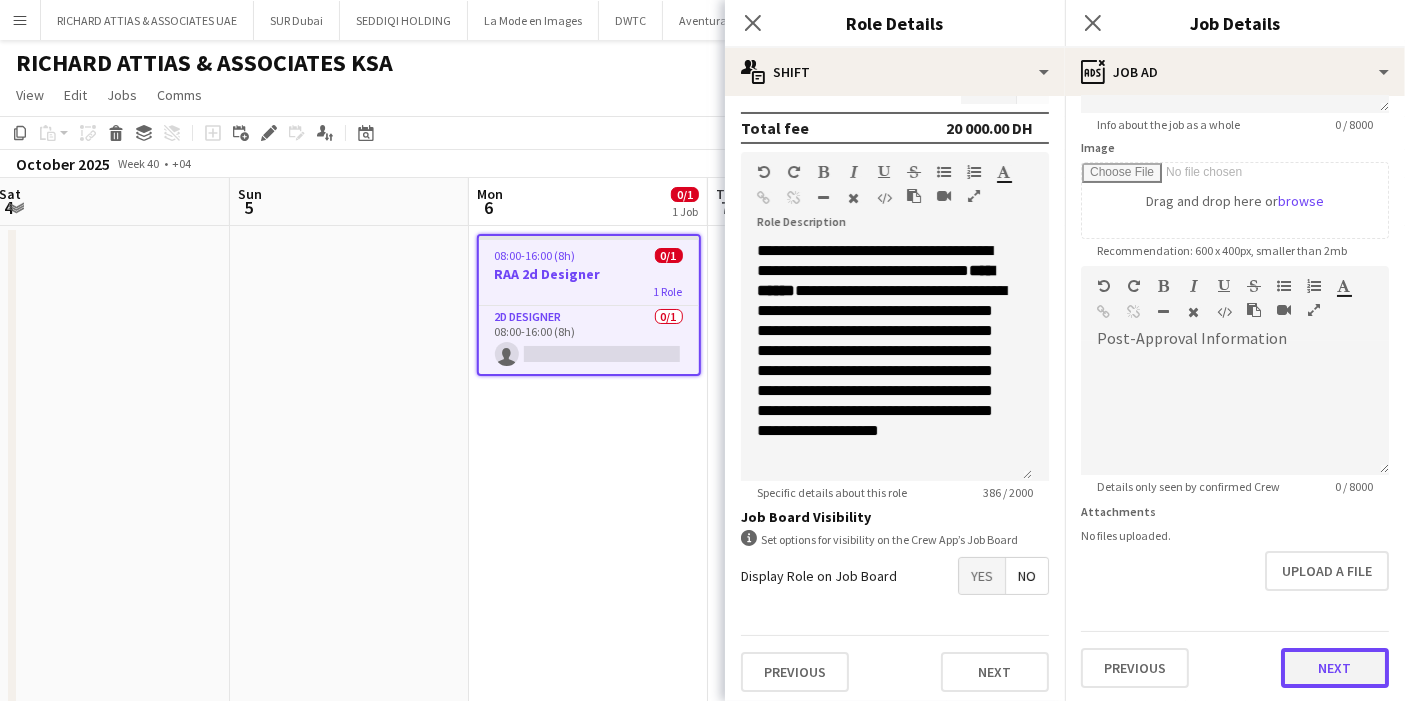 click on "Next" at bounding box center [1335, 668] 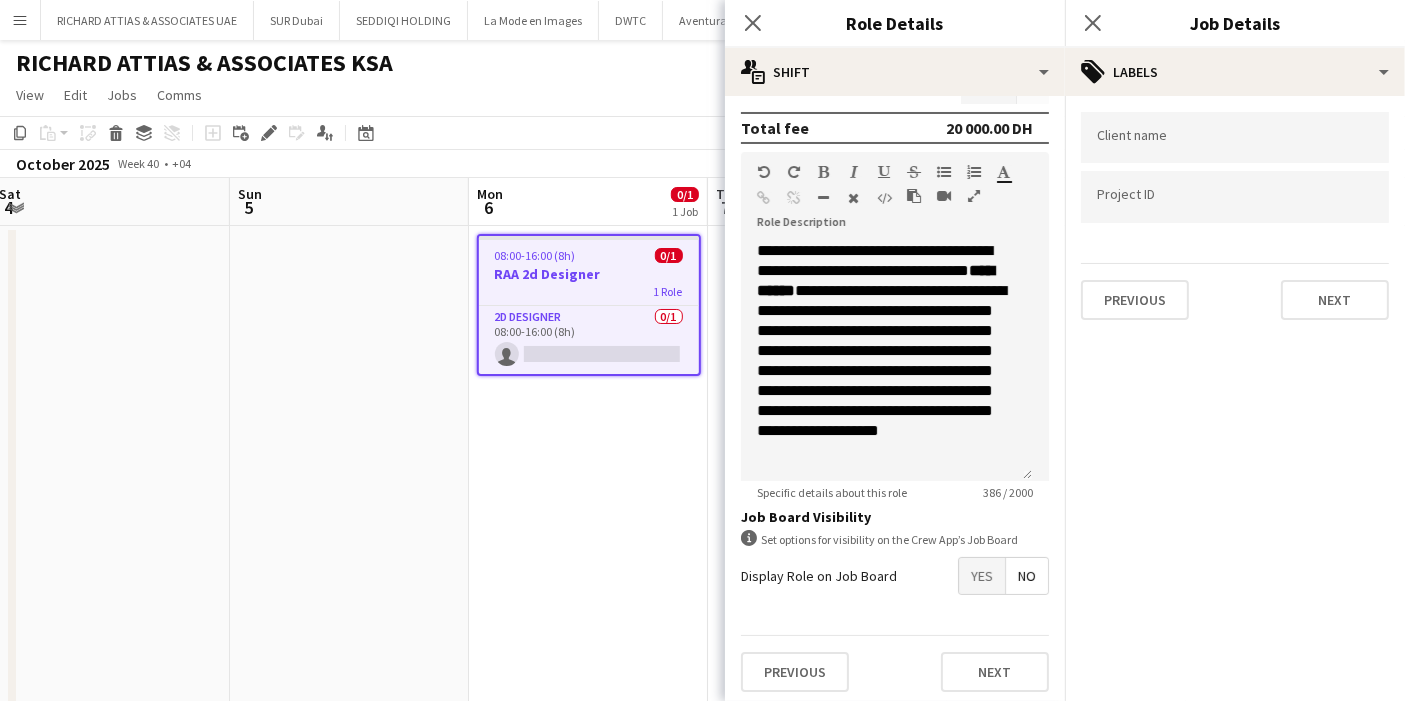 scroll, scrollTop: 0, scrollLeft: 0, axis: both 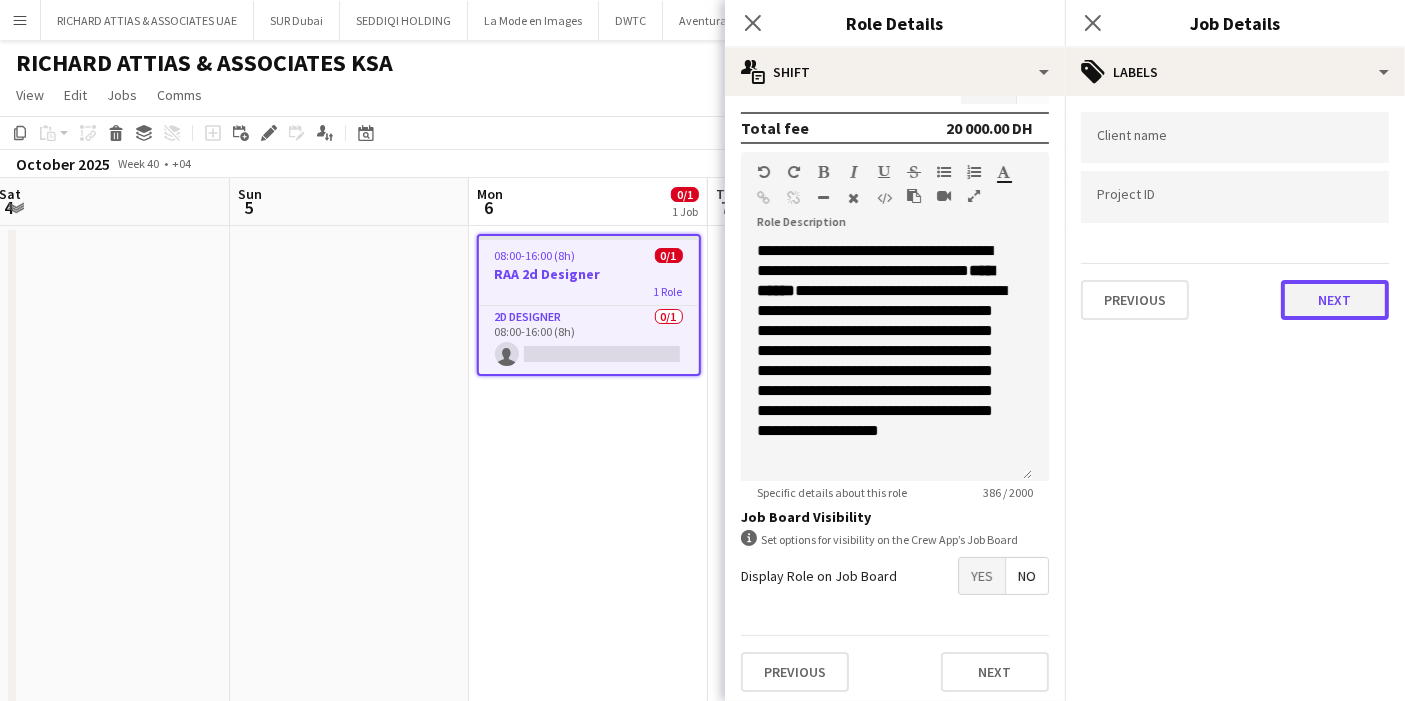 click on "Next" at bounding box center (1335, 300) 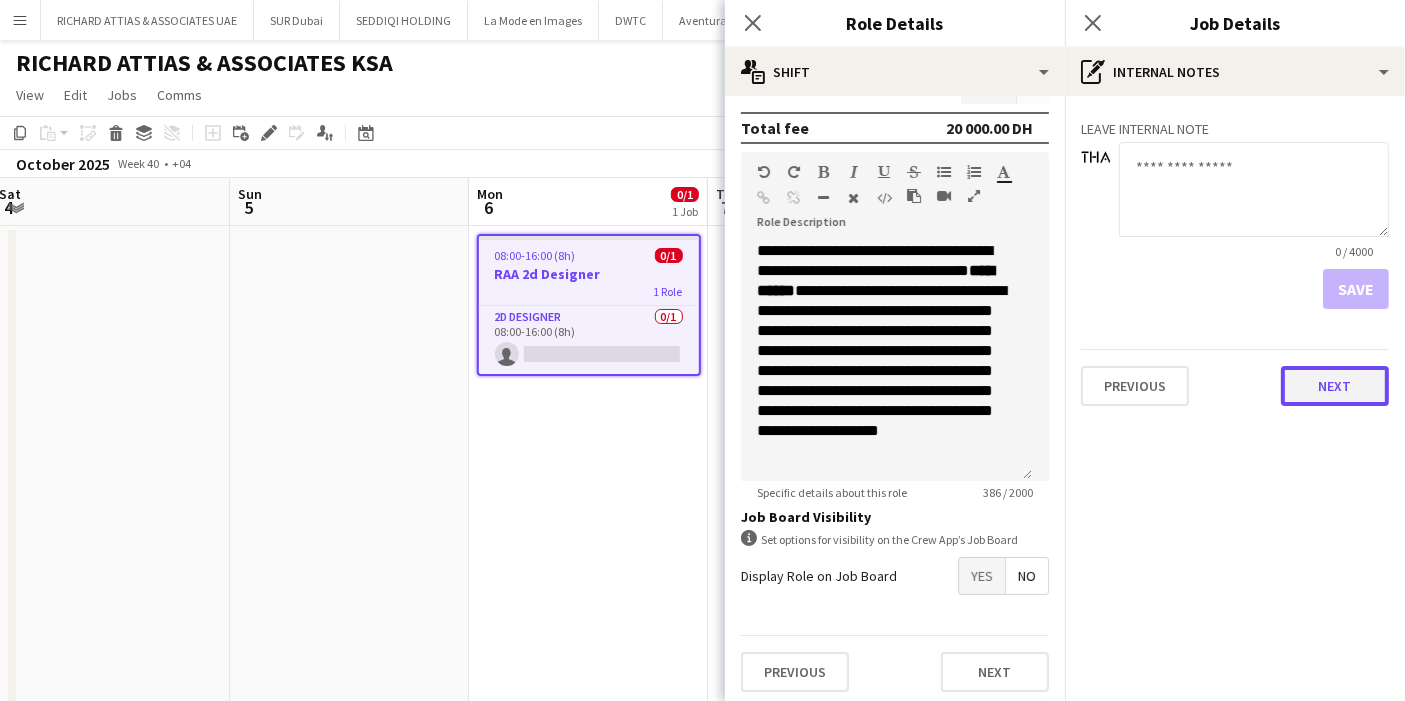 click on "Next" at bounding box center [1335, 386] 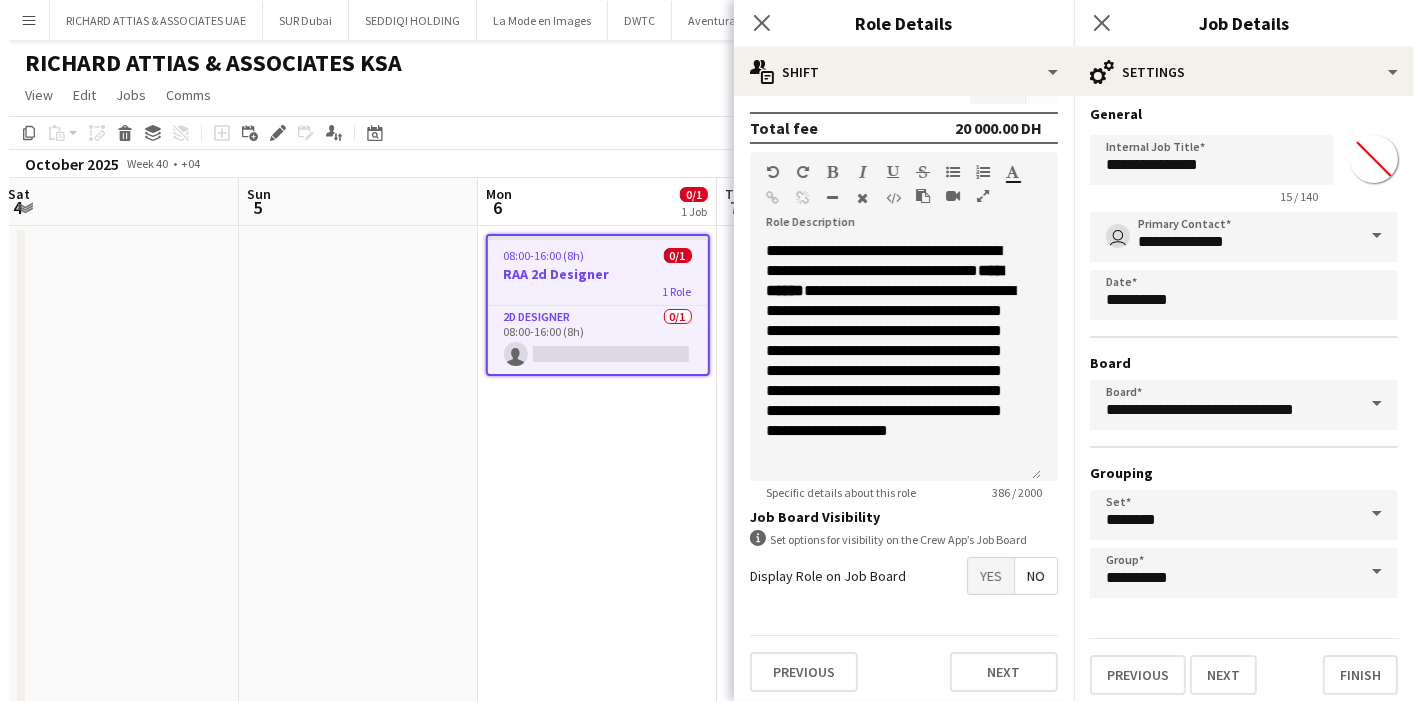 scroll, scrollTop: 11, scrollLeft: 0, axis: vertical 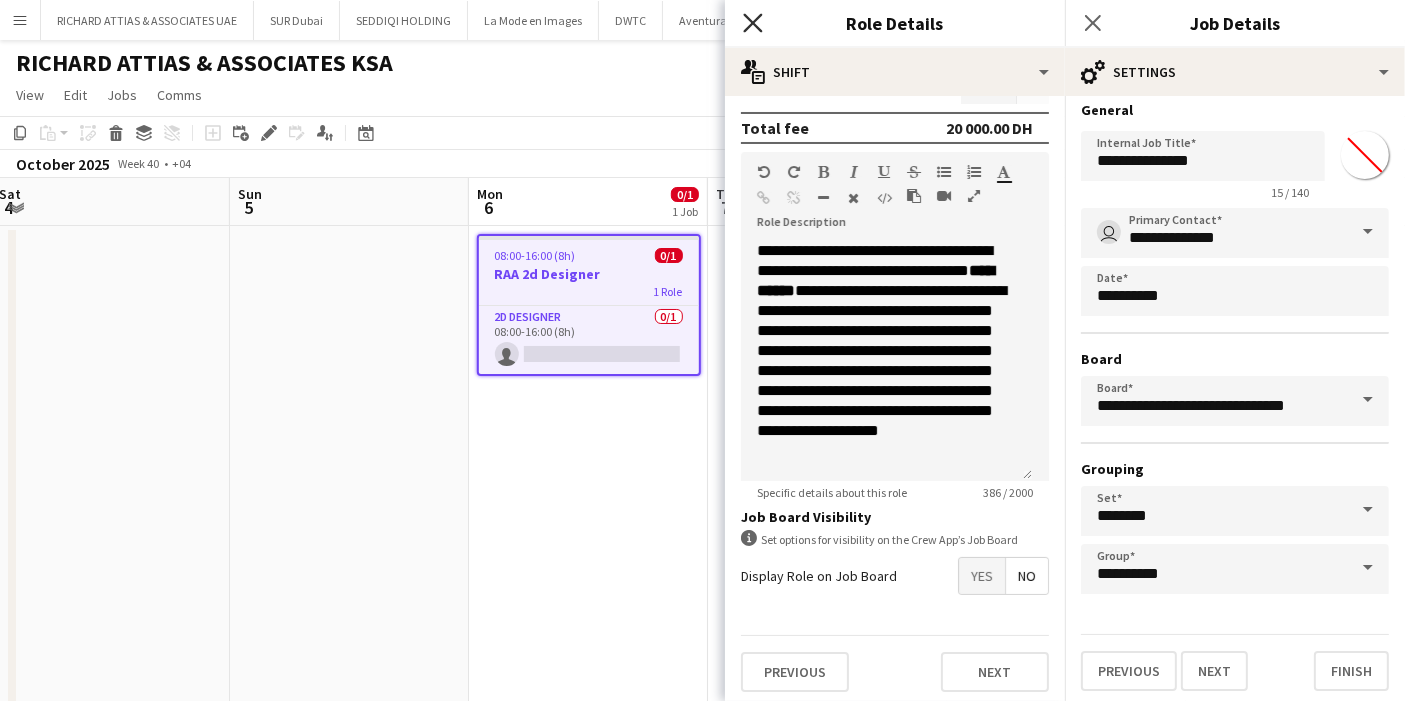 click on "Close pop-in" 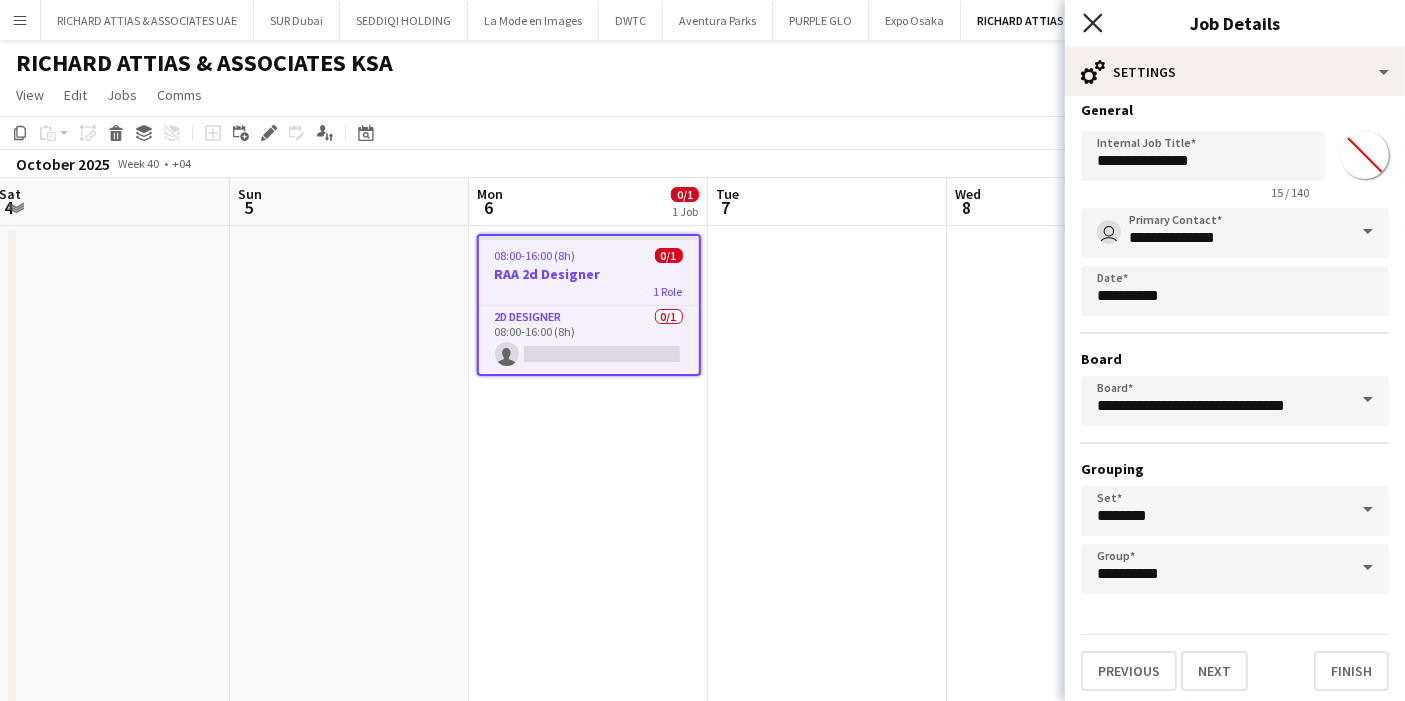 click on "Close pop-in" 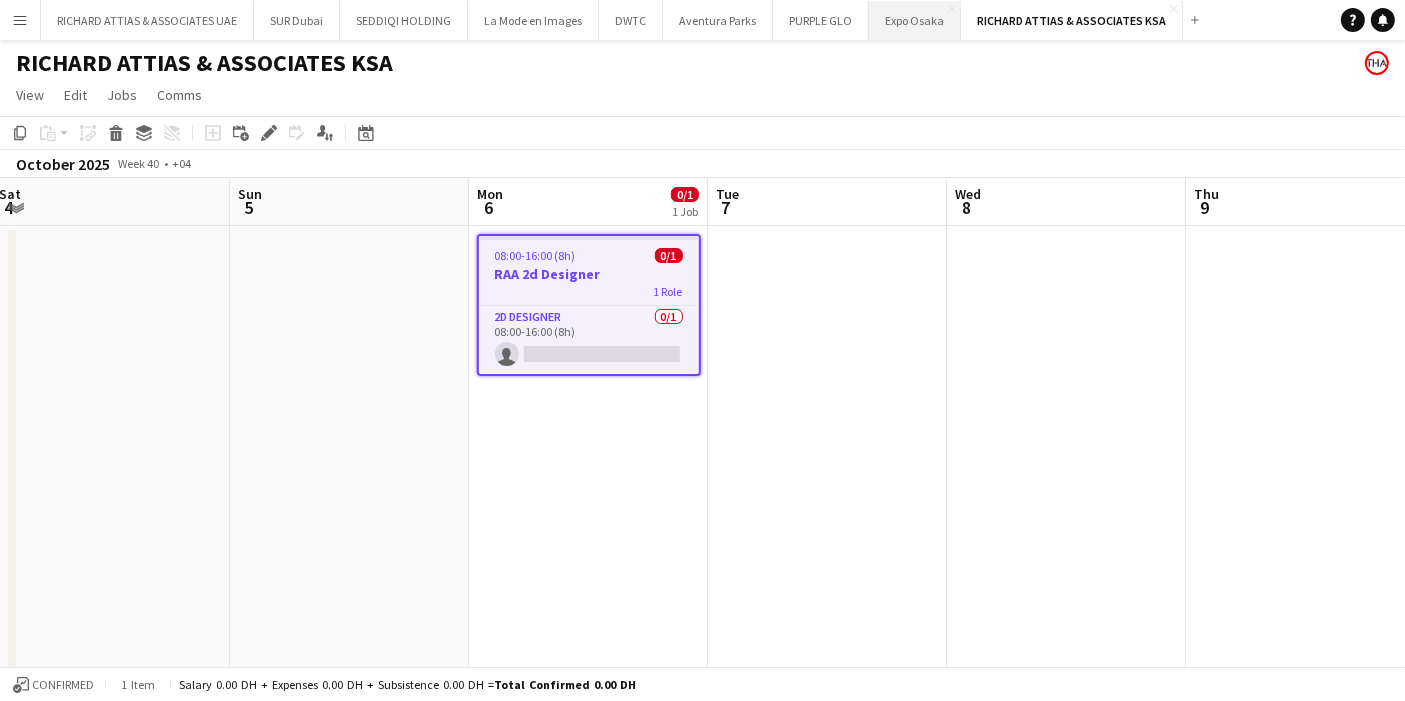 click on "Expo Osaka
Close" at bounding box center [915, 20] 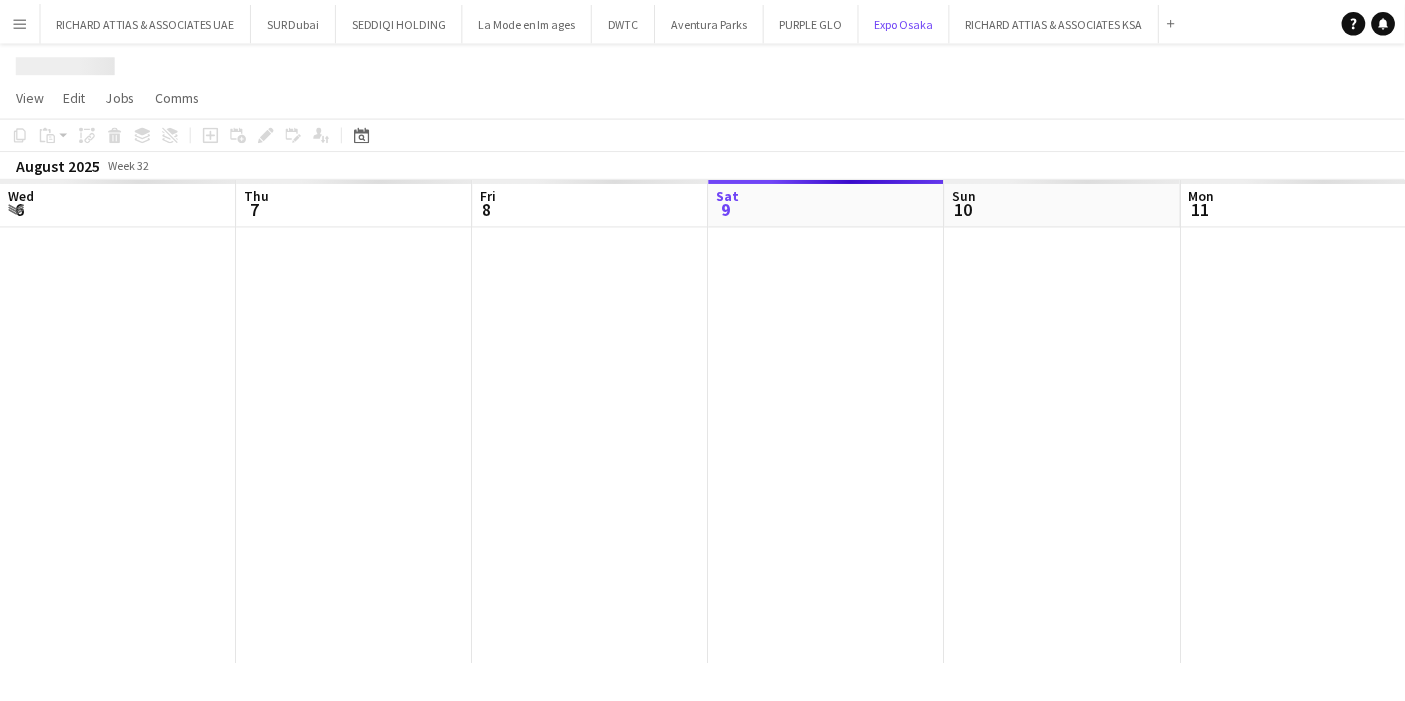 scroll, scrollTop: 0, scrollLeft: 477, axis: horizontal 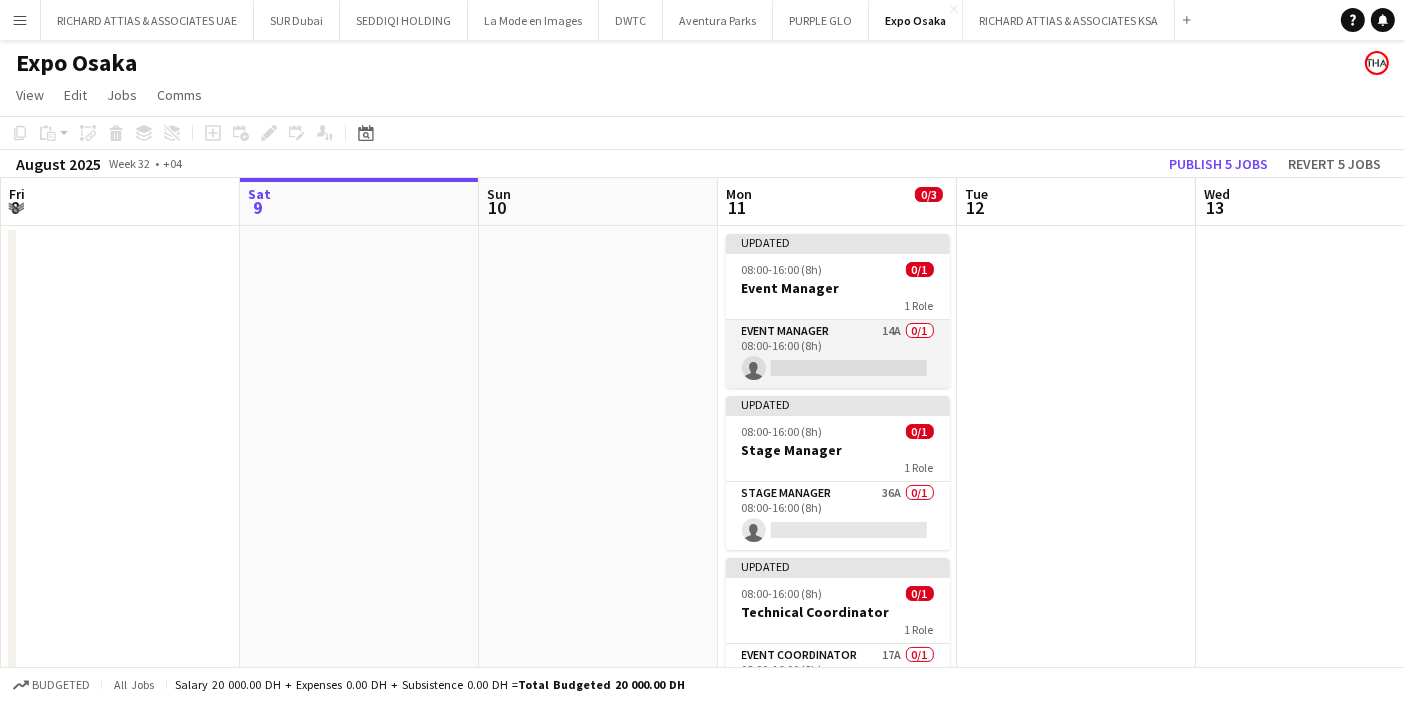 click on "Event Manager   14A   0/1   08:00-16:00 (8h)
single-neutral-actions" at bounding box center [838, 354] 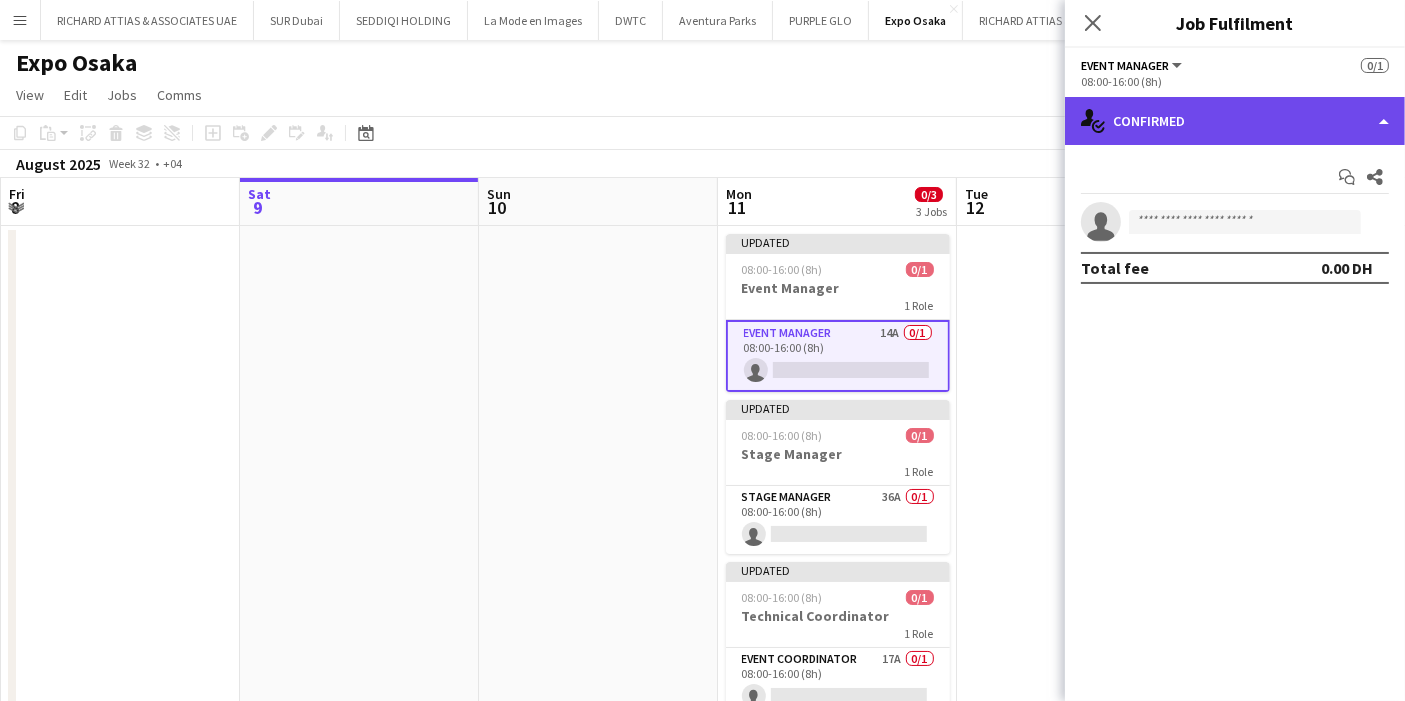 click on "single-neutral-actions-check-2
Confirmed" 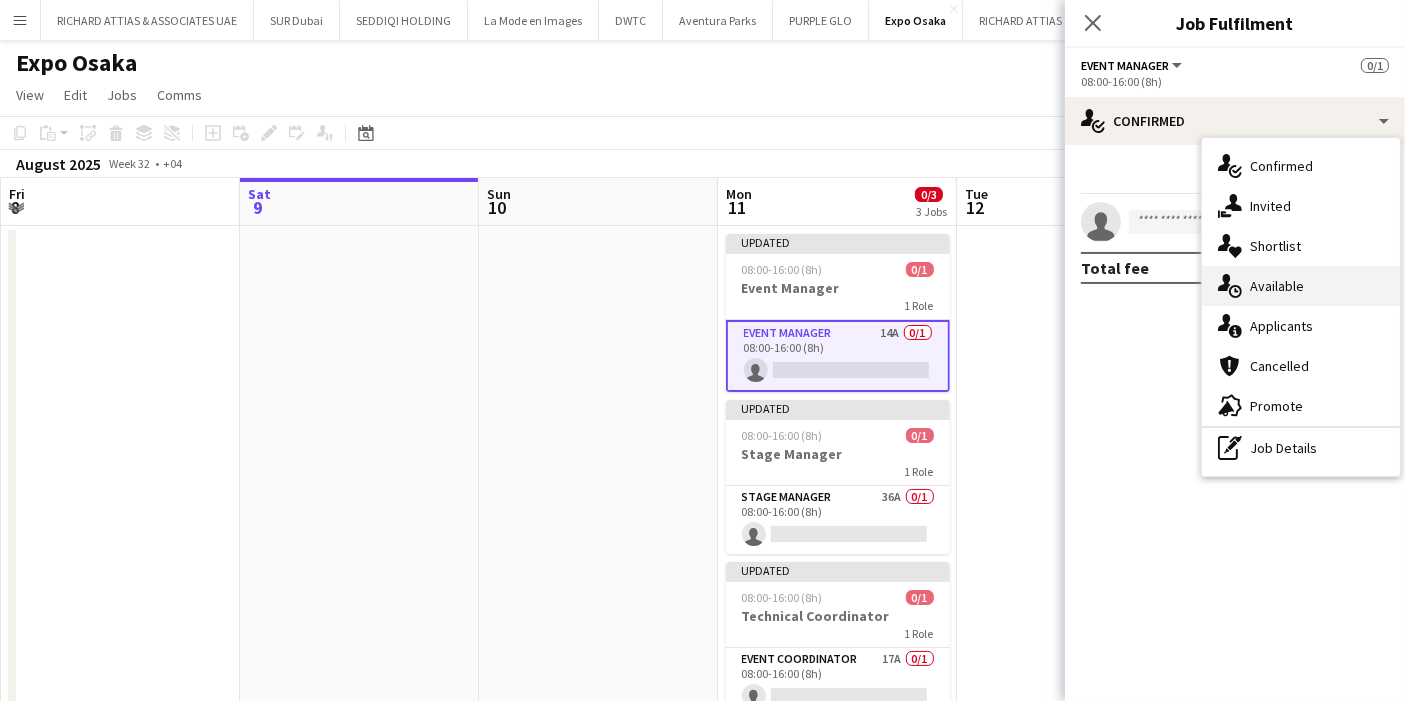 click on "single-neutral-actions-upload
Available" at bounding box center [1301, 286] 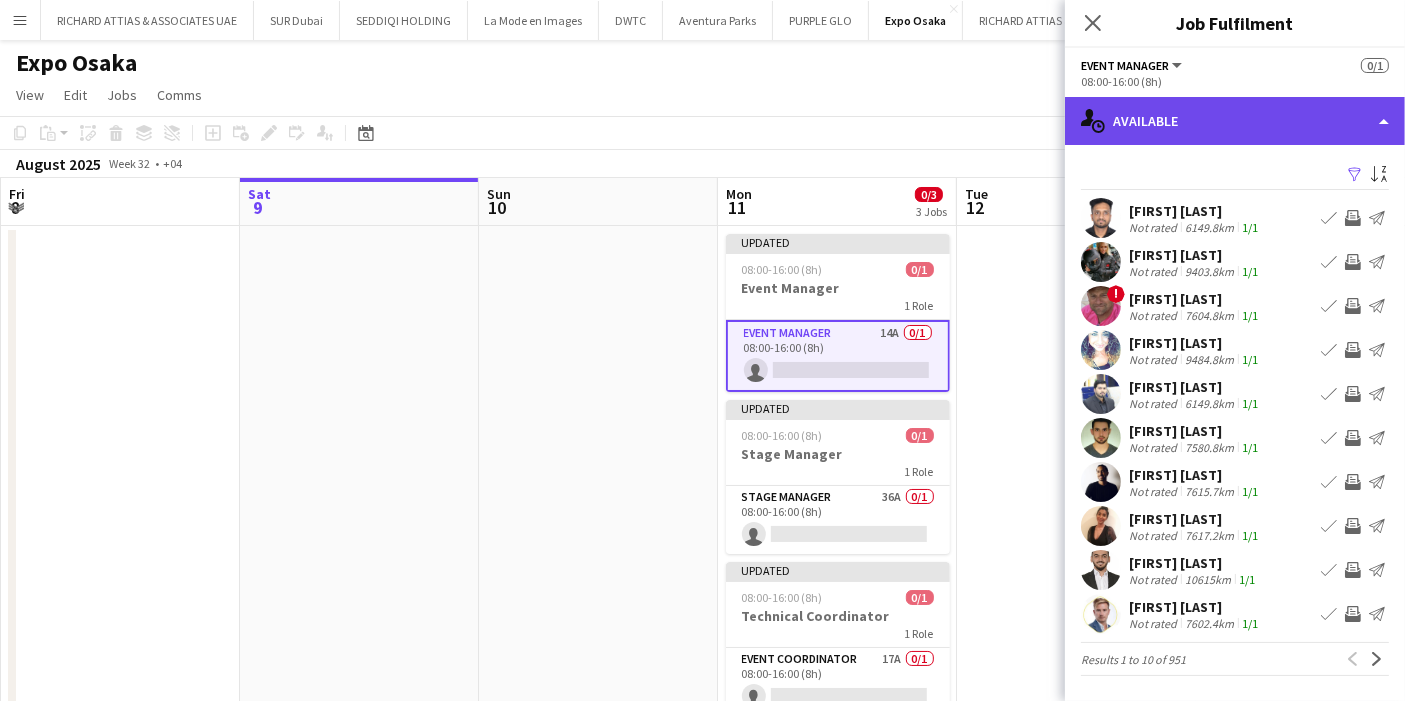 click on "single-neutral-actions-upload
Available" 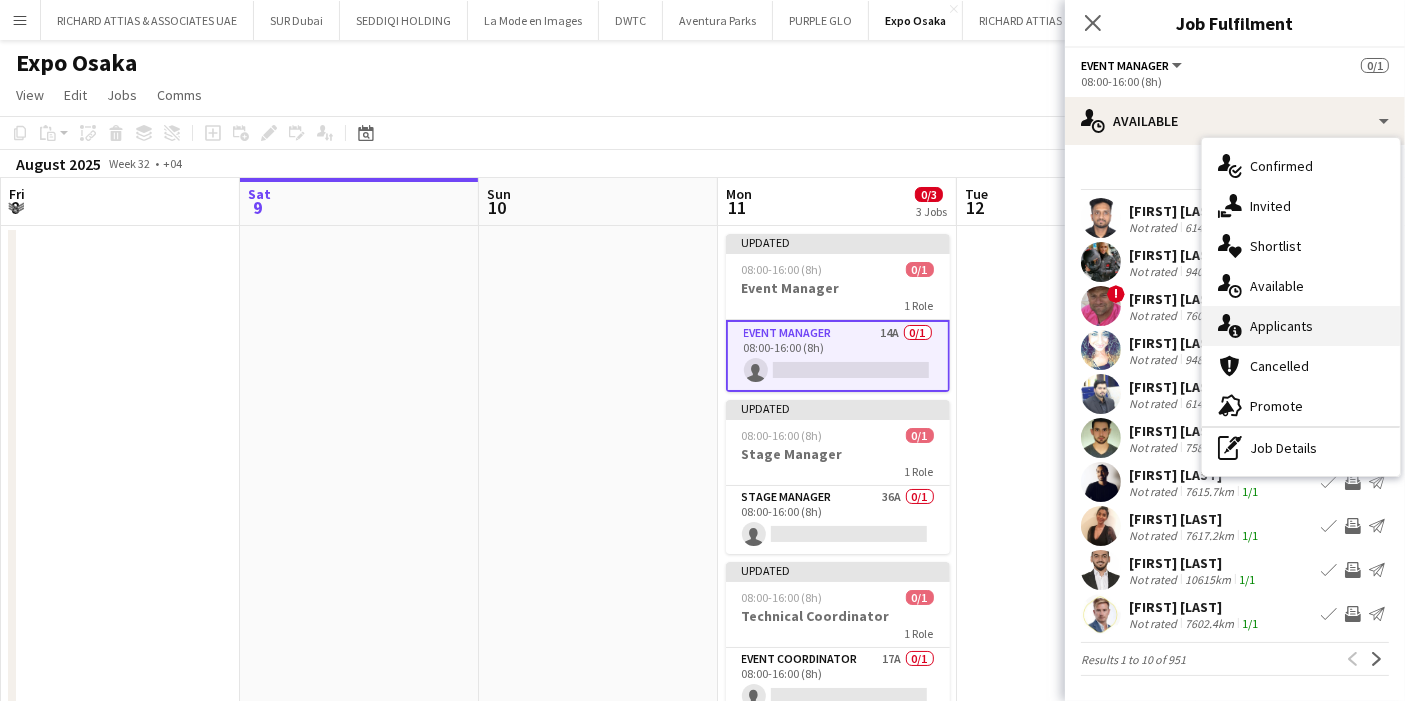 click on "single-neutral-actions-information
Applicants" at bounding box center (1301, 326) 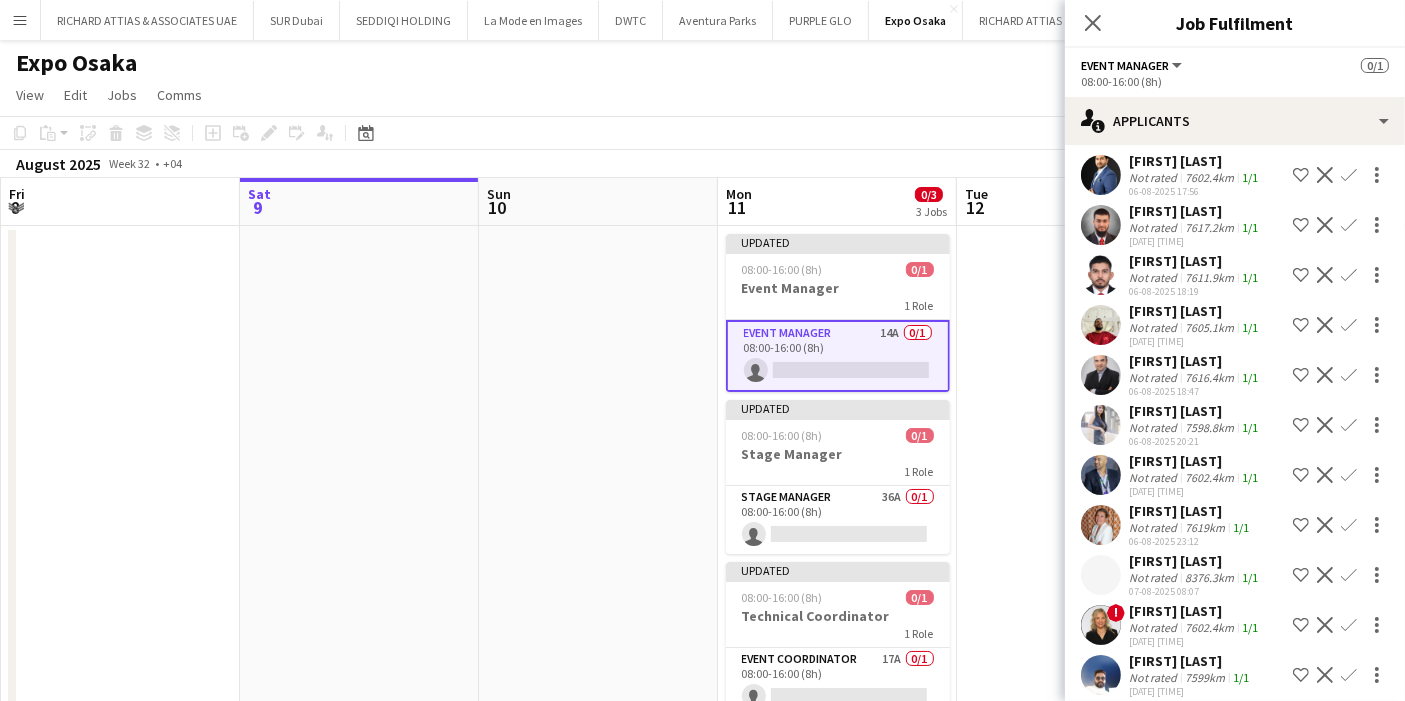scroll, scrollTop: 482, scrollLeft: 0, axis: vertical 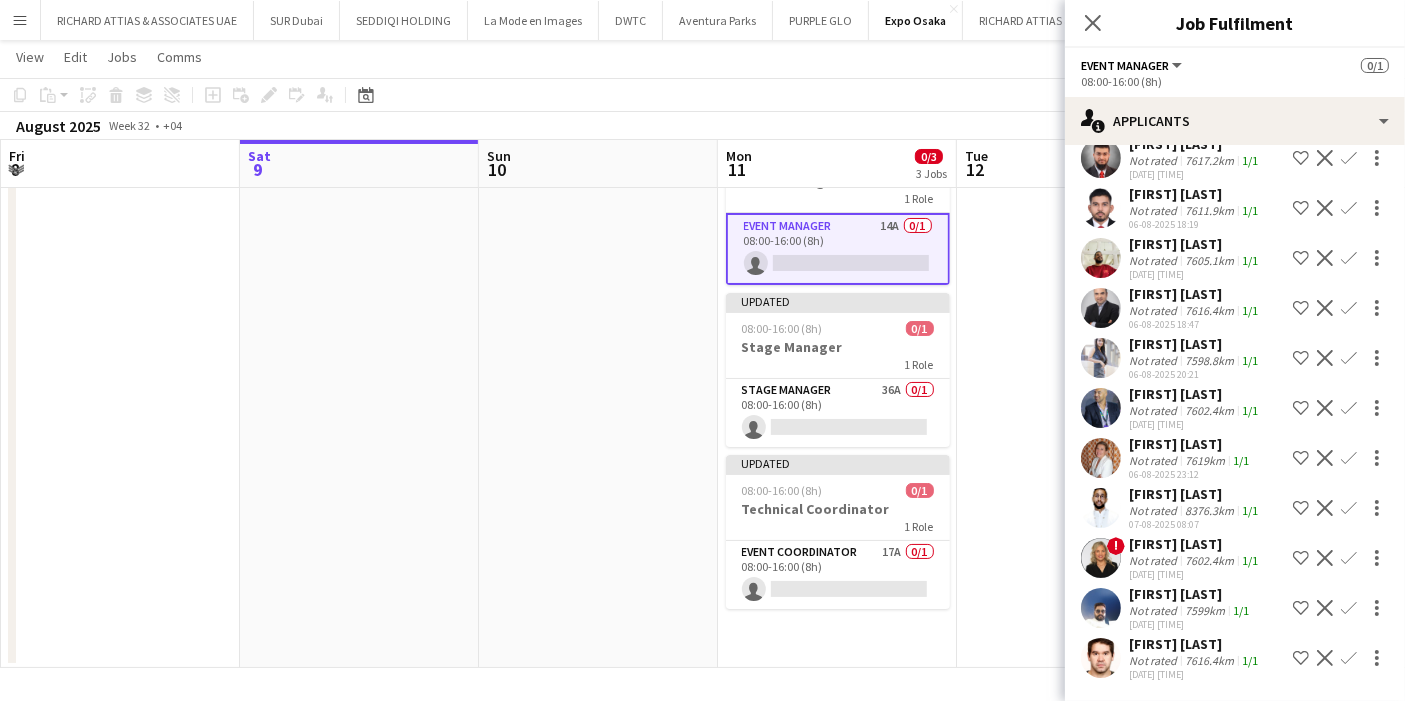 click at bounding box center (1101, 608) 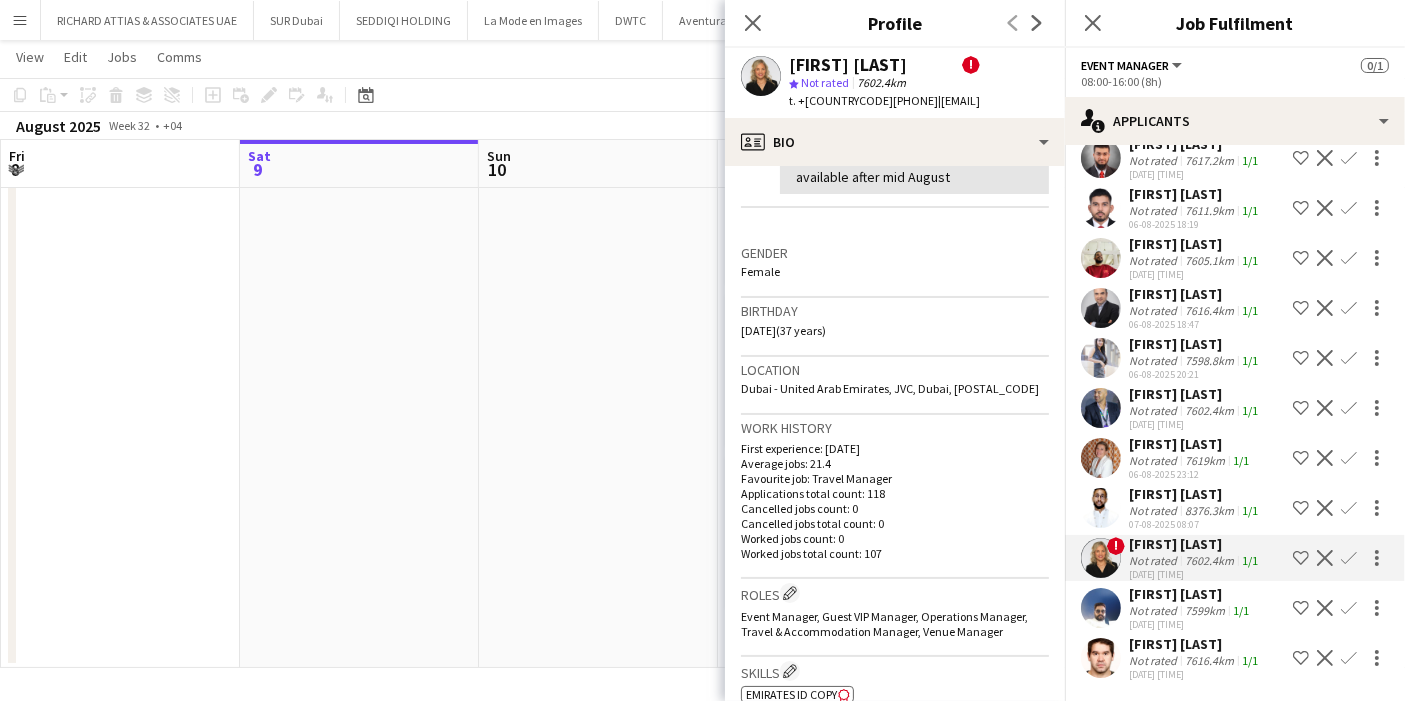 scroll, scrollTop: 444, scrollLeft: 0, axis: vertical 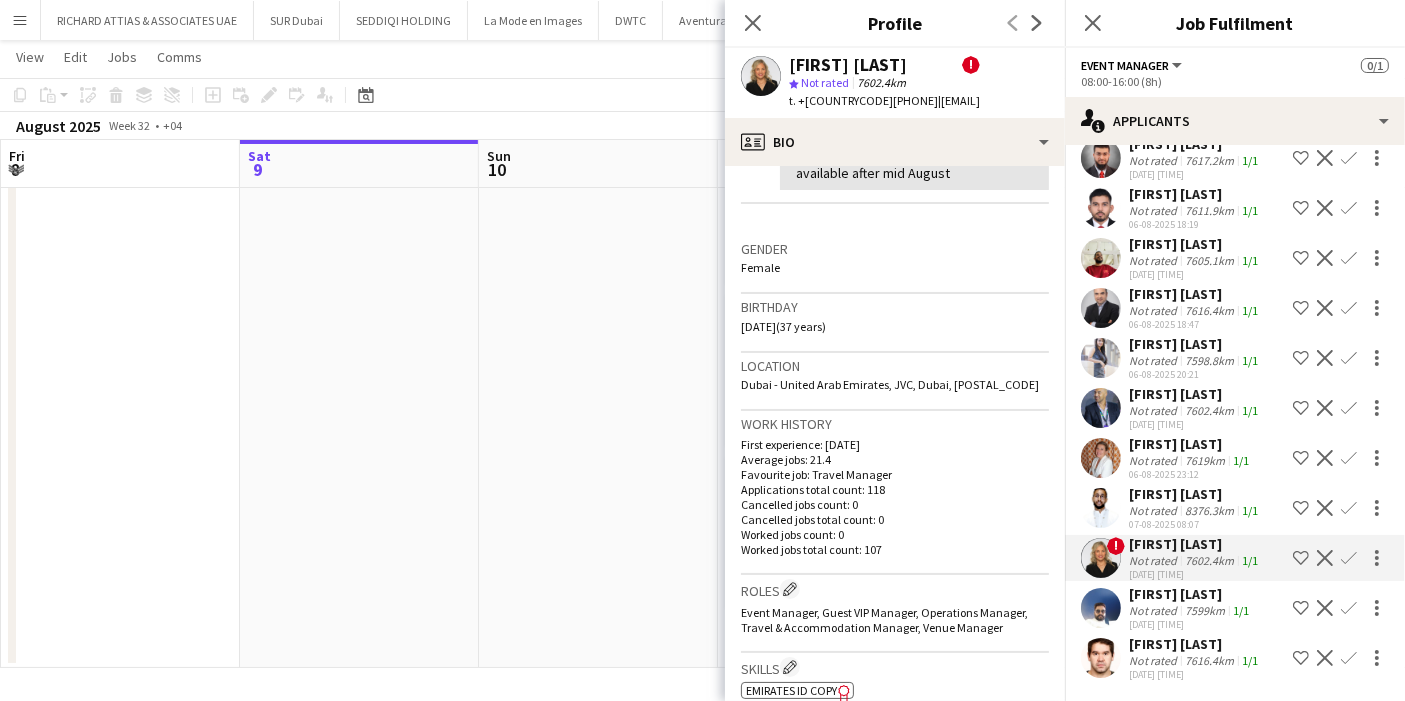 click at bounding box center (1101, 458) 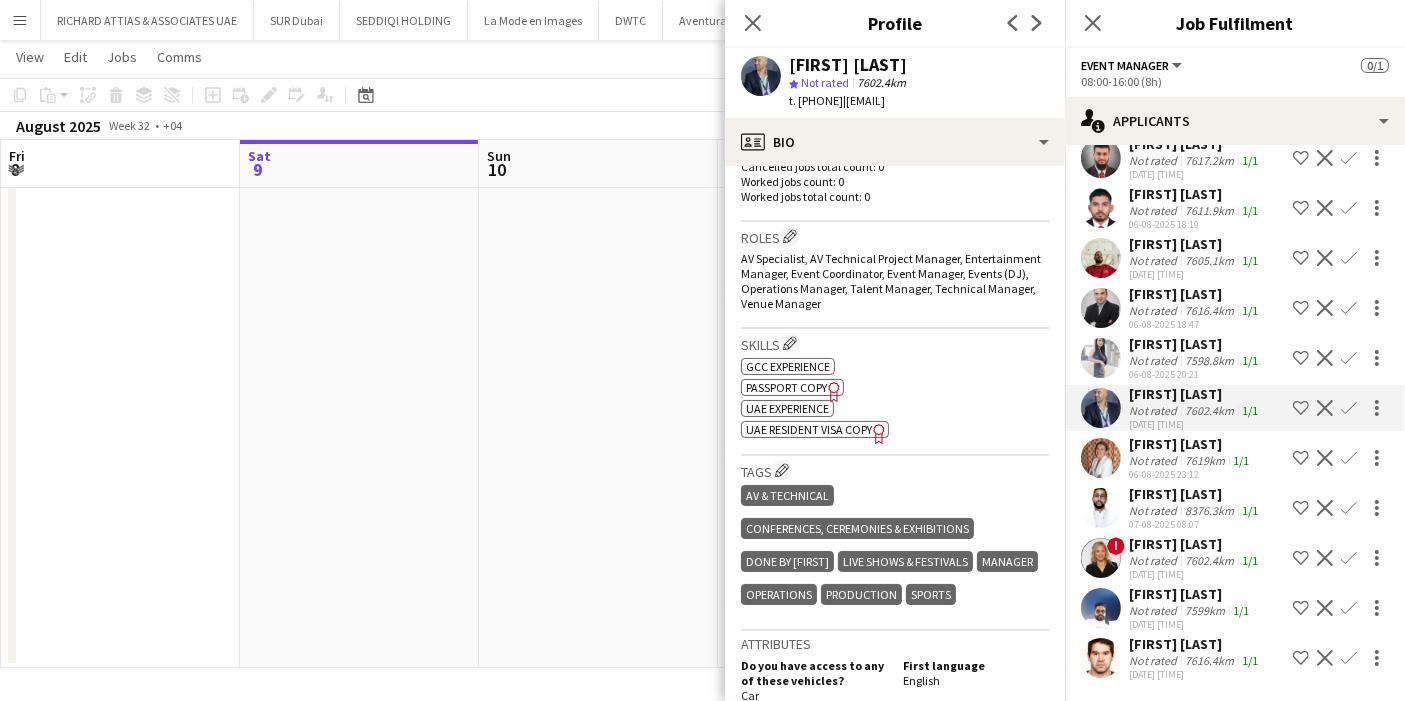 scroll, scrollTop: 666, scrollLeft: 0, axis: vertical 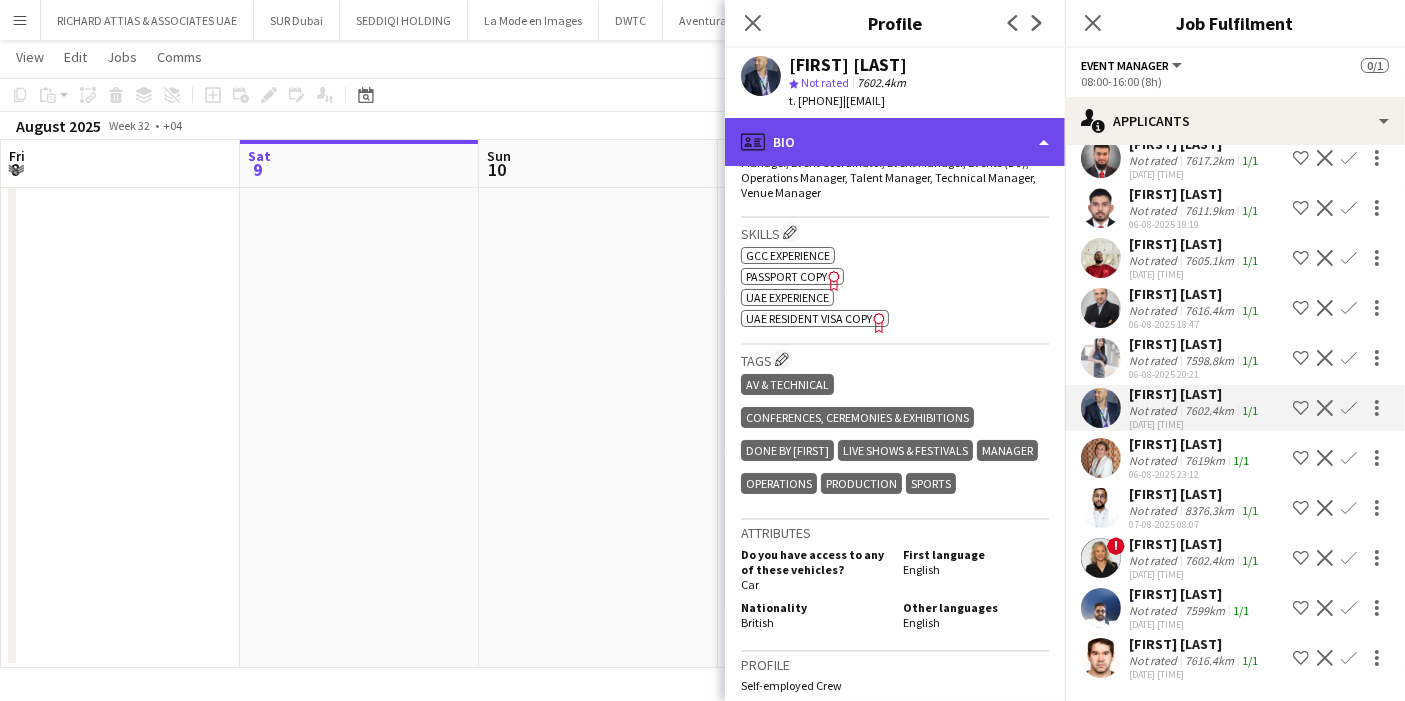 click on "profile
Bio" 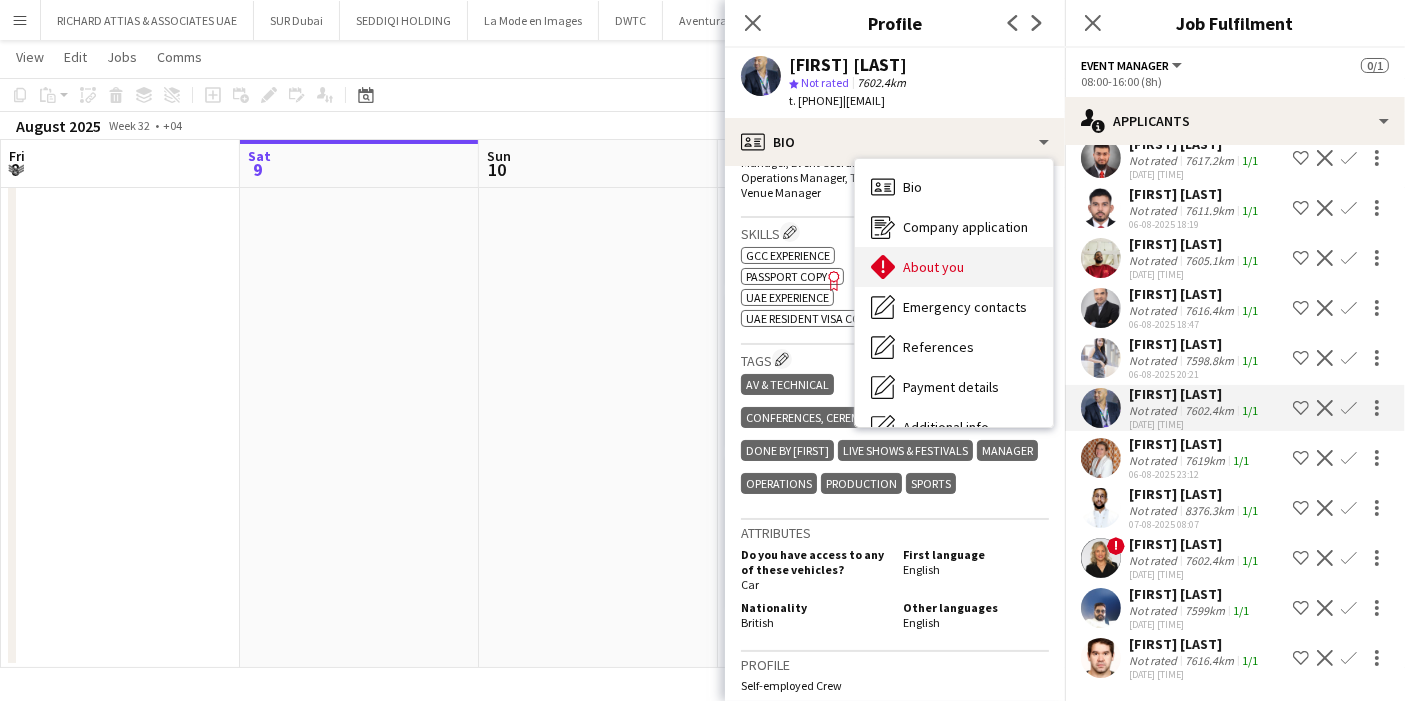 click on "About you
About you" at bounding box center [954, 267] 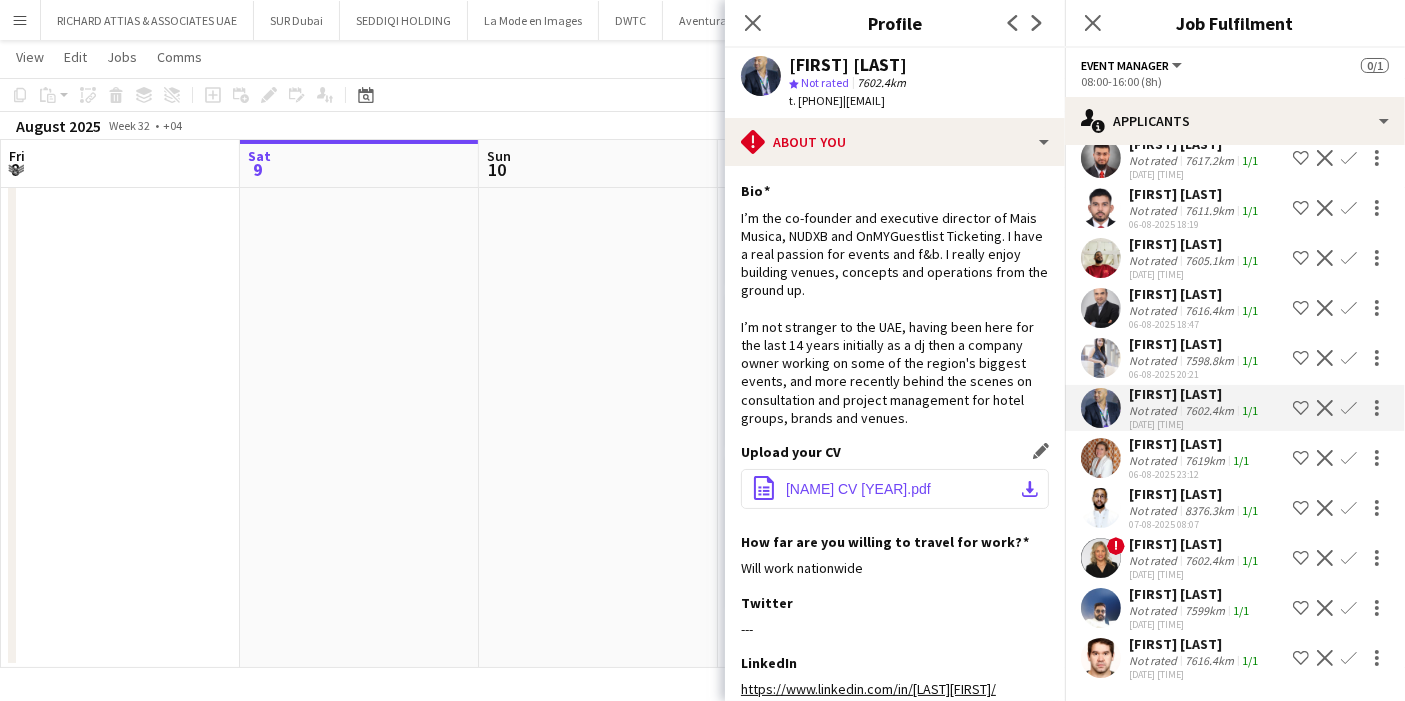 click on "download-bottom" 